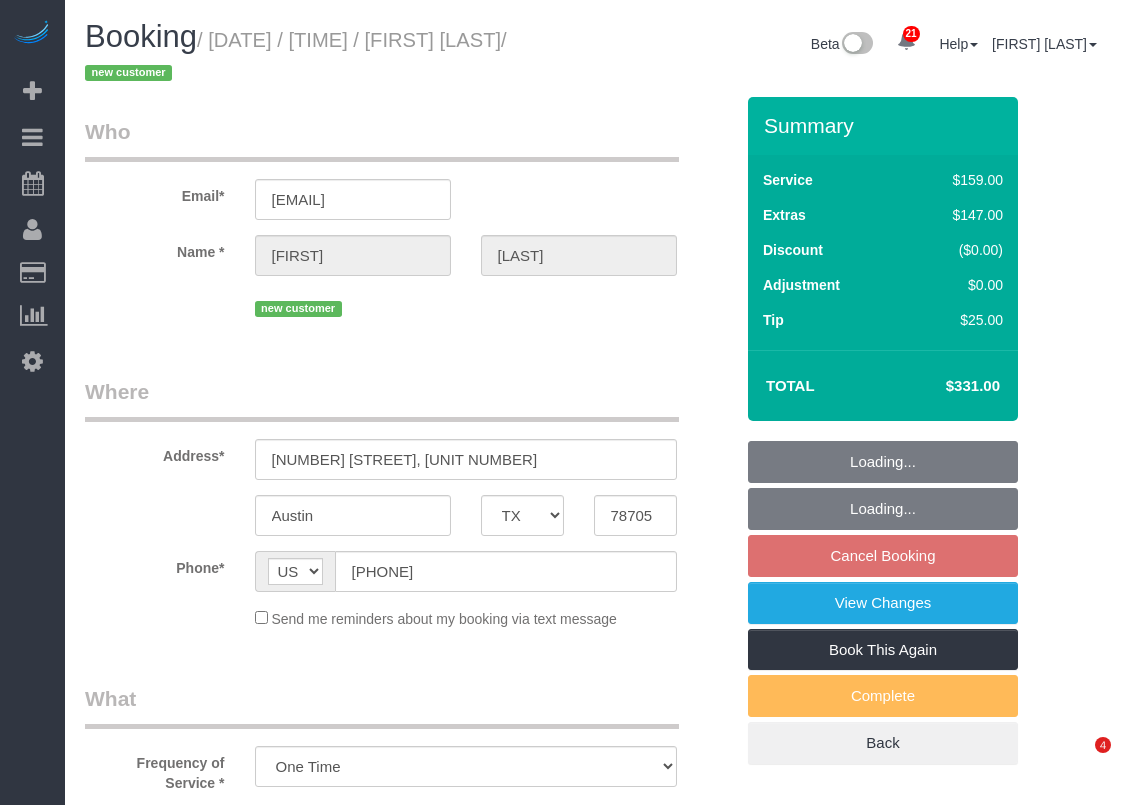 select on "TX" 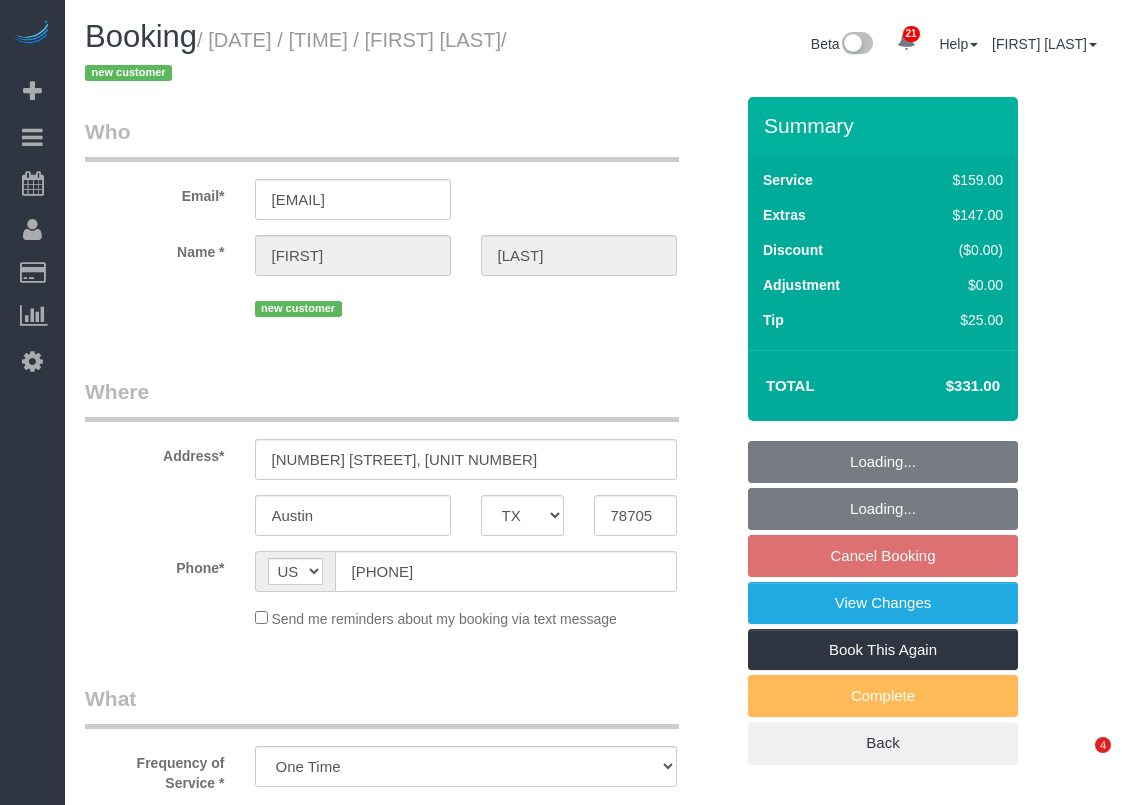 select on "spot1" 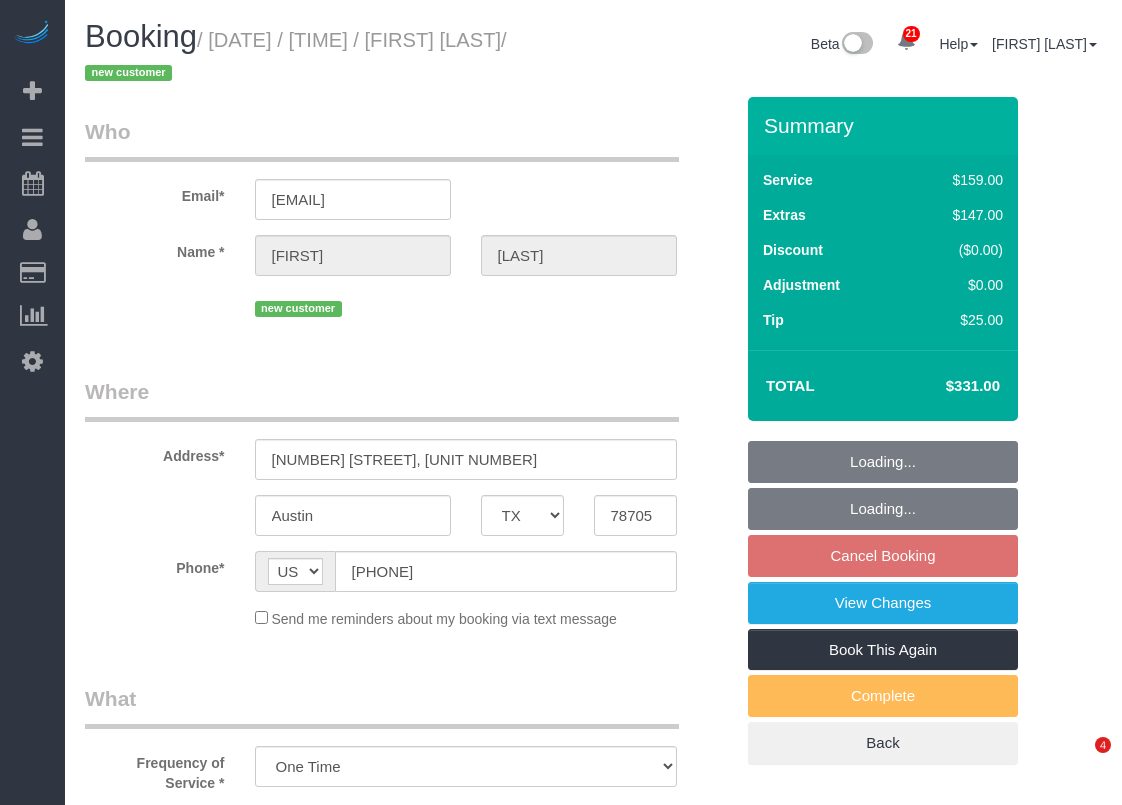 select on "spot26" 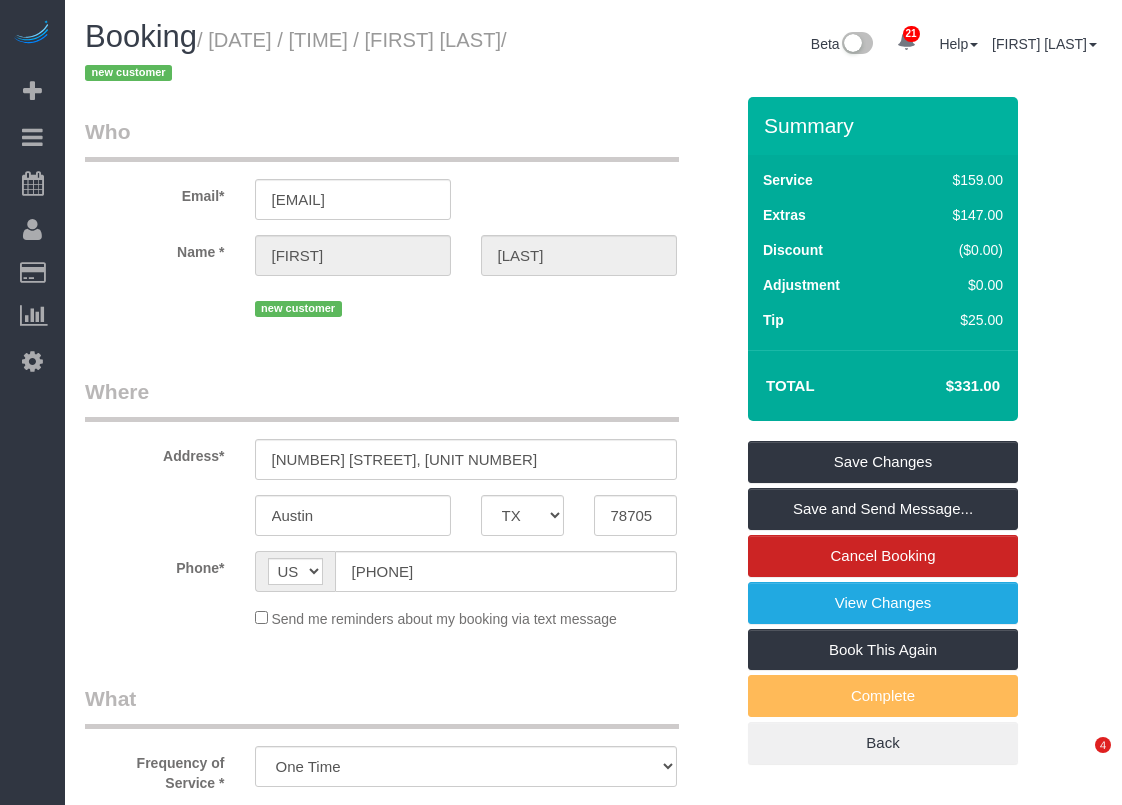 scroll, scrollTop: 0, scrollLeft: 0, axis: both 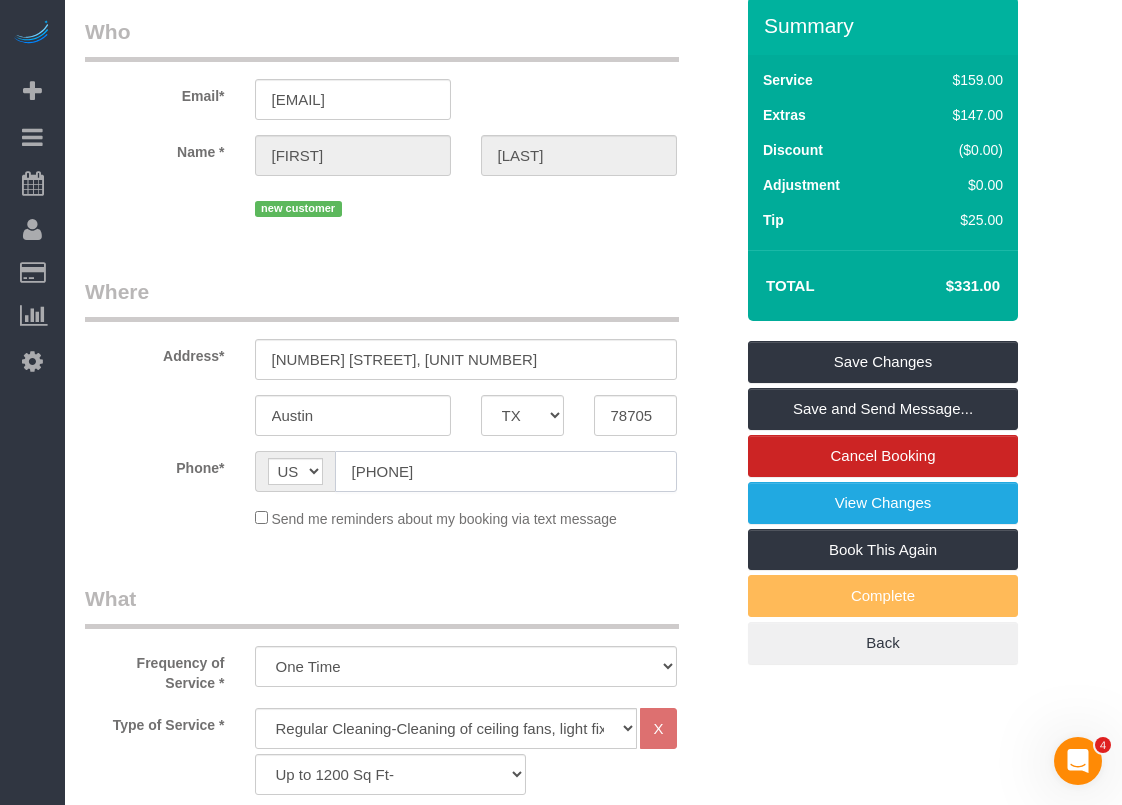 click on "[PHONE]" 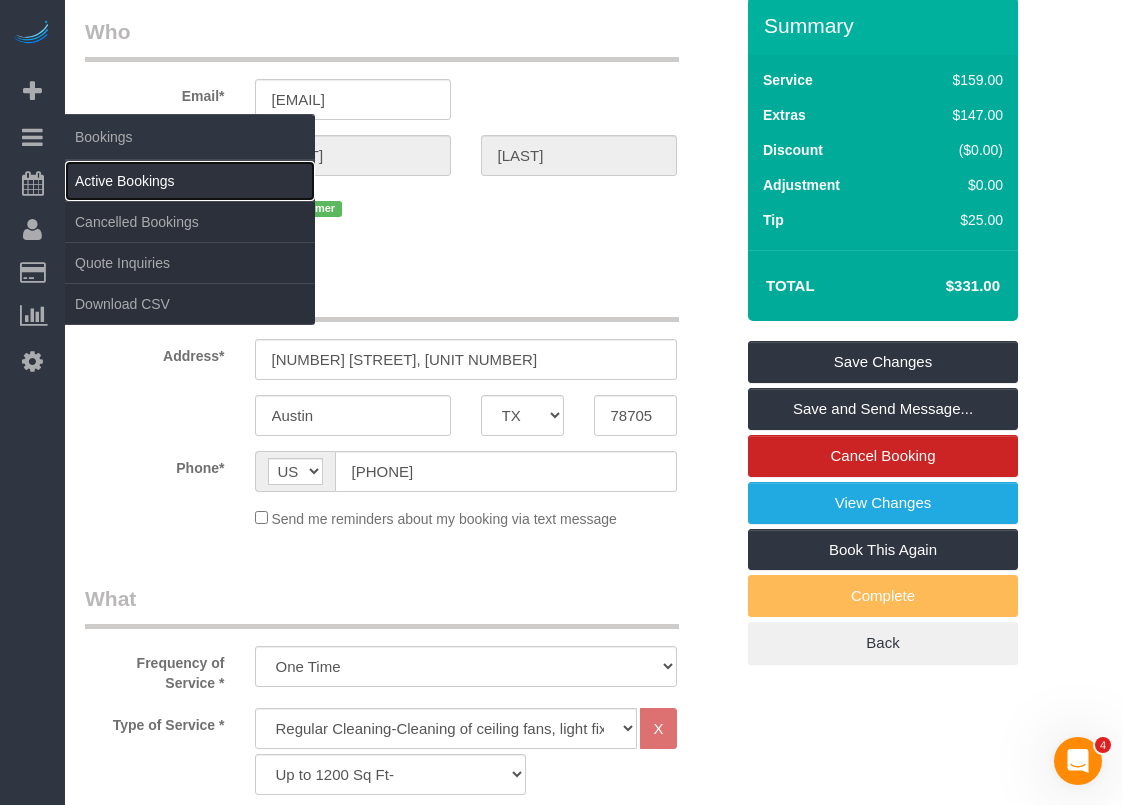 click on "Active Bookings" at bounding box center (190, 181) 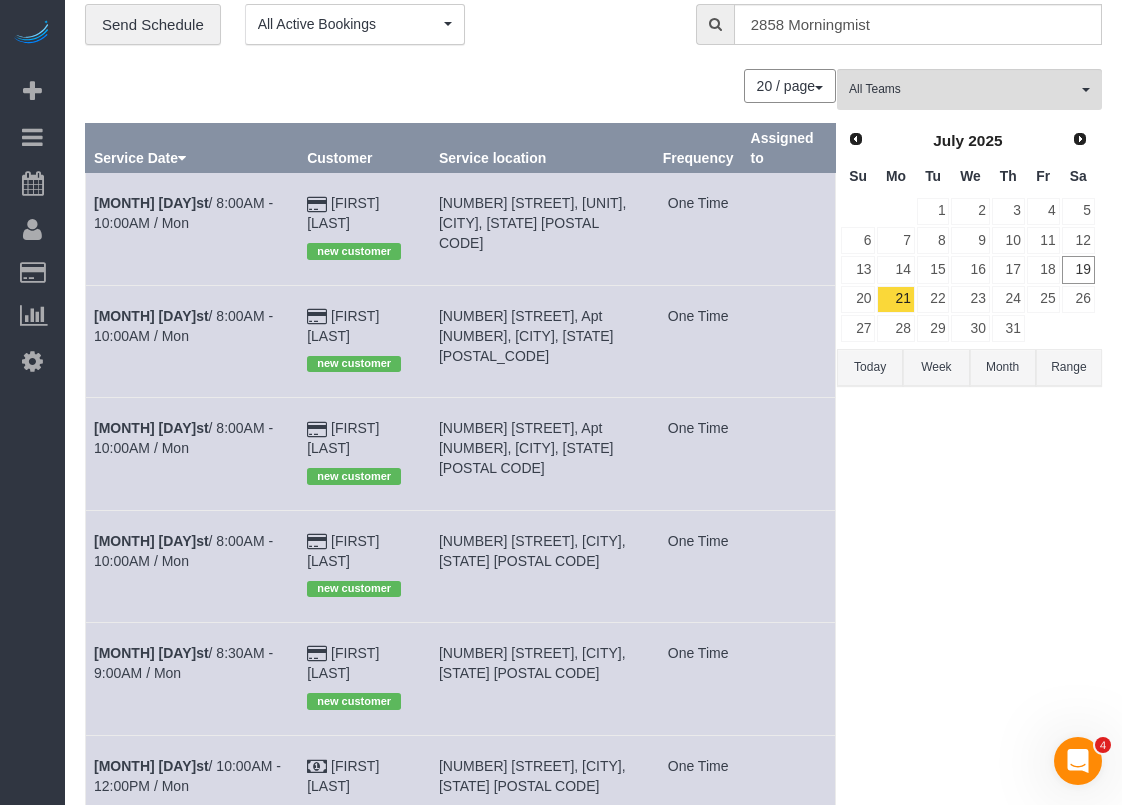scroll, scrollTop: 100, scrollLeft: 0, axis: vertical 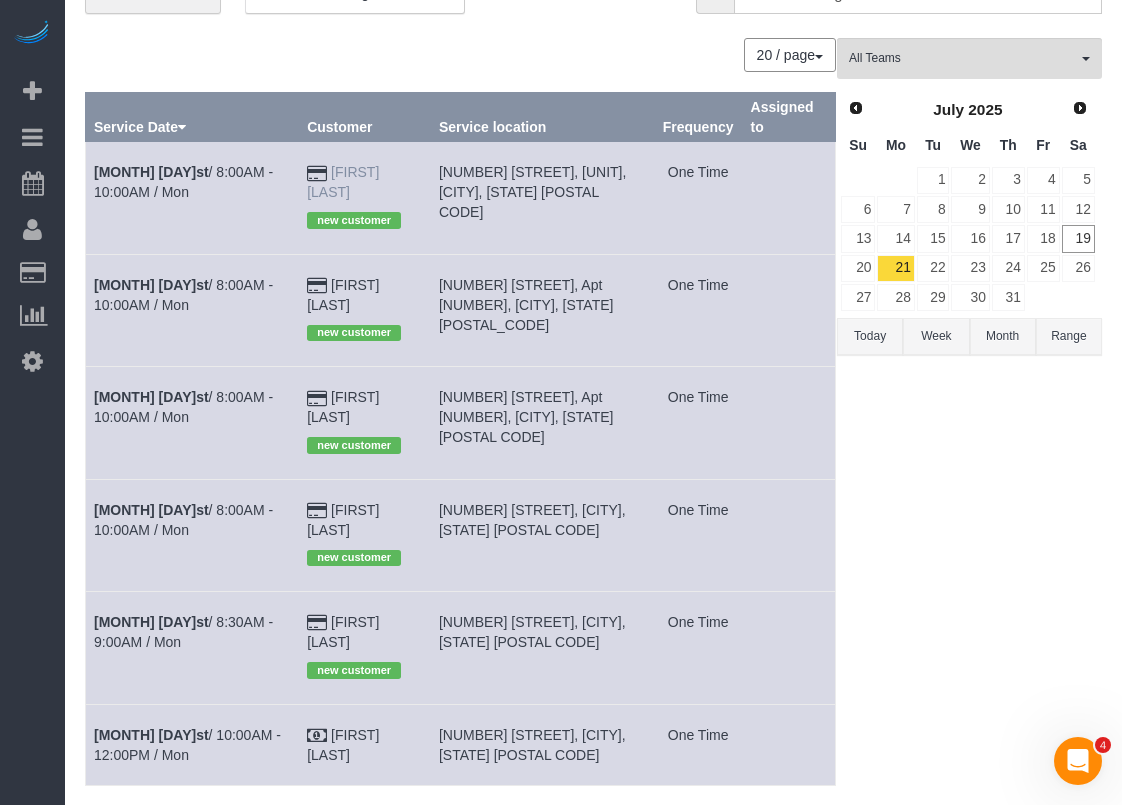 drag, startPoint x: 402, startPoint y: 163, endPoint x: 326, endPoint y: 171, distance: 76.41989 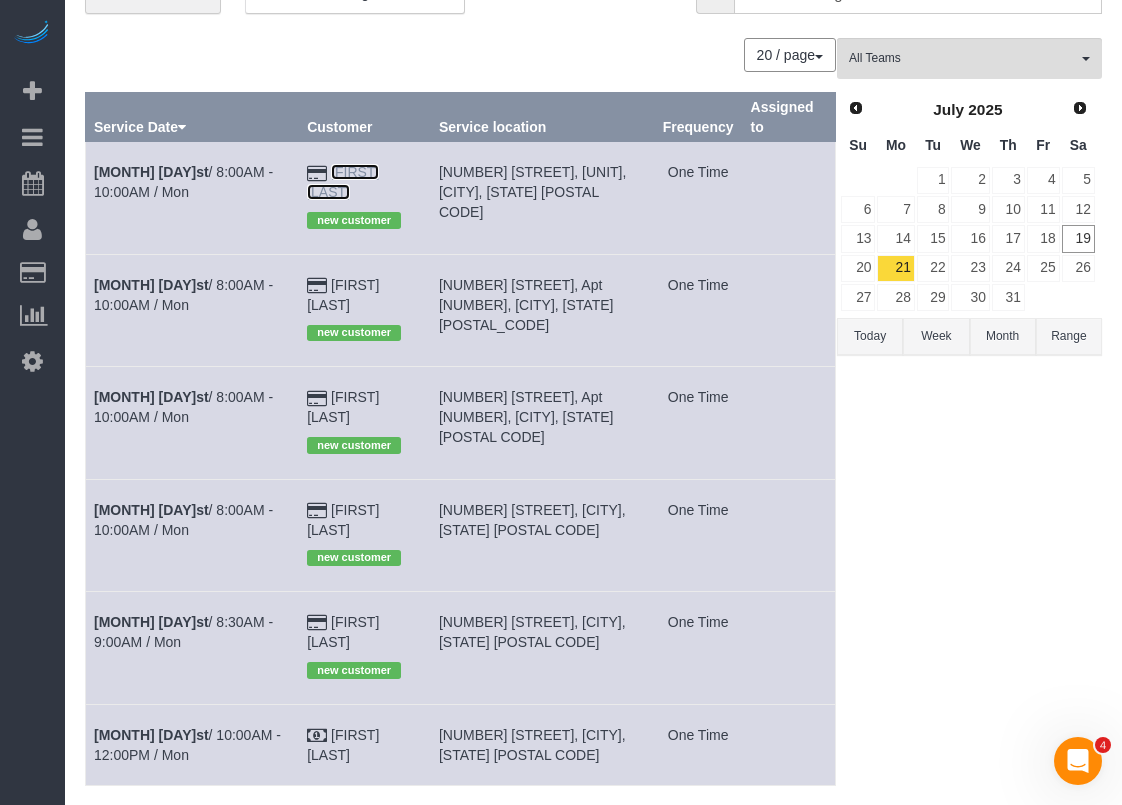 copy on "[FIRST] [LAST]" 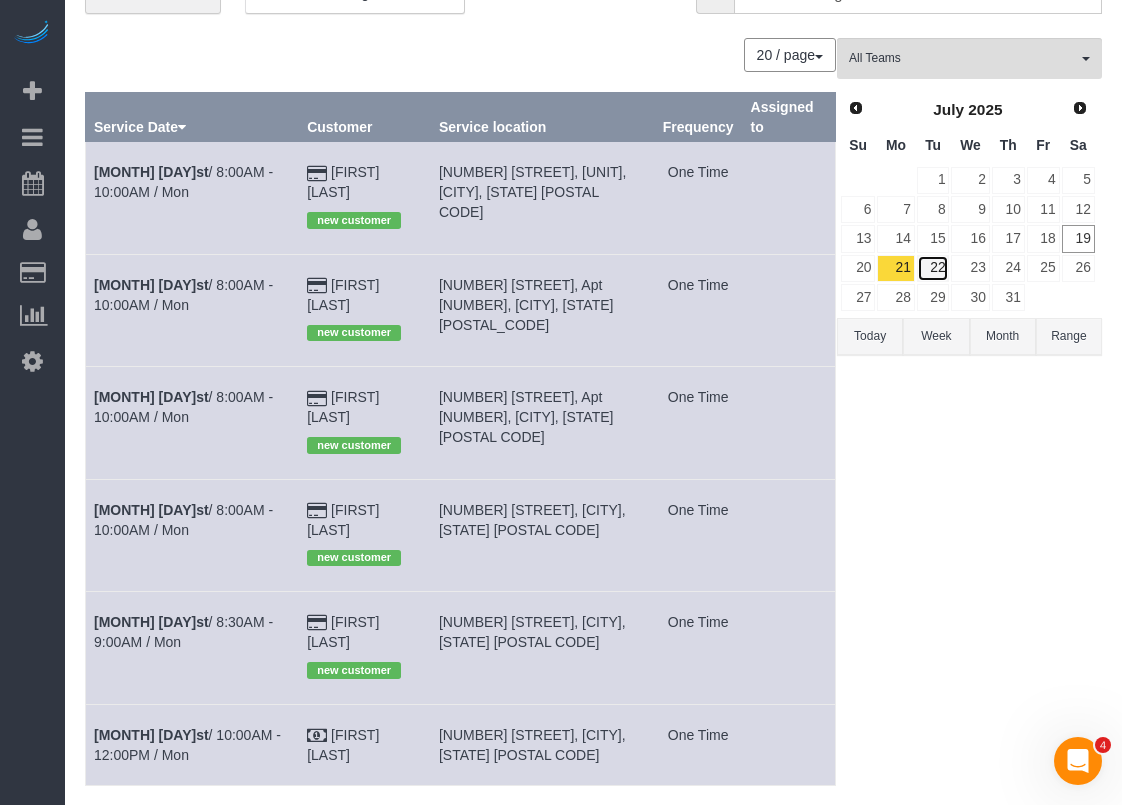 click on "22" at bounding box center [933, 268] 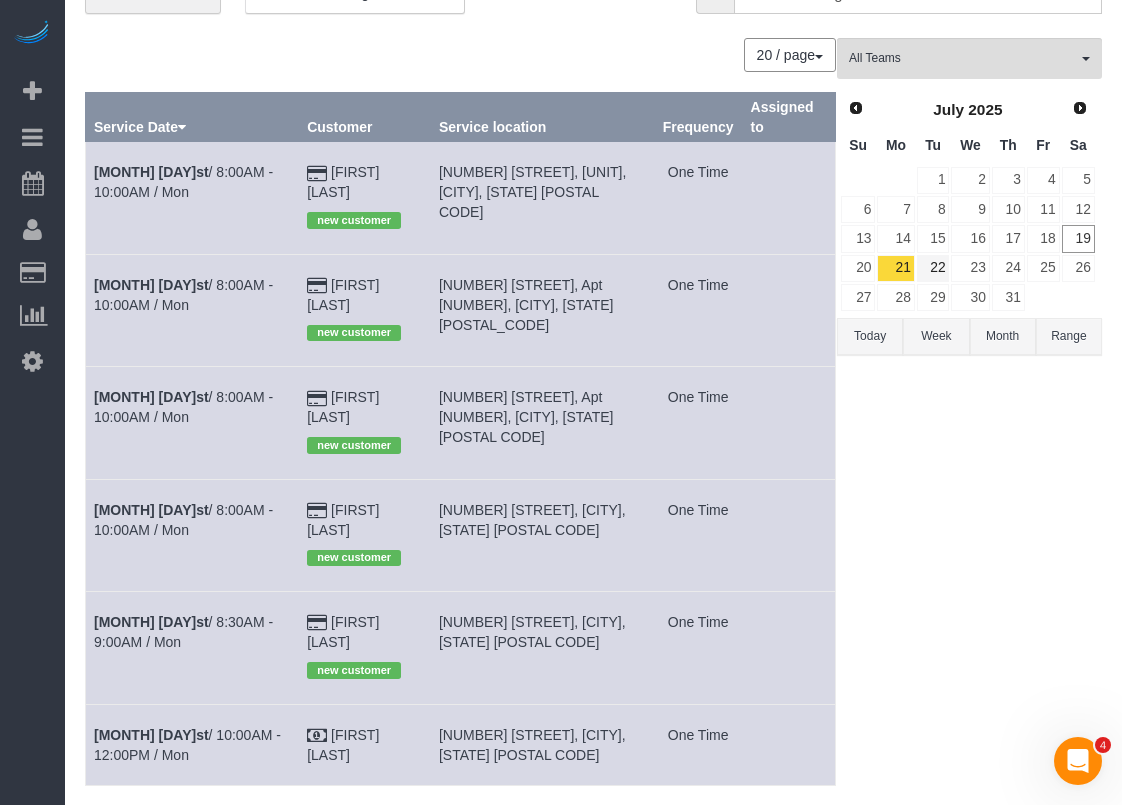 type 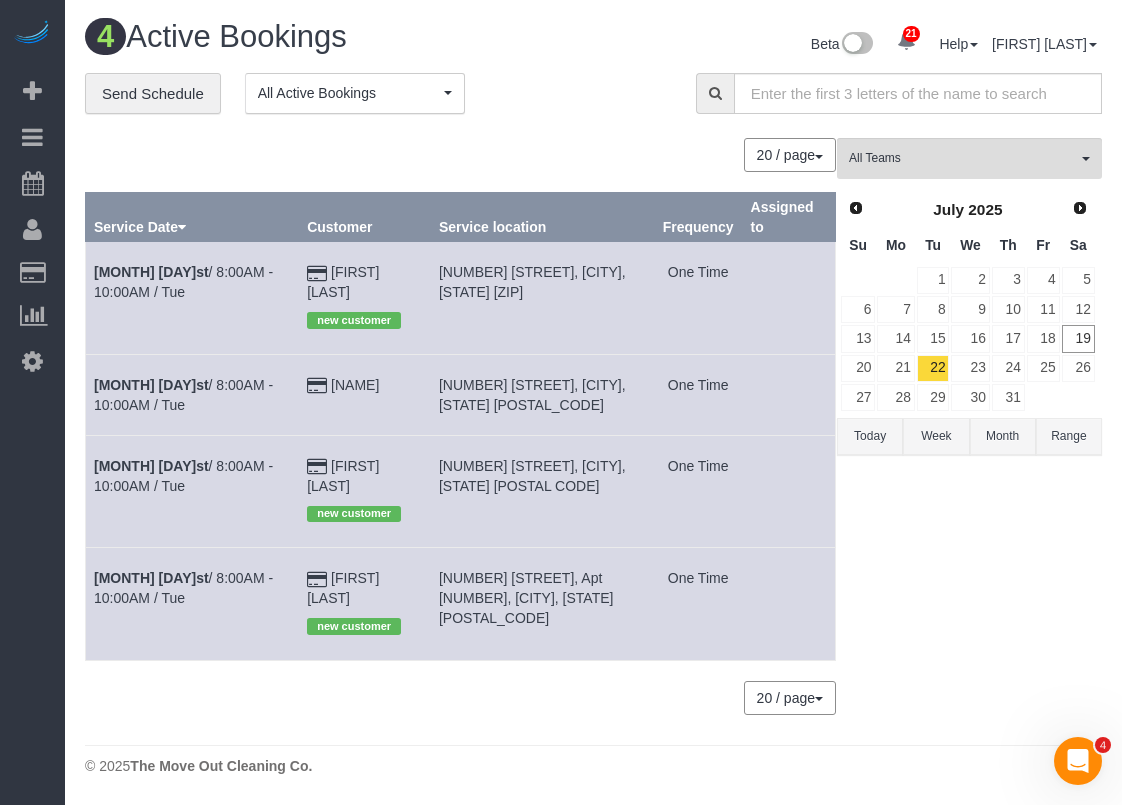 scroll, scrollTop: 0, scrollLeft: 0, axis: both 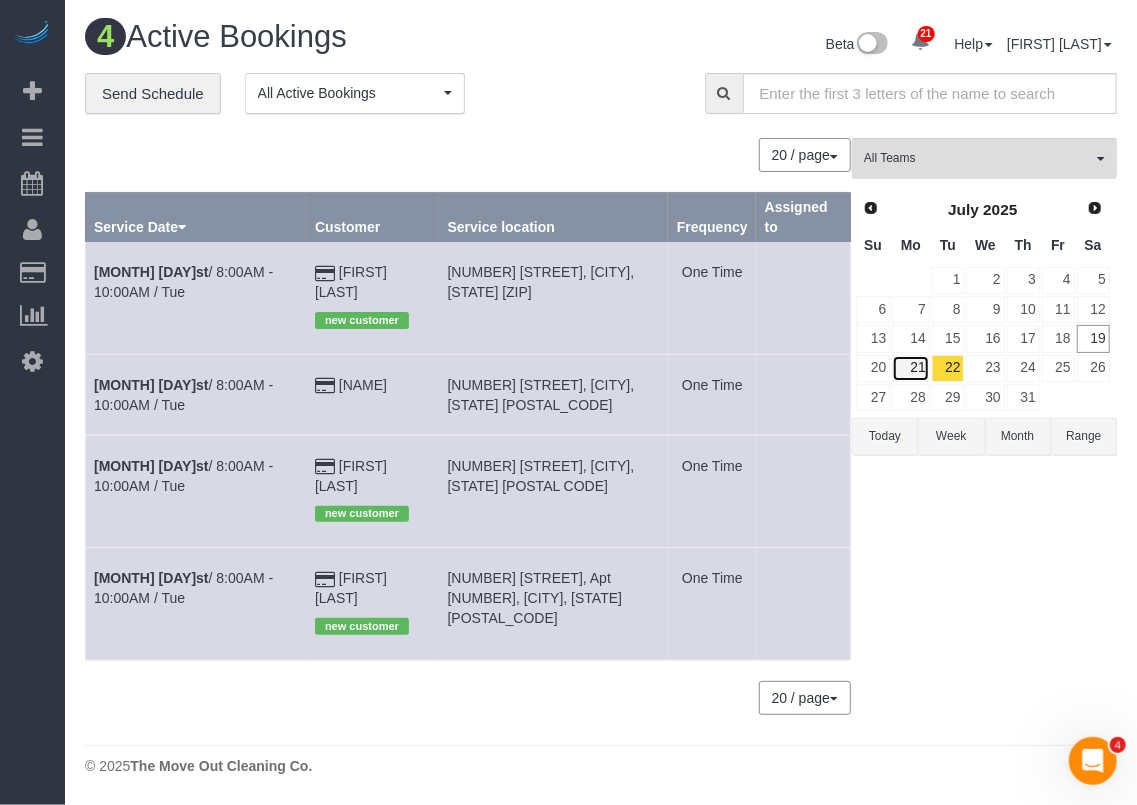 click on "21" at bounding box center [910, 368] 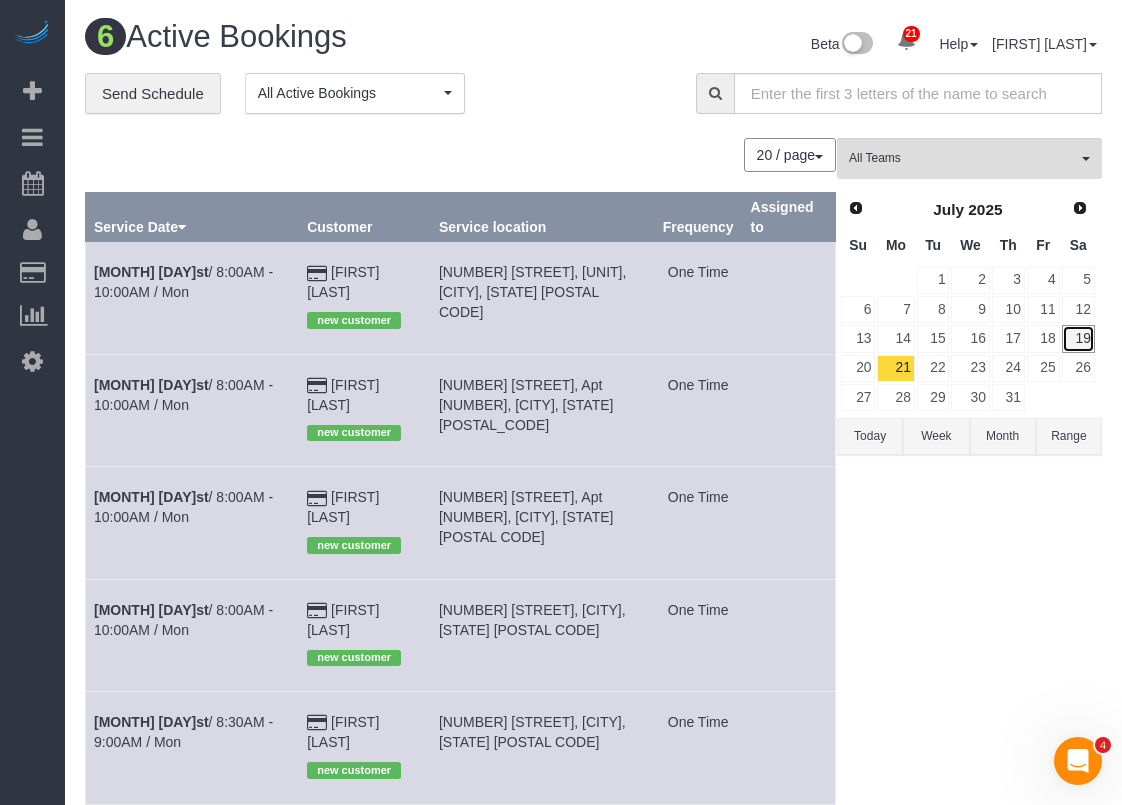 click on "19" at bounding box center (1078, 338) 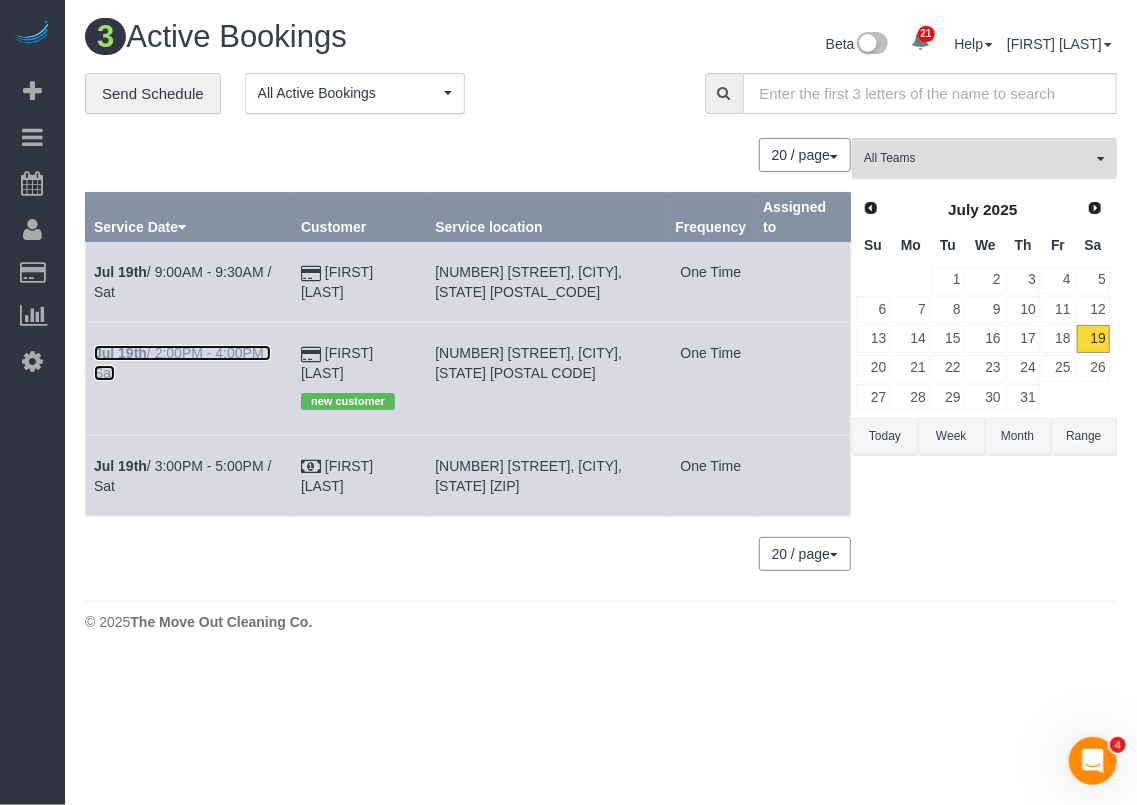 click on "[DATE] / 2:00PM - 4:00PM / Sat" at bounding box center [182, 363] 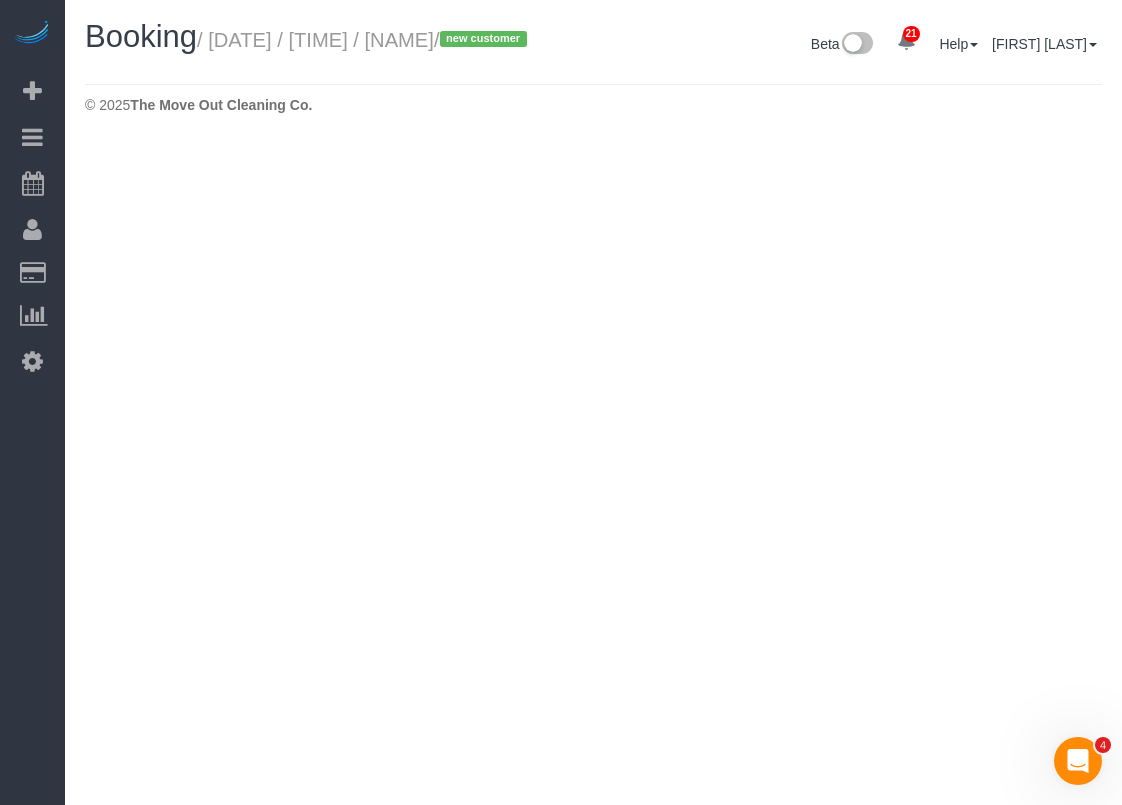 select on "TX" 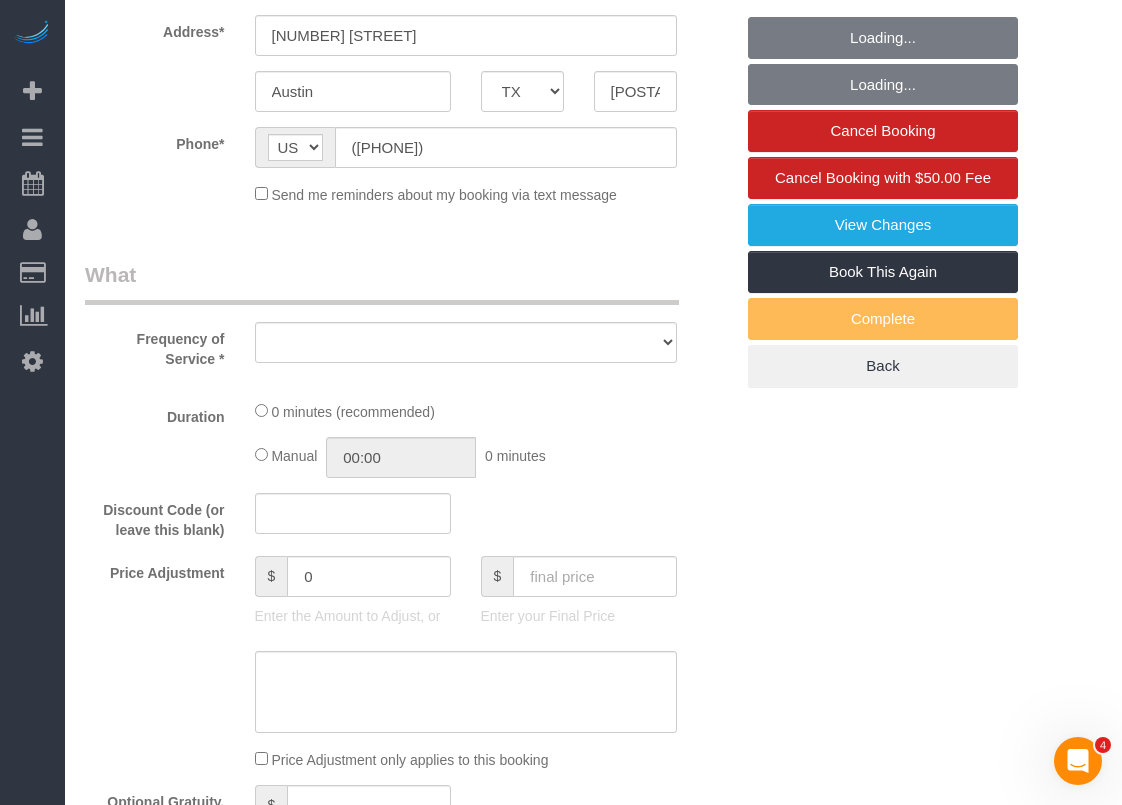 select on "object:1767" 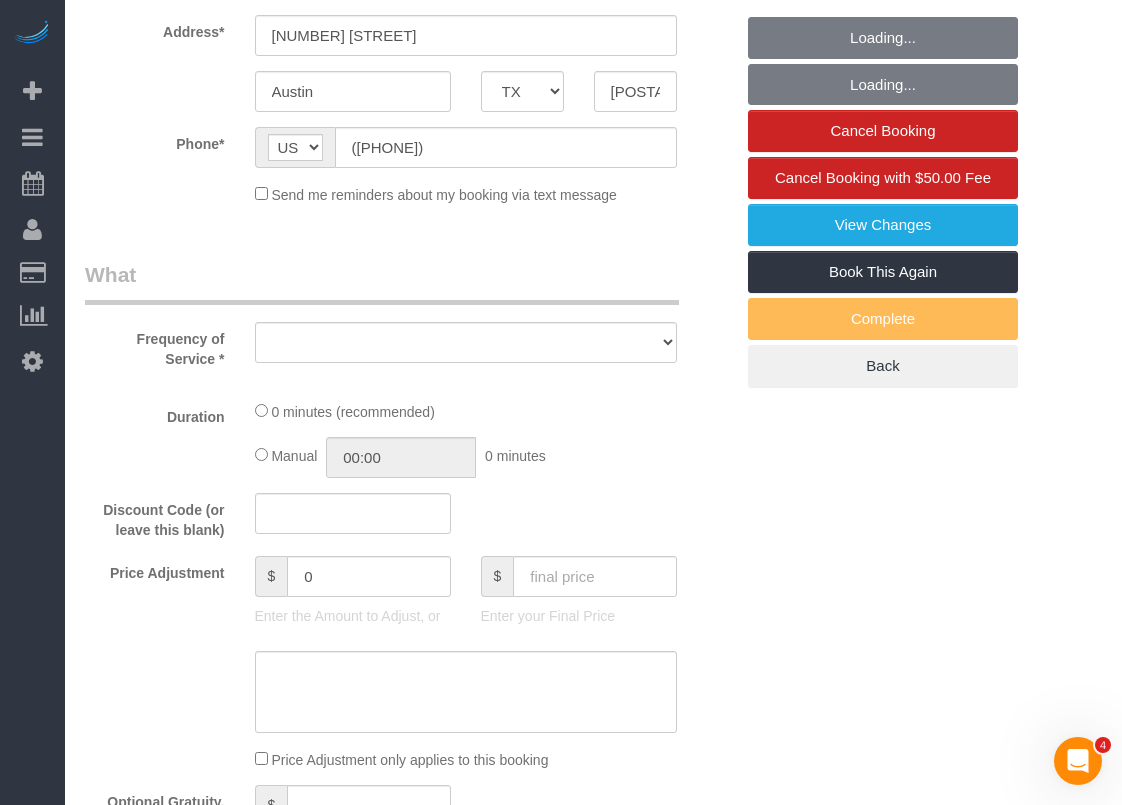 select on "string:fspay-bbf99495-46ae-42d1-8b1a-8a2e84c7e34e" 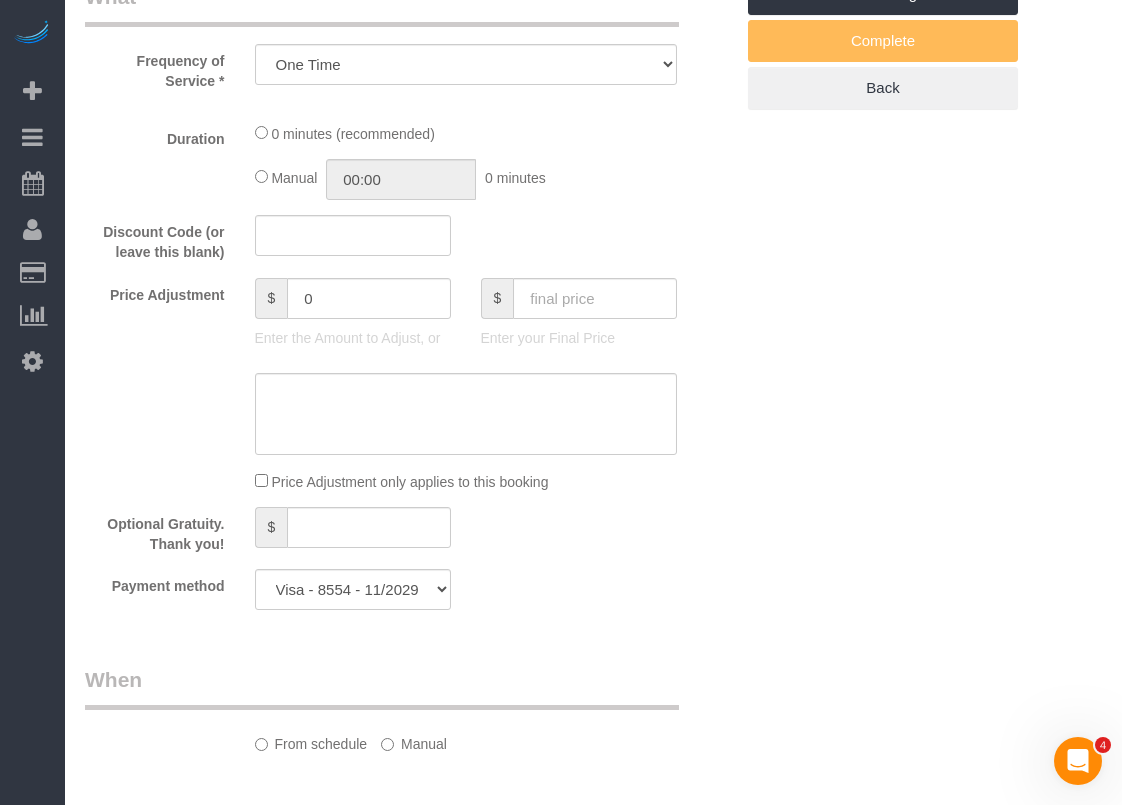 select on "object:1845" 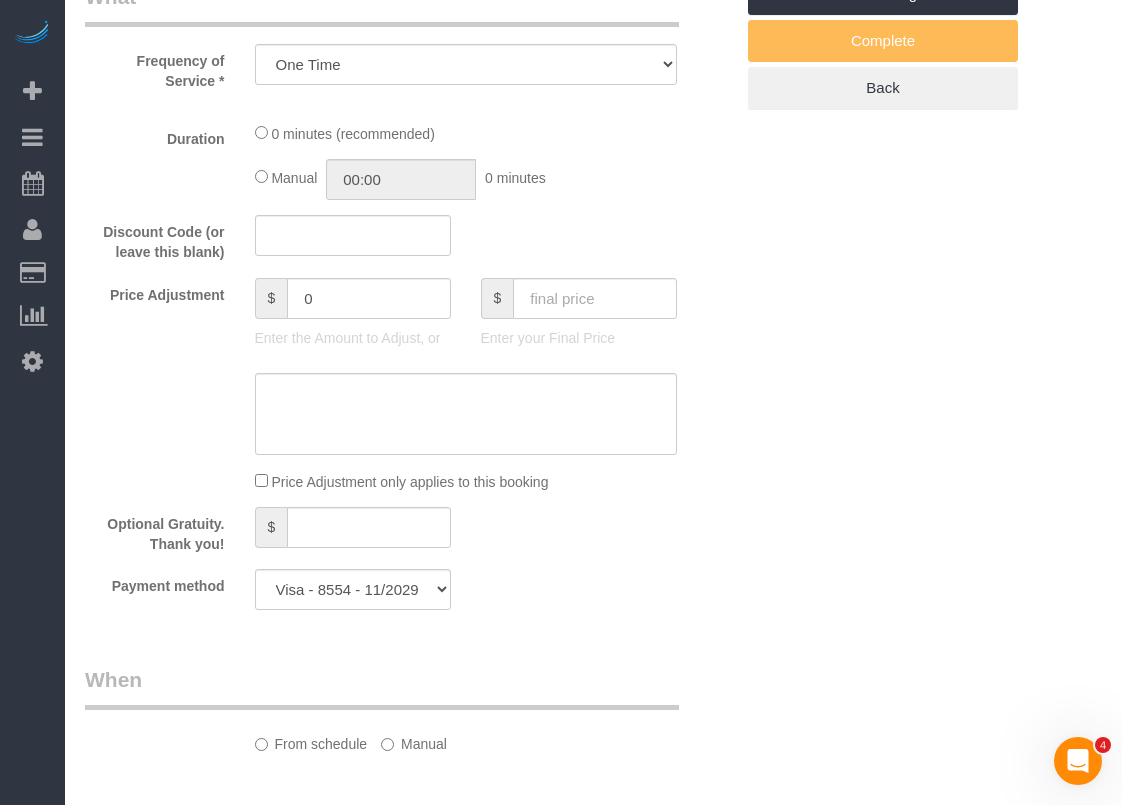 select on "3" 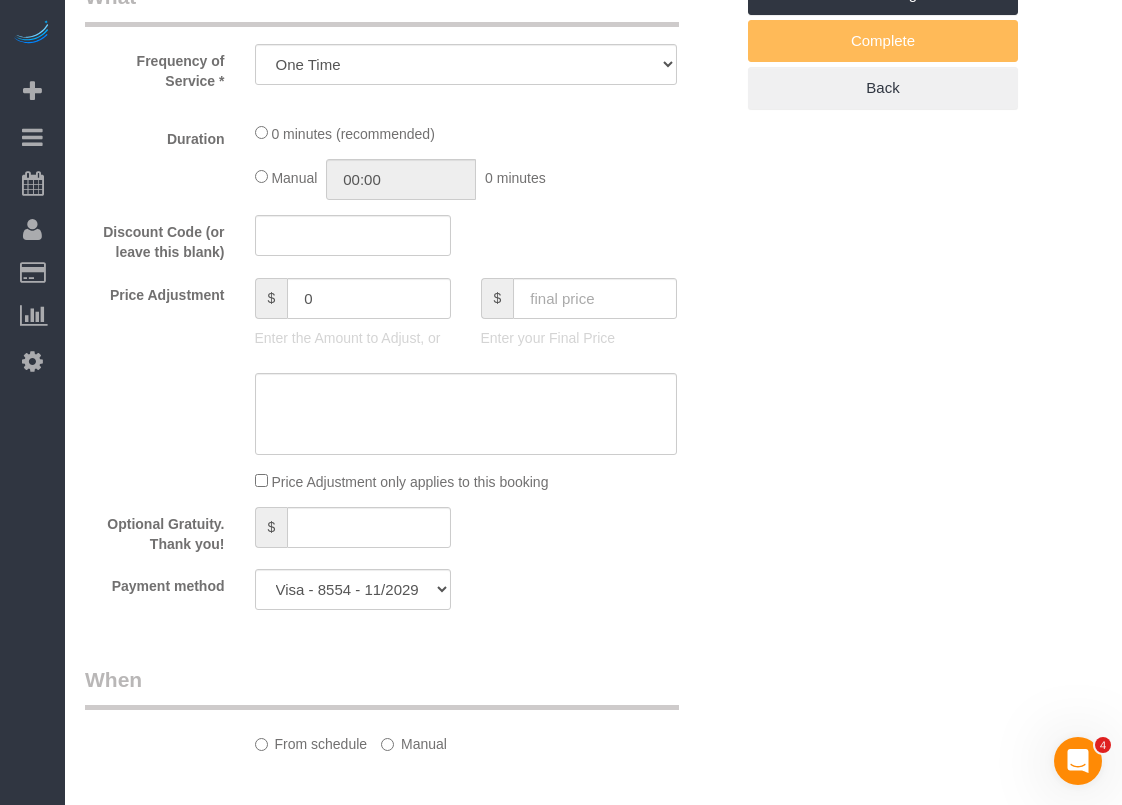 select on "spot51" 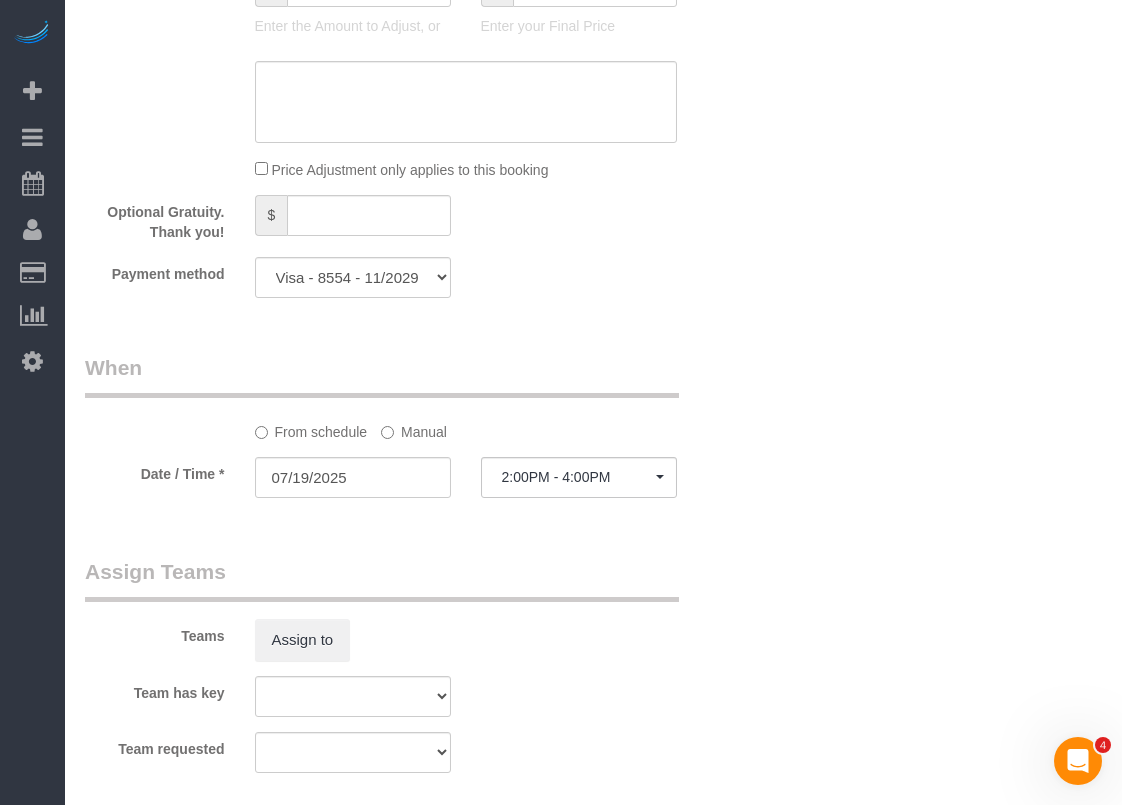 scroll, scrollTop: 1800, scrollLeft: 0, axis: vertical 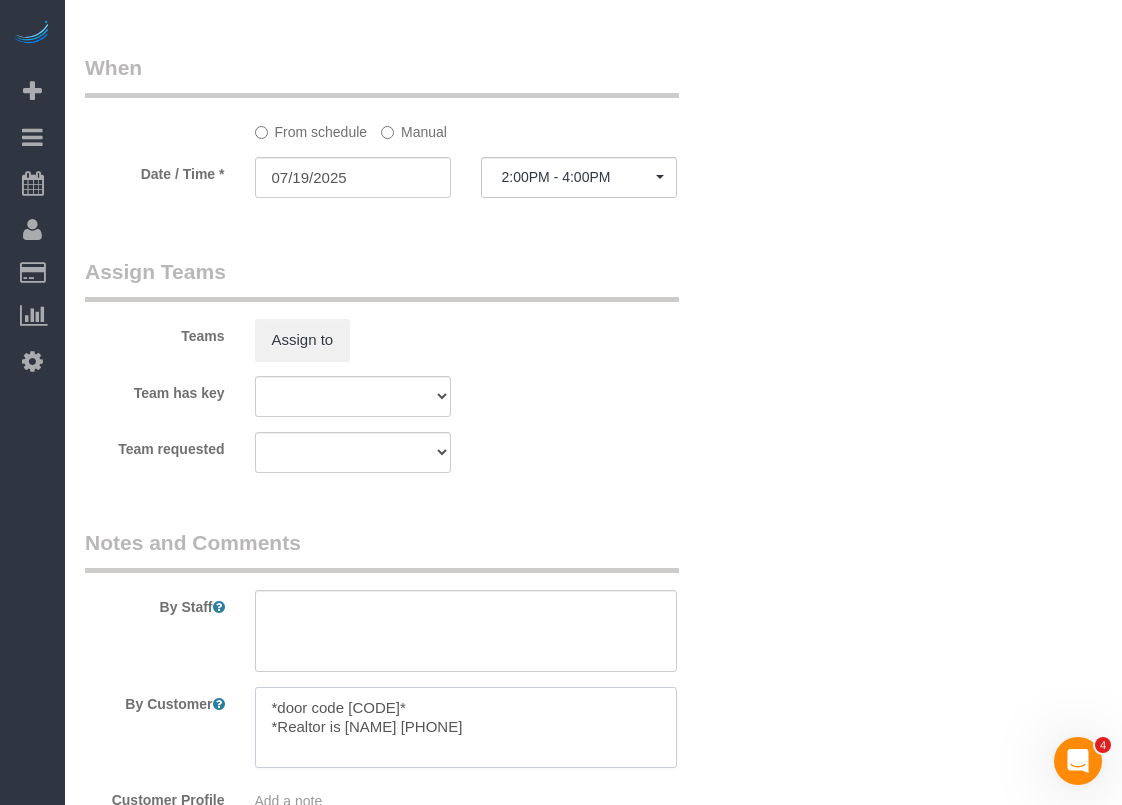 drag, startPoint x: 441, startPoint y: 754, endPoint x: 343, endPoint y: 759, distance: 98.12747 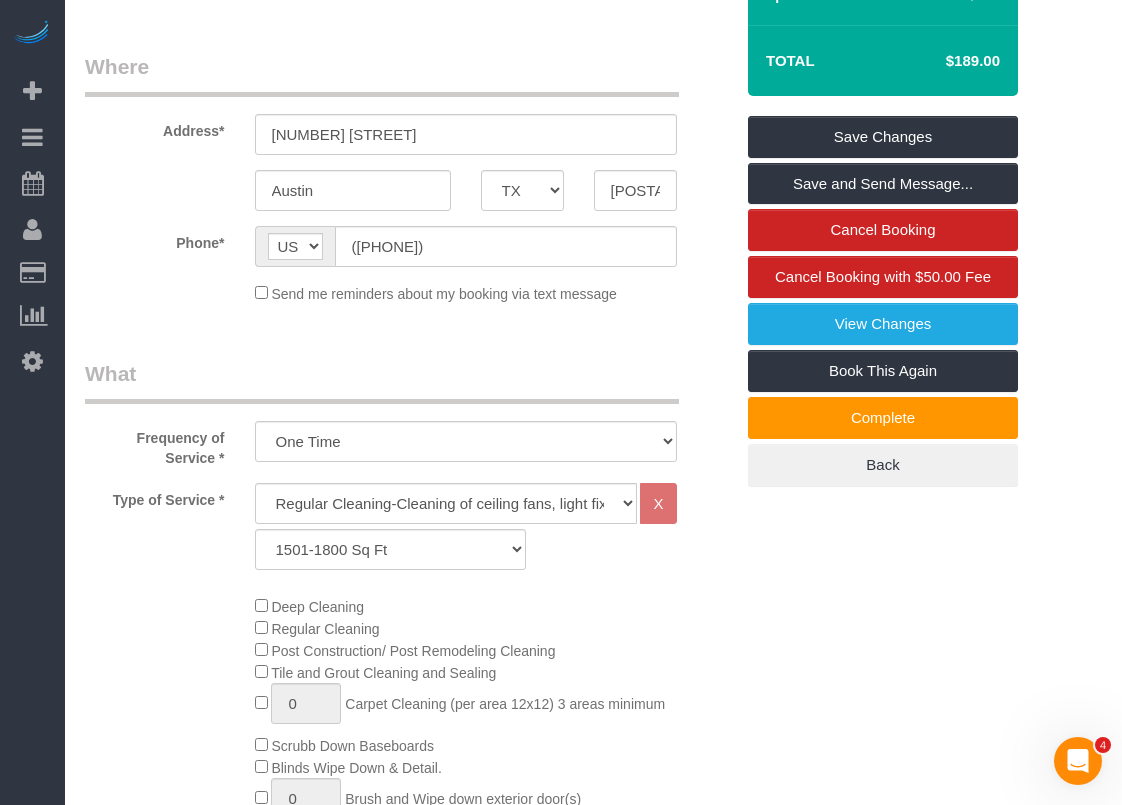 scroll, scrollTop: 300, scrollLeft: 0, axis: vertical 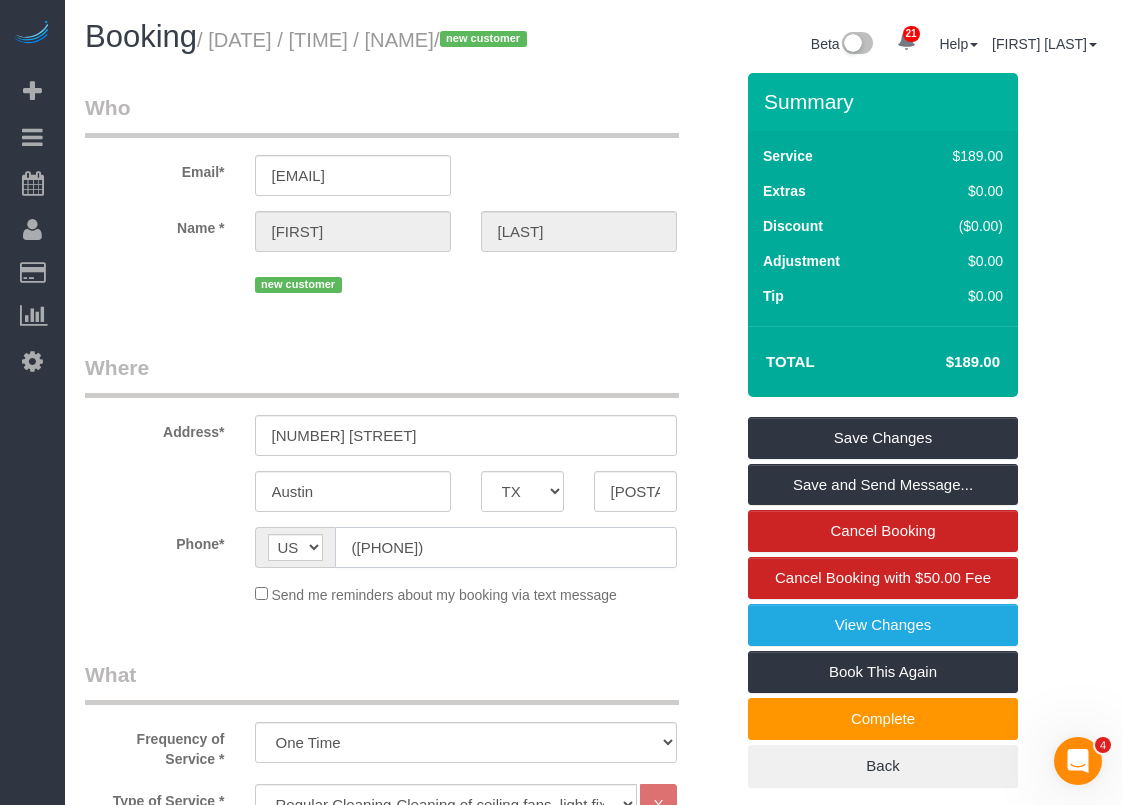 click on "([PHONE])" 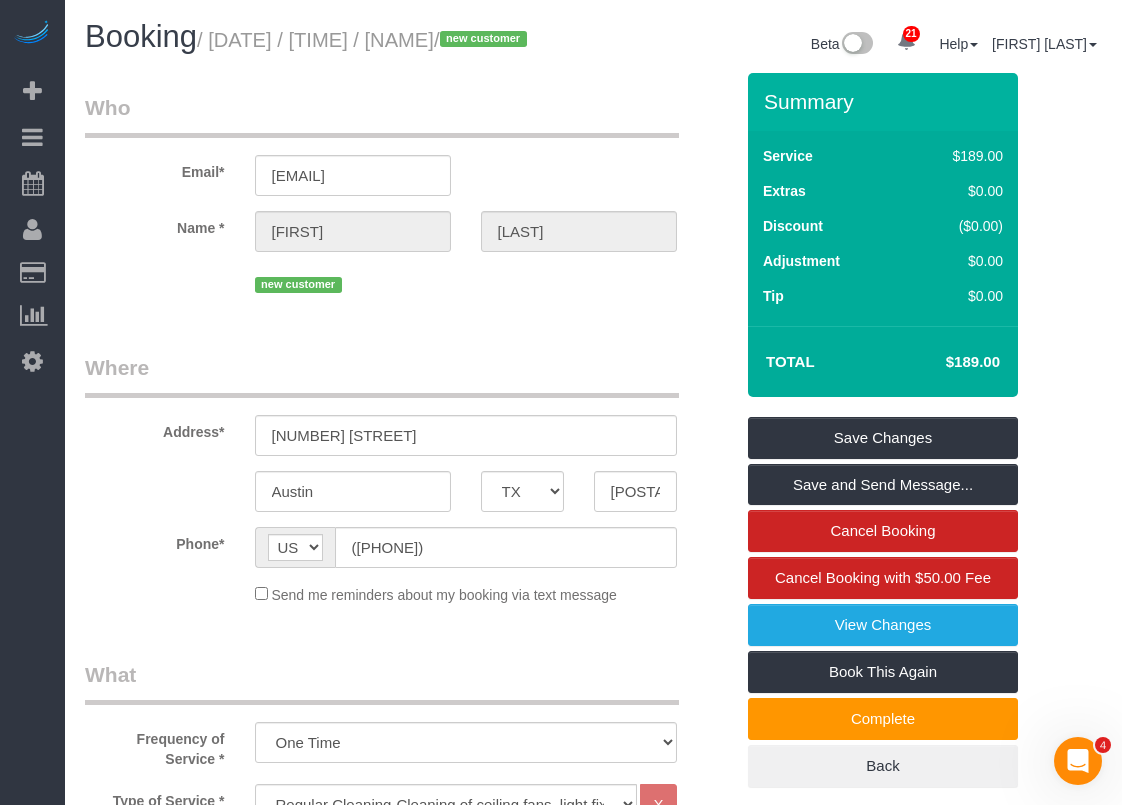 click on "What" at bounding box center (382, 682) 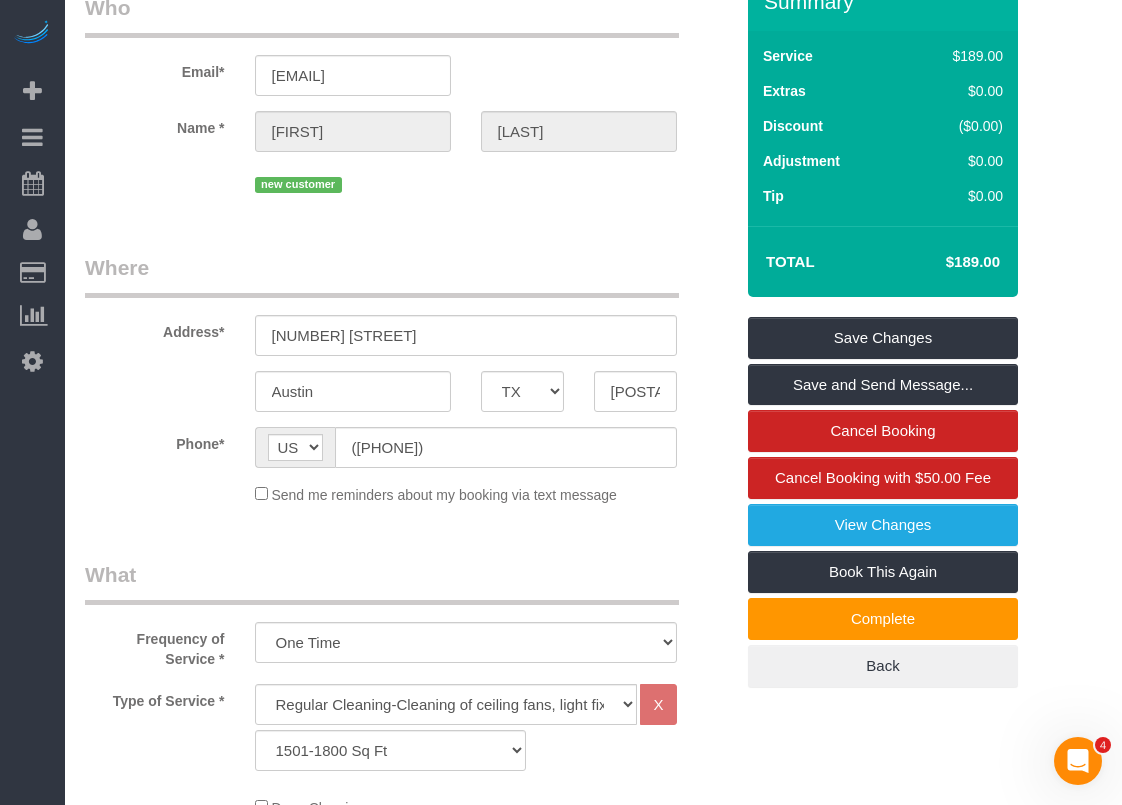 scroll, scrollTop: 300, scrollLeft: 0, axis: vertical 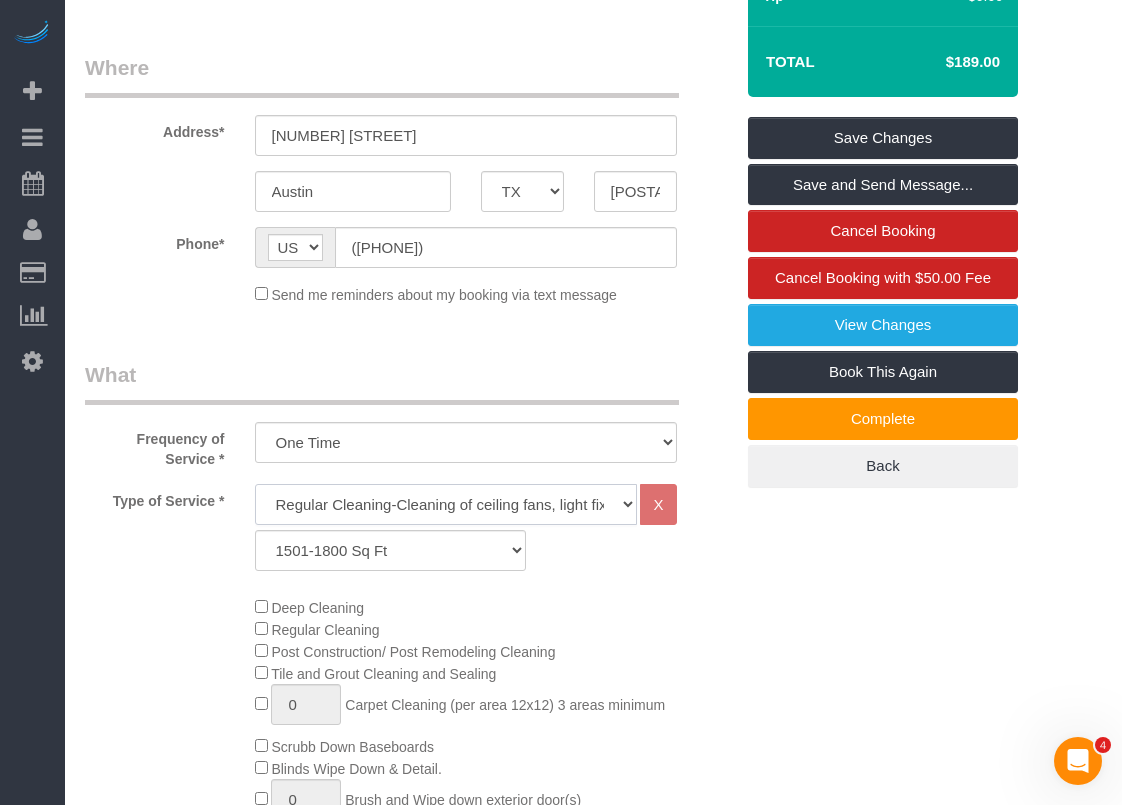 click on "Regular Cleaning-Cleaning of ceiling fans, light fixtures, windowsills, dust baseboards, interior windows, mirrors, dust blinds, countertops, sinks, tubs/showers, toilets, inside all kitchen appliances, inside cabinets, sweeping, mopping, and vacuuming. *Deep Cleaning + $95 (When a heavier cleaning is required due to excess dirt, grime and build-up) Requires more time and products. Price may vary due to condition." 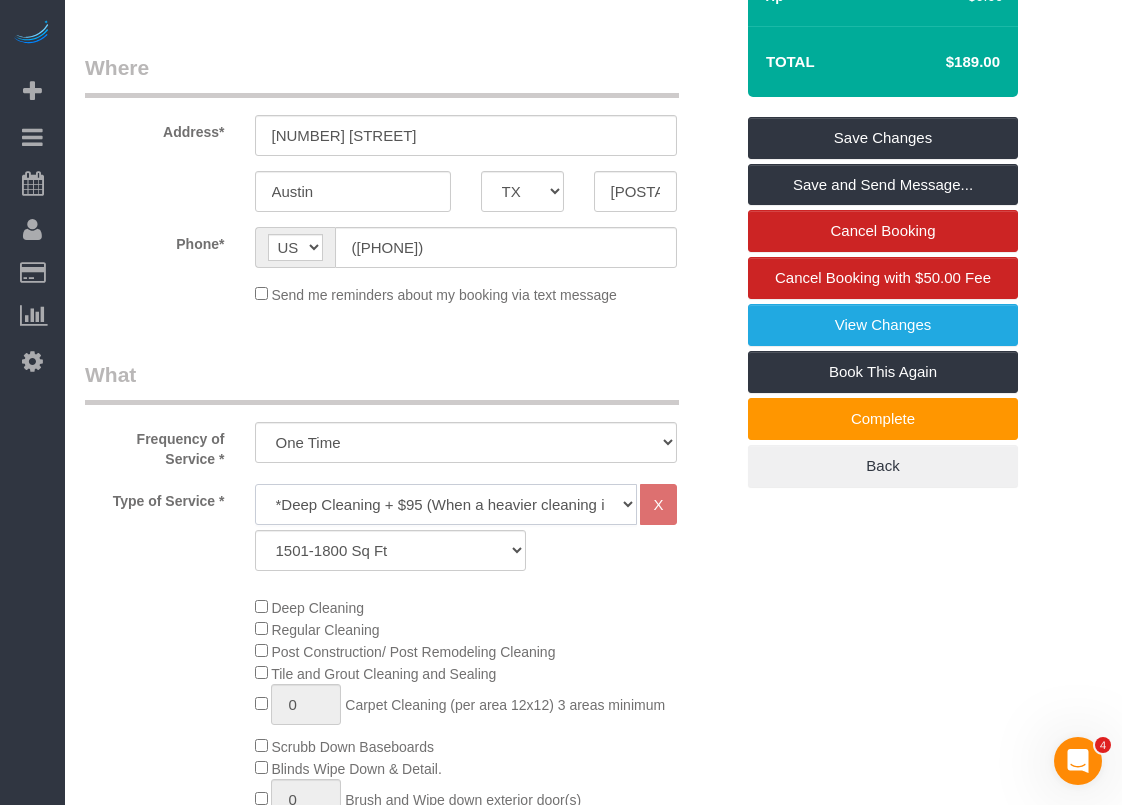 click on "Regular Cleaning-Cleaning of ceiling fans, light fixtures, windowsills, dust baseboards, interior windows, mirrors, dust blinds, countertops, sinks, tubs/showers, toilets, inside all kitchen appliances, inside cabinets, sweeping, mopping, and vacuuming. *Deep Cleaning + $95 (When a heavier cleaning is required due to excess dirt, grime and build-up) Requires more time and products. Price may vary due to condition." 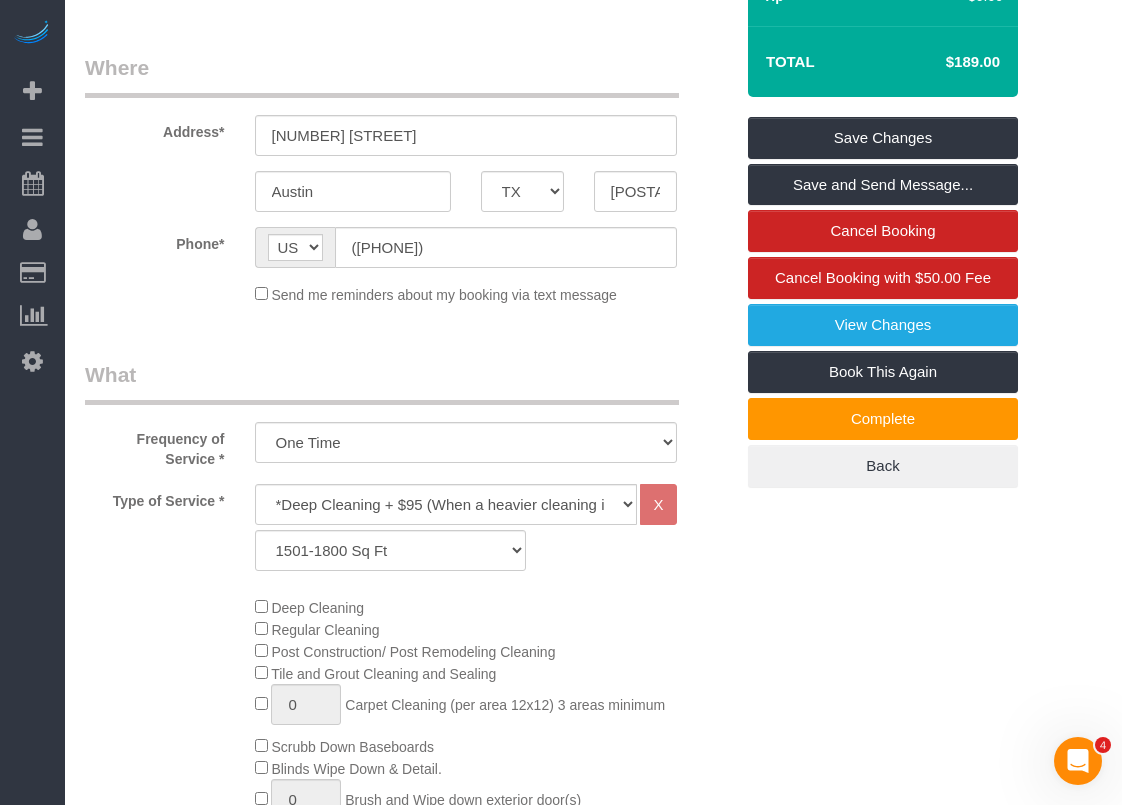 click on "Who
Email*
samsmith20@[EXAMPLE].com
Name *
[FIRST]
[LAST]
new customer
Where
Address*
[NUMBER] [STREET]
[CITY]
AK
AL
AR
AZ
CA
CO
CT
DC
DE
FL
GA
HI
IA
ID
IL
IN
KS
KY
LA
MA
MD
ME
MI
MN
MO
MS
MT
NC
ND
NE" at bounding box center (593, 1144) 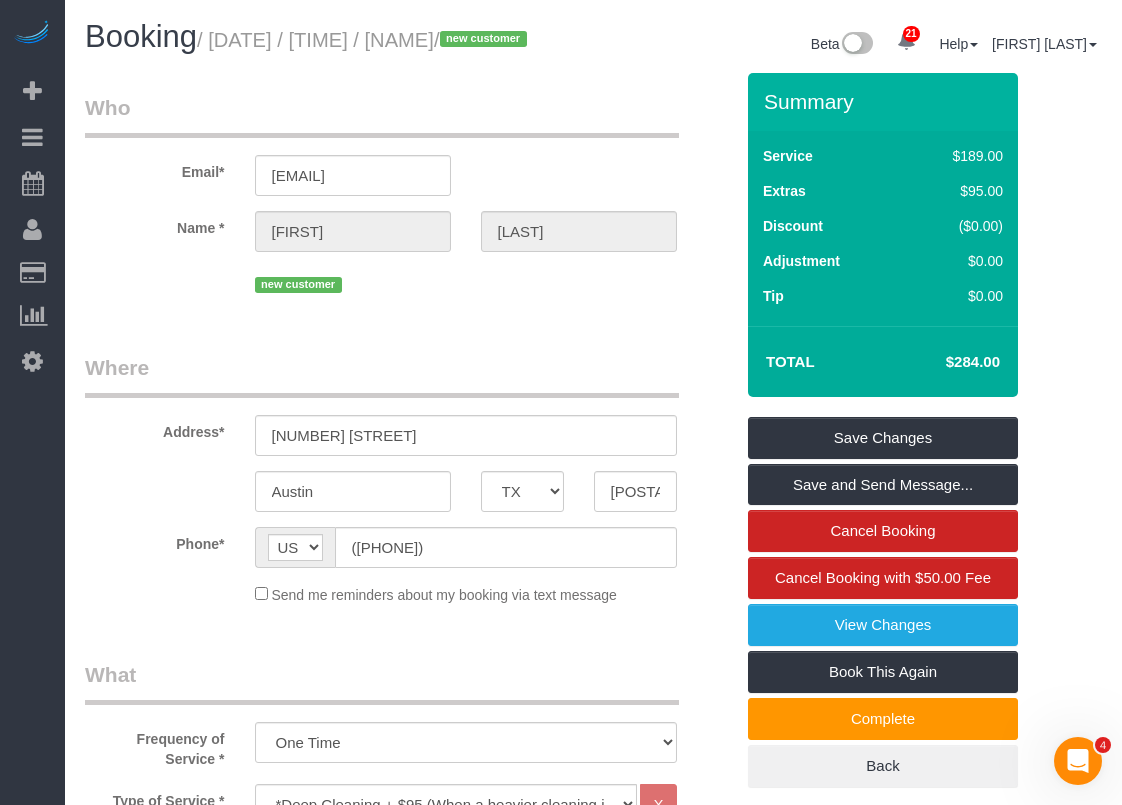 scroll, scrollTop: 0, scrollLeft: 0, axis: both 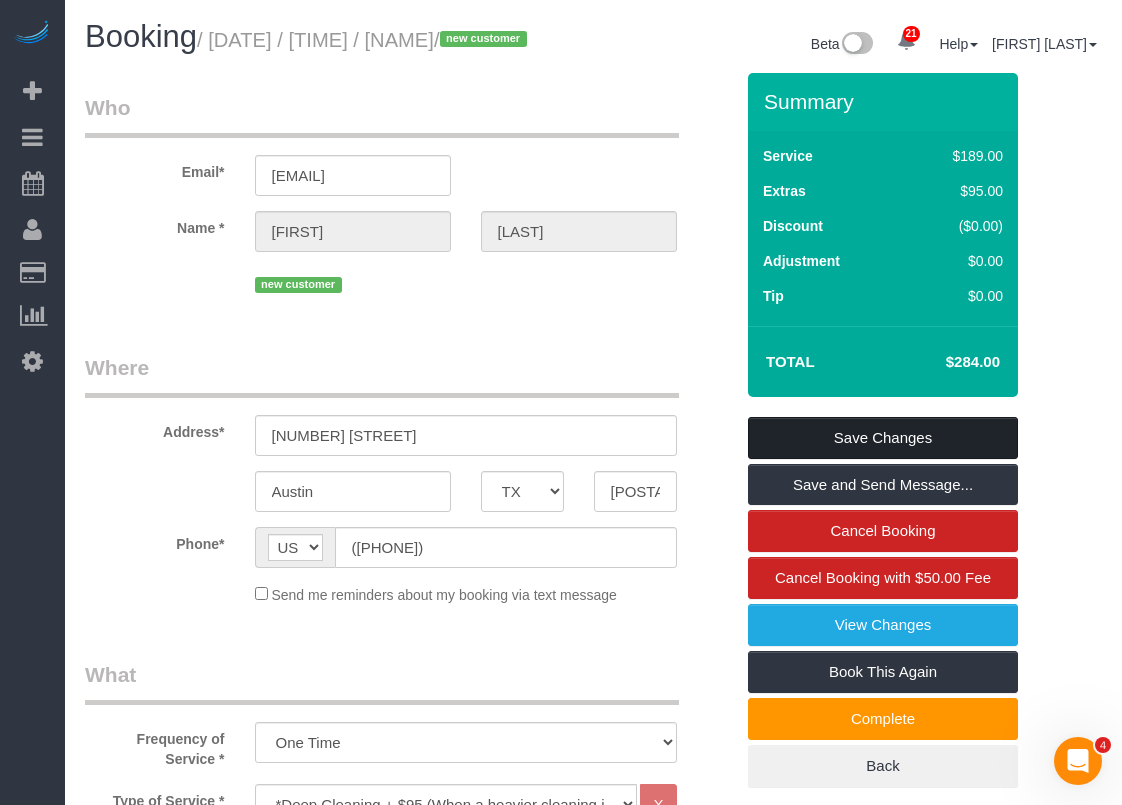 click on "Save Changes" at bounding box center [883, 438] 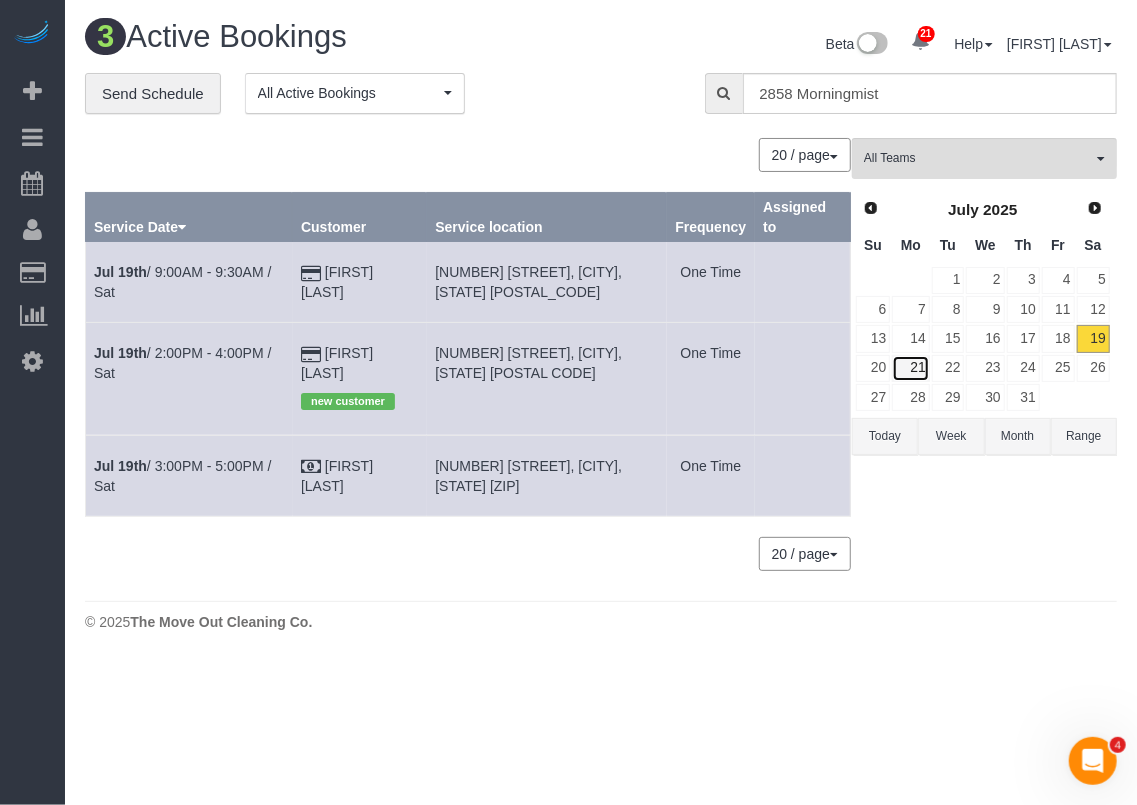click on "21" at bounding box center [910, 368] 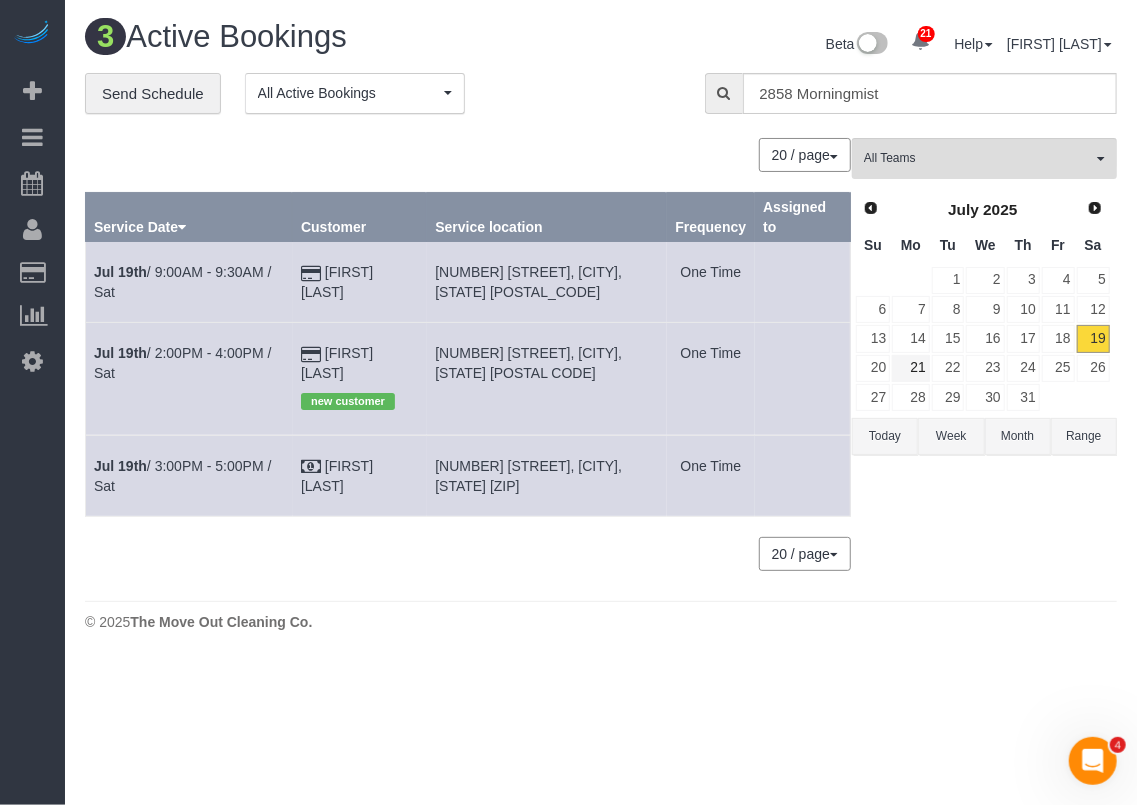 type 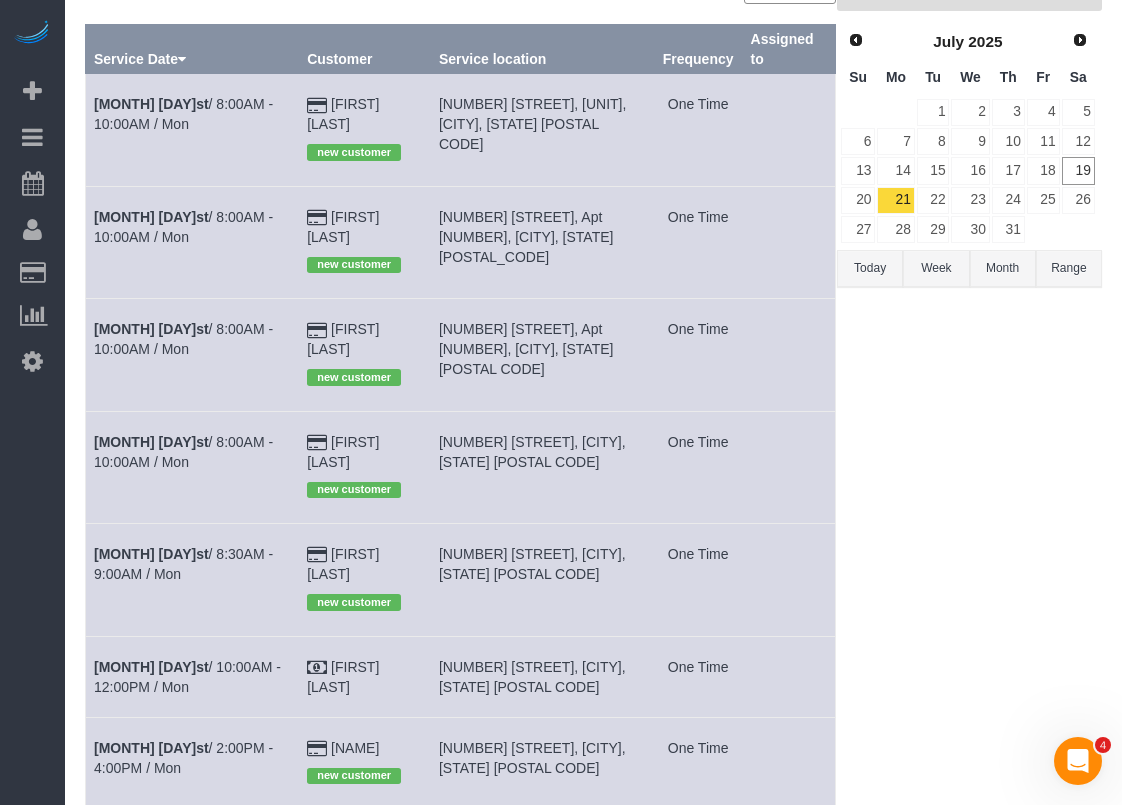 scroll, scrollTop: 200, scrollLeft: 0, axis: vertical 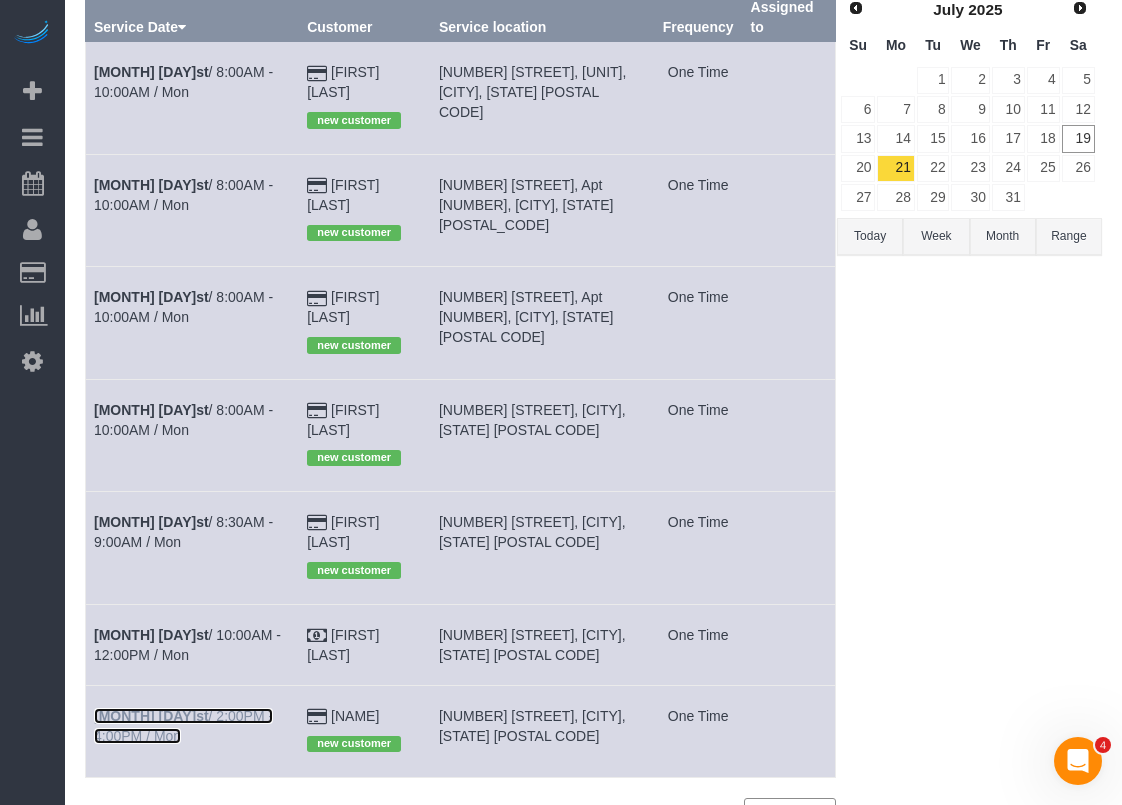 click on "[MONTH] [DAY]st
/ [TIME] - [TIME] / [DAY]" at bounding box center [183, 726] 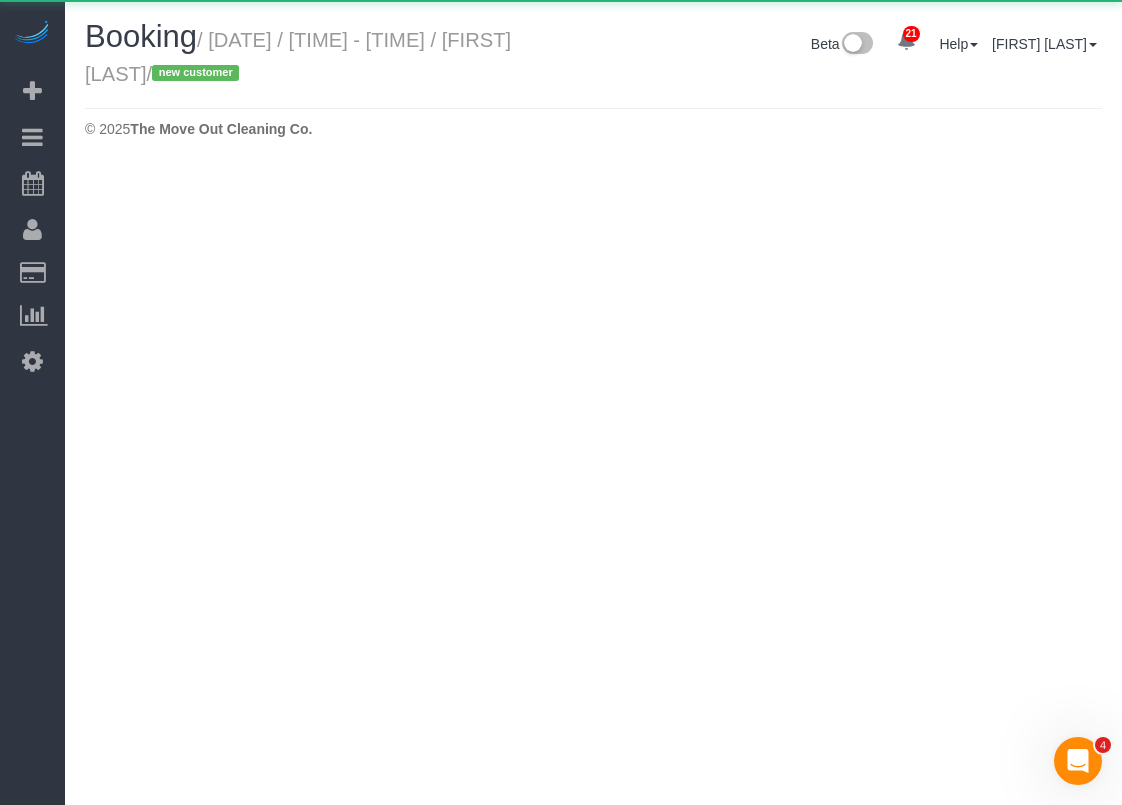 scroll, scrollTop: 0, scrollLeft: 0, axis: both 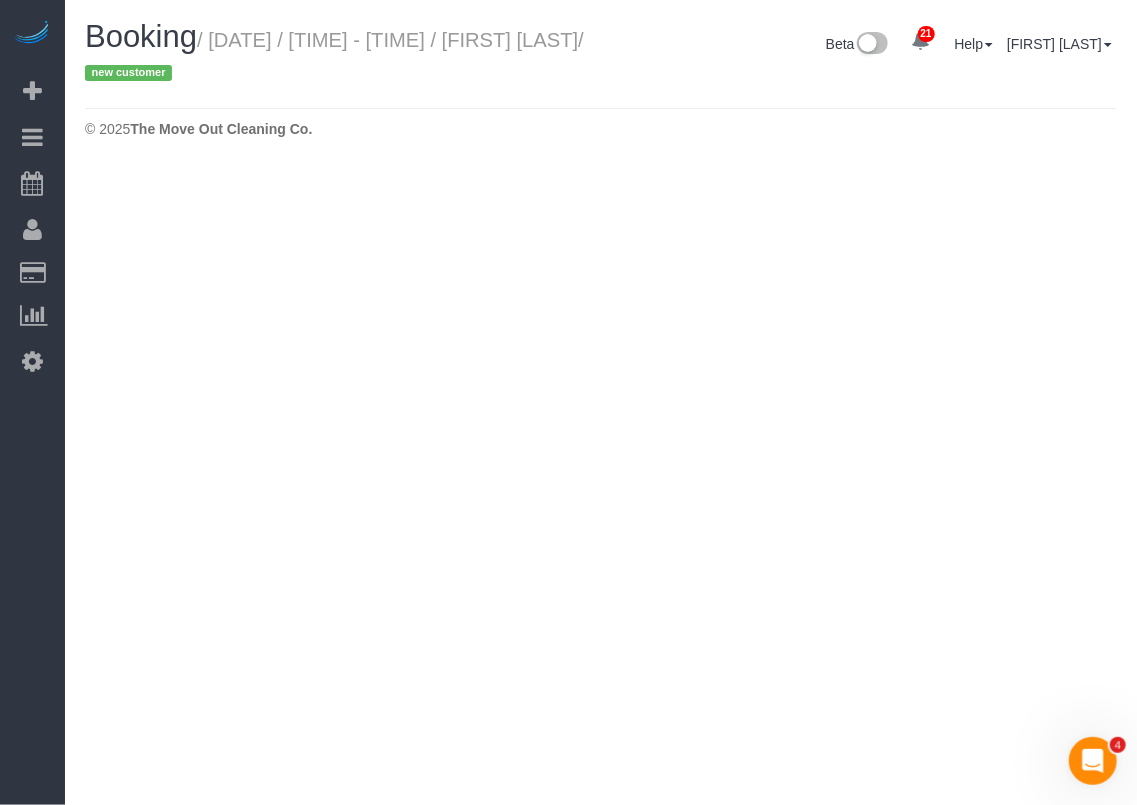 select on "TX" 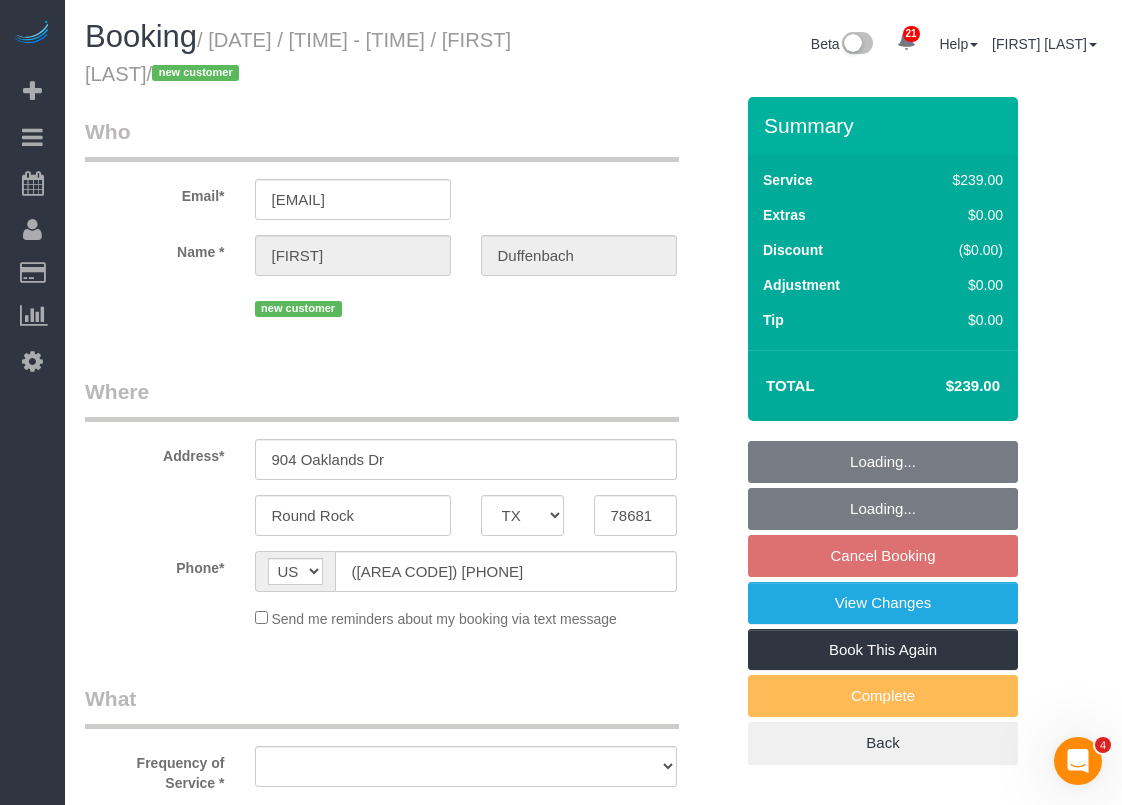 select on "string:fspay-4dfffcec-d931-4992-89cb-41256020bd54" 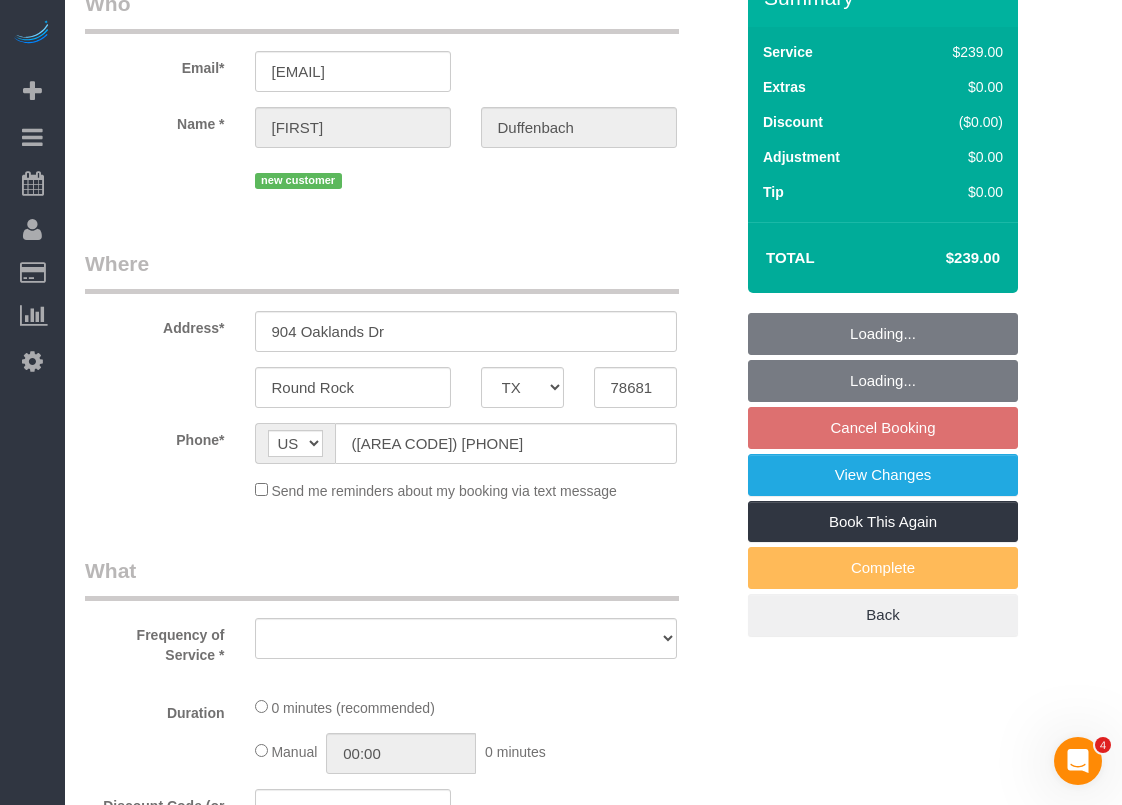 select on "object:2374" 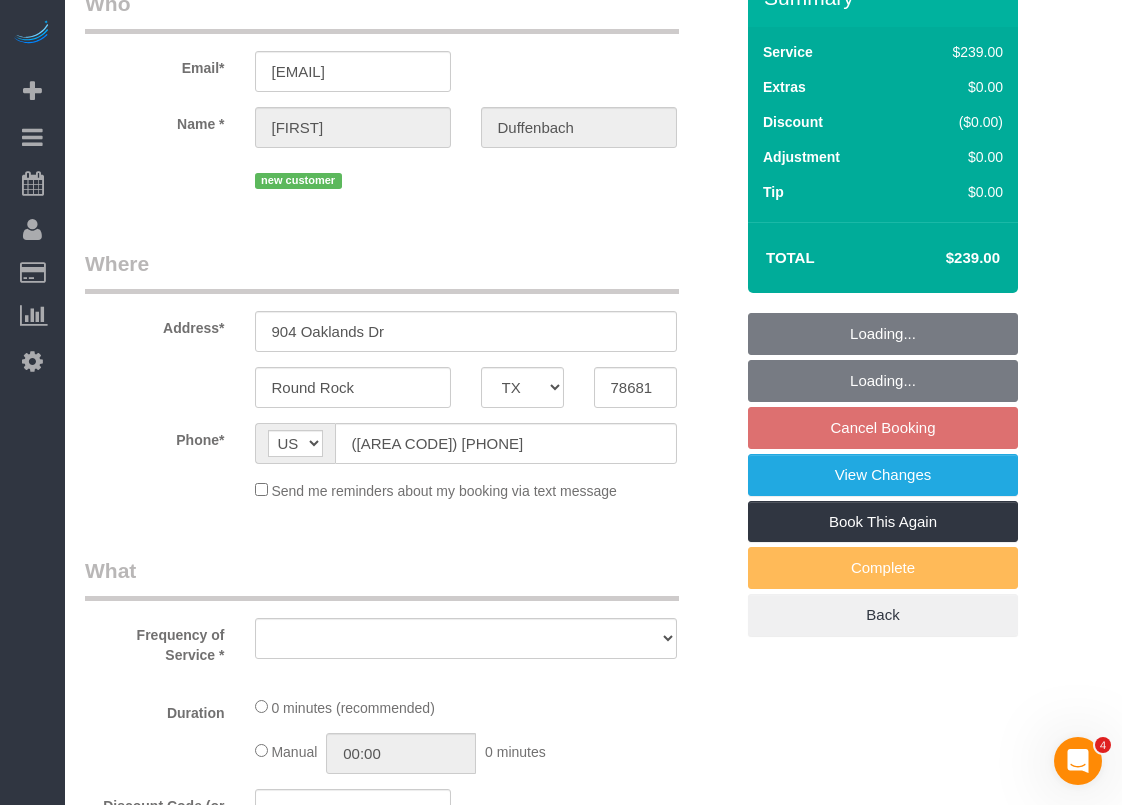 select on "spot73" 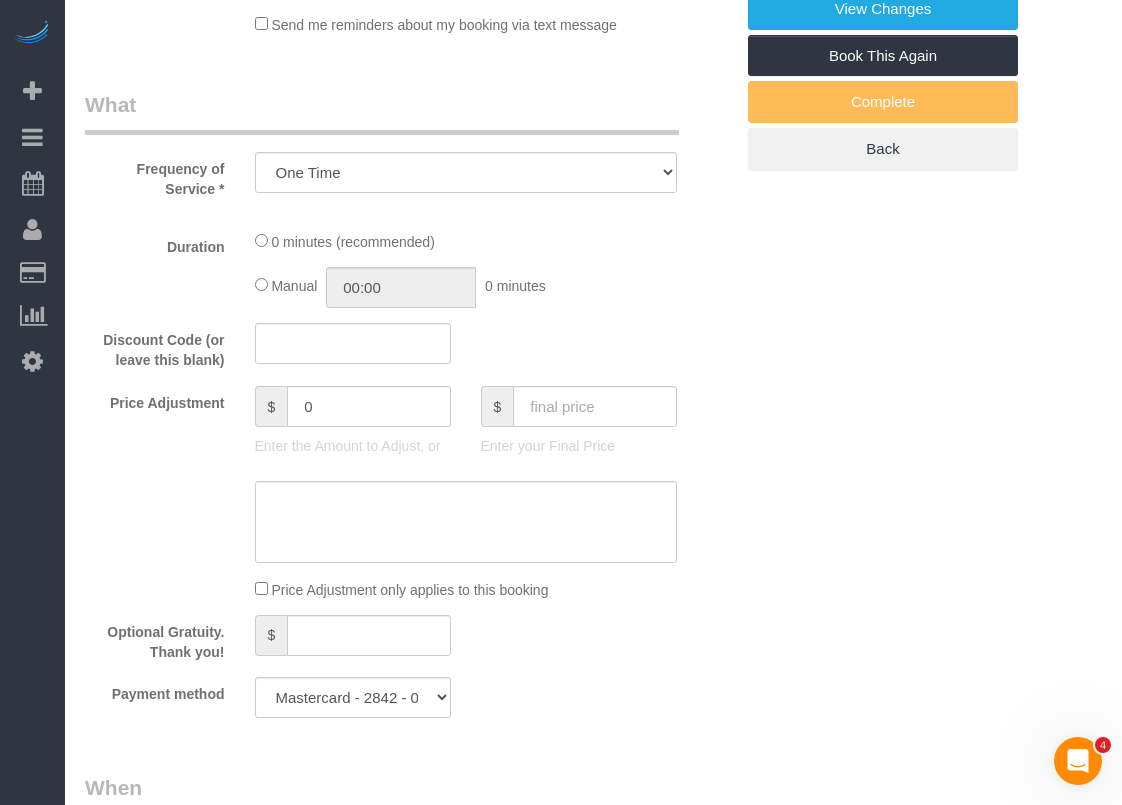 select on "object:2452" 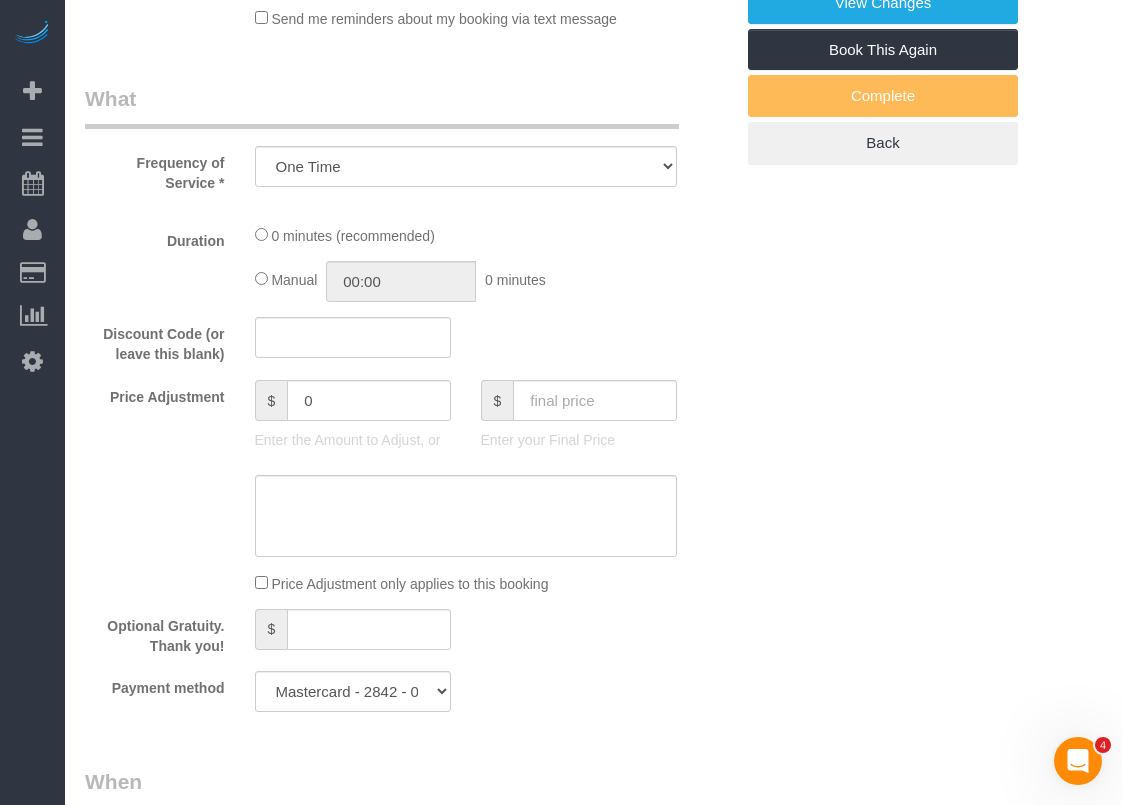 select on "3" 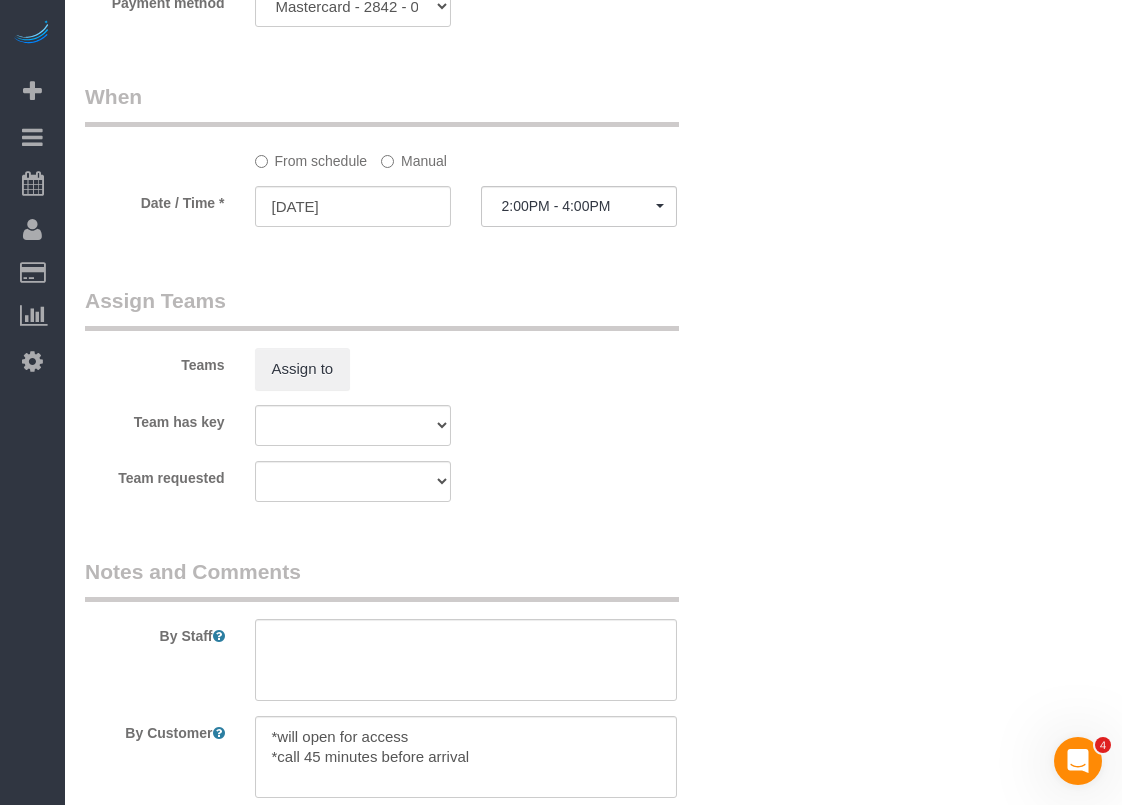 scroll, scrollTop: 1800, scrollLeft: 0, axis: vertical 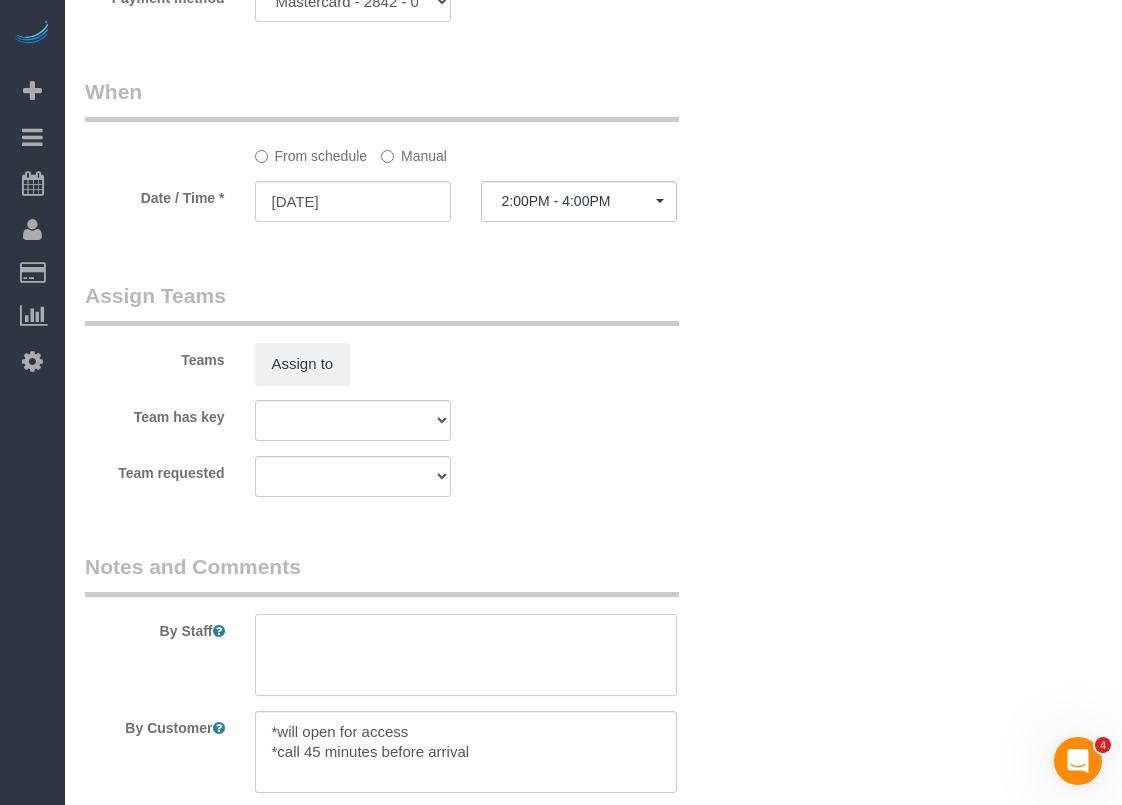 click at bounding box center (466, 655) 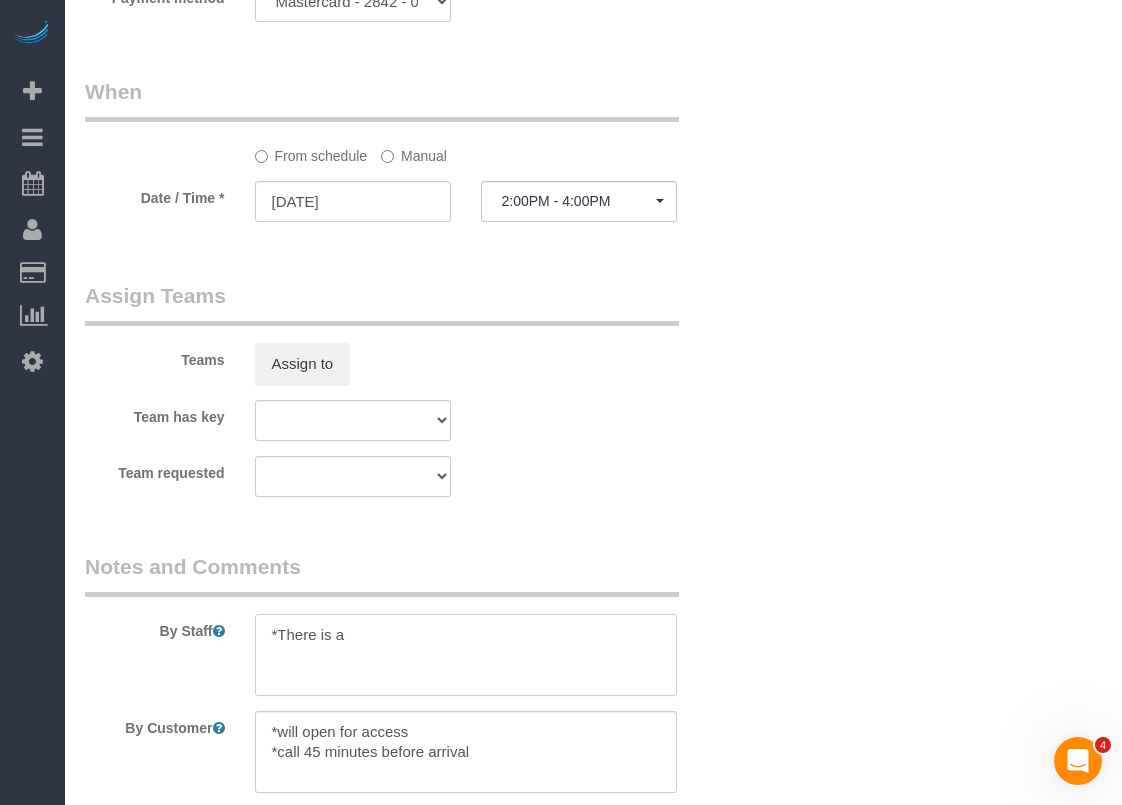 paste on "bed in the primary bedroom" 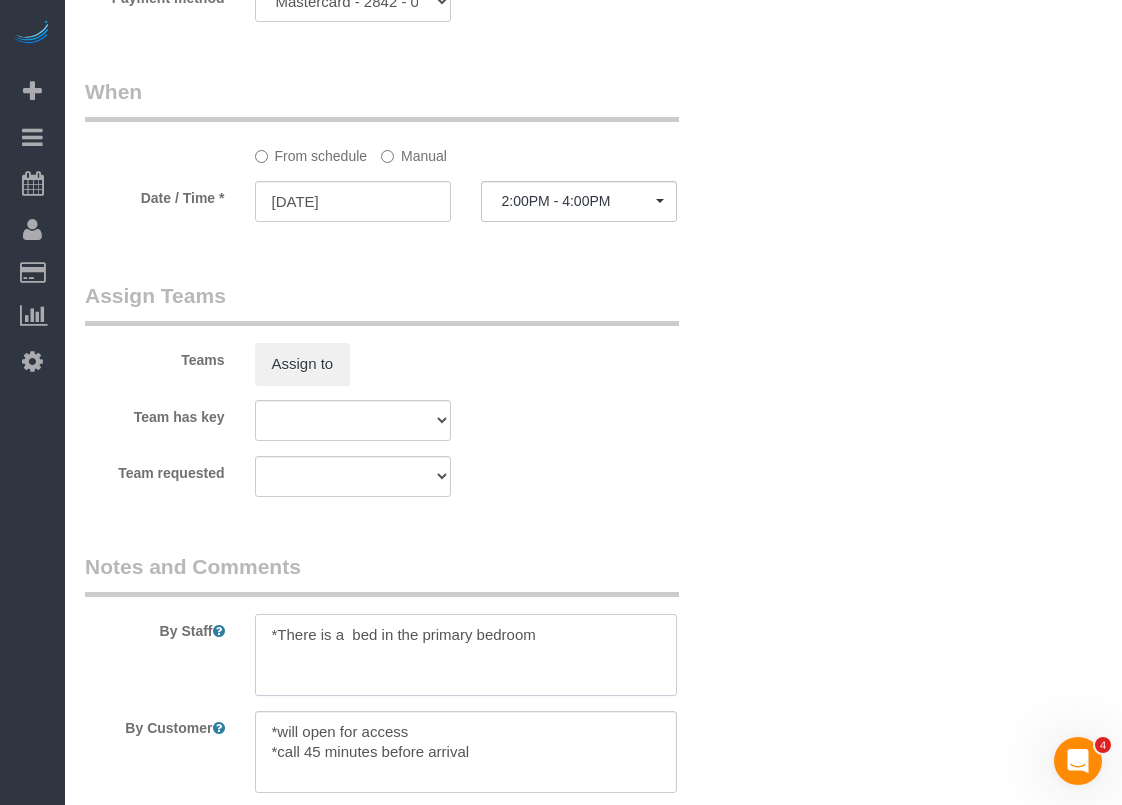 click at bounding box center [466, 655] 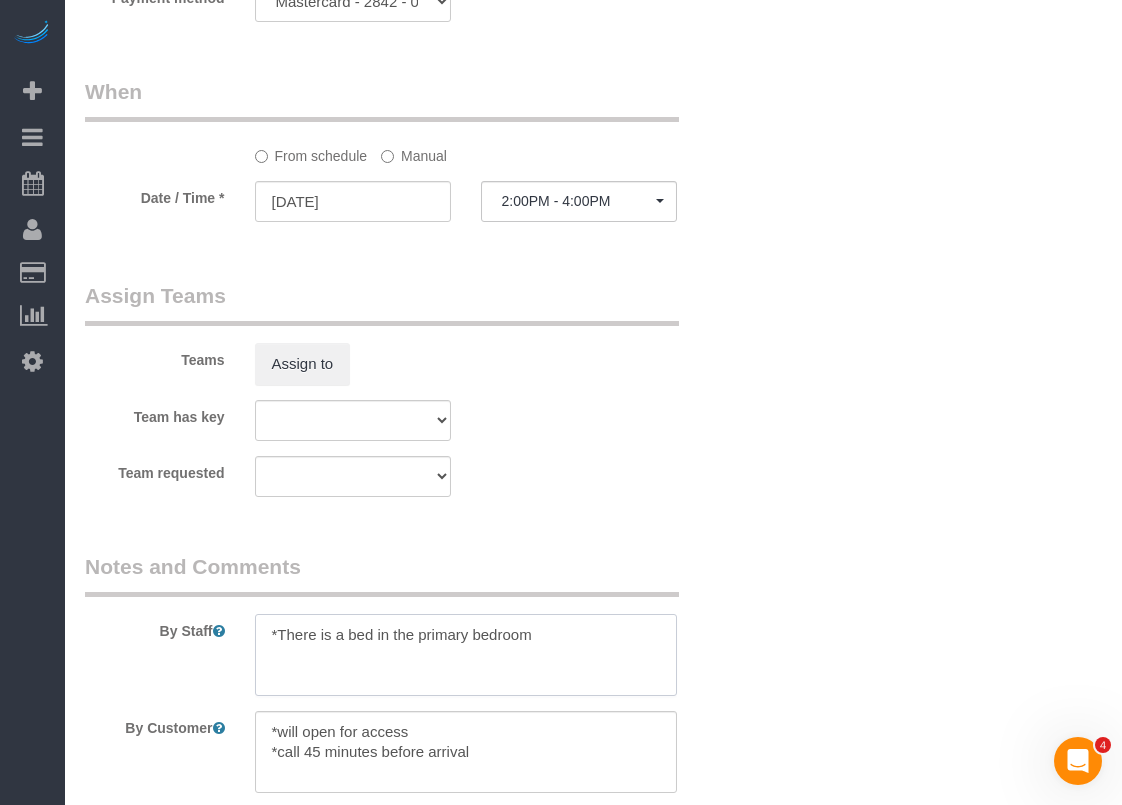 click at bounding box center [466, 655] 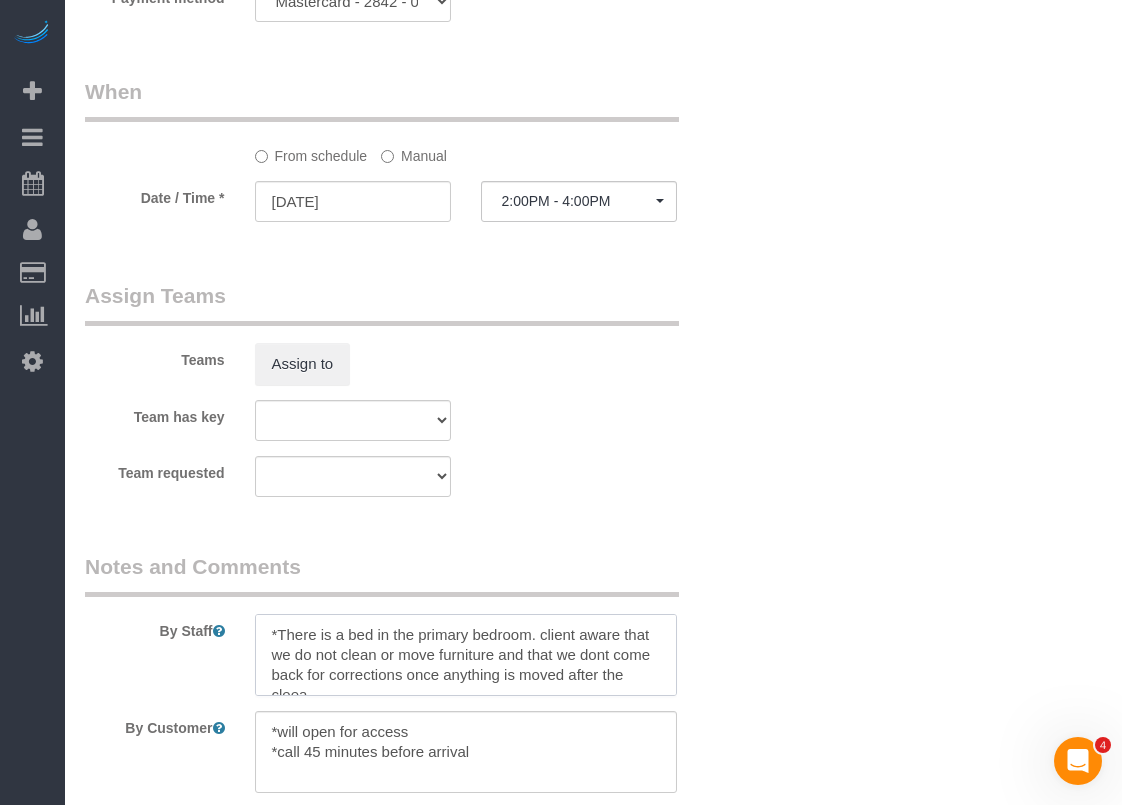 scroll, scrollTop: 8, scrollLeft: 0, axis: vertical 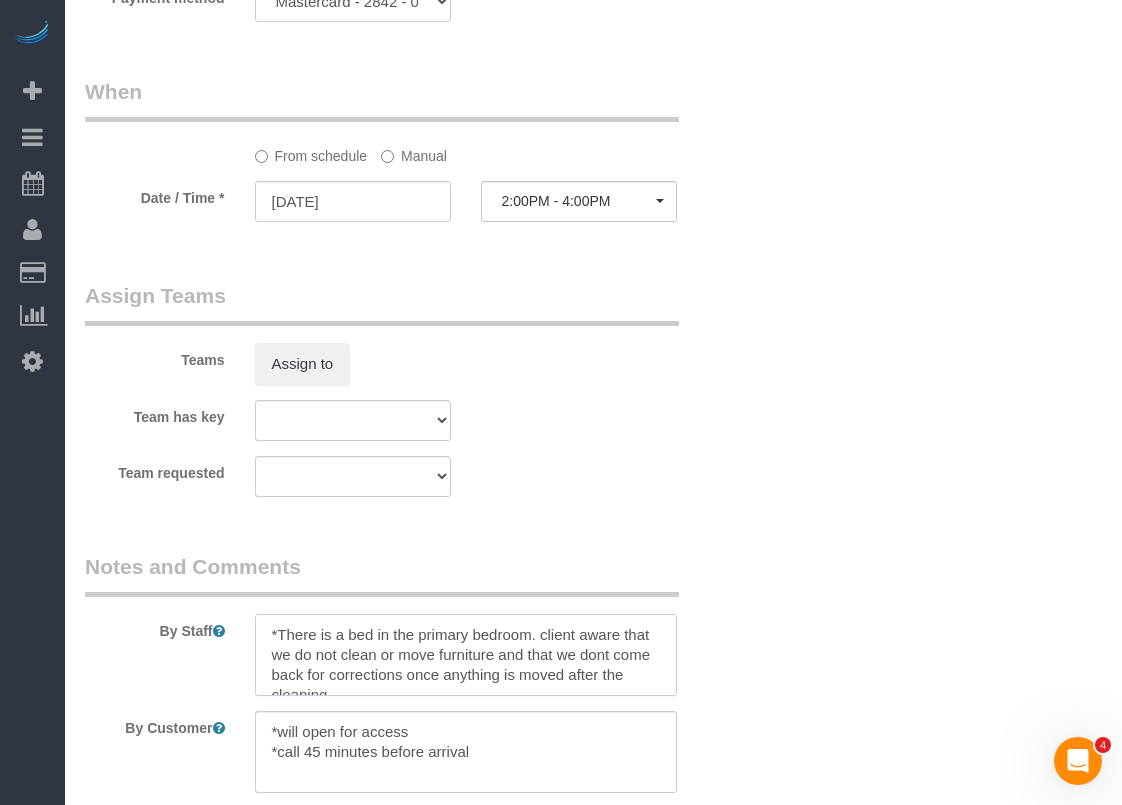 drag, startPoint x: 429, startPoint y: 685, endPoint x: 215, endPoint y: 617, distance: 224.54398 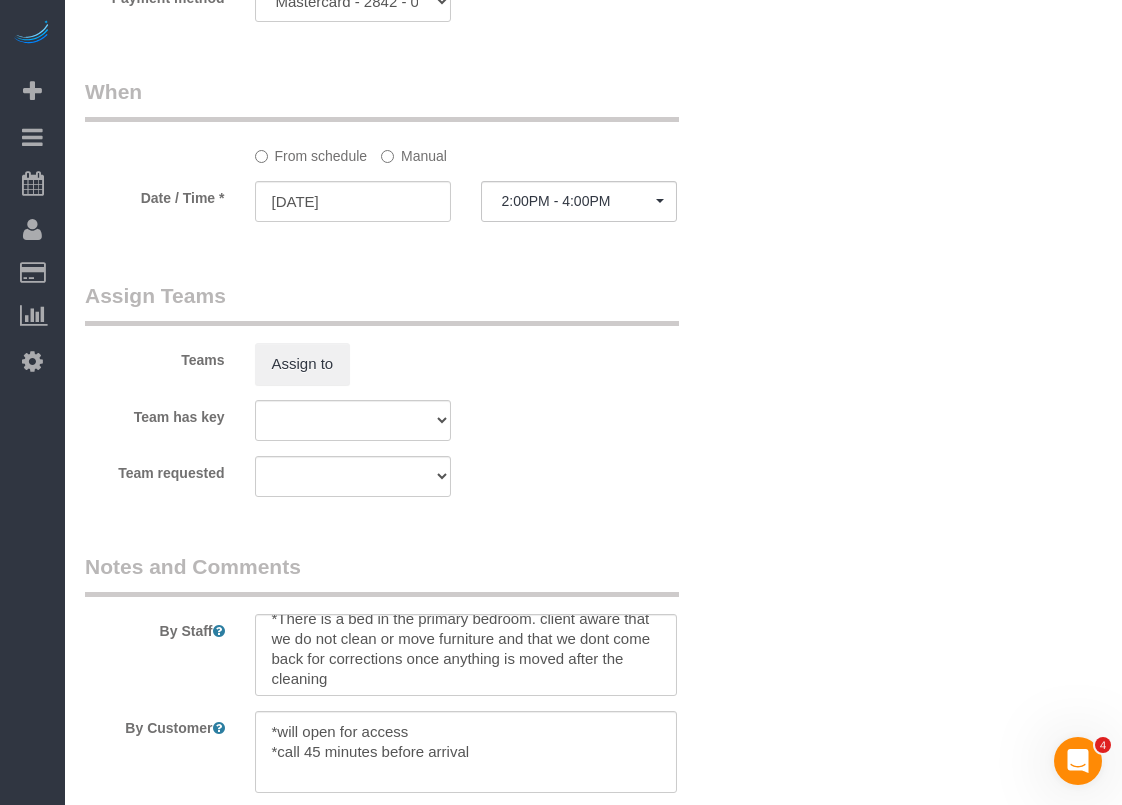 scroll, scrollTop: 20, scrollLeft: 0, axis: vertical 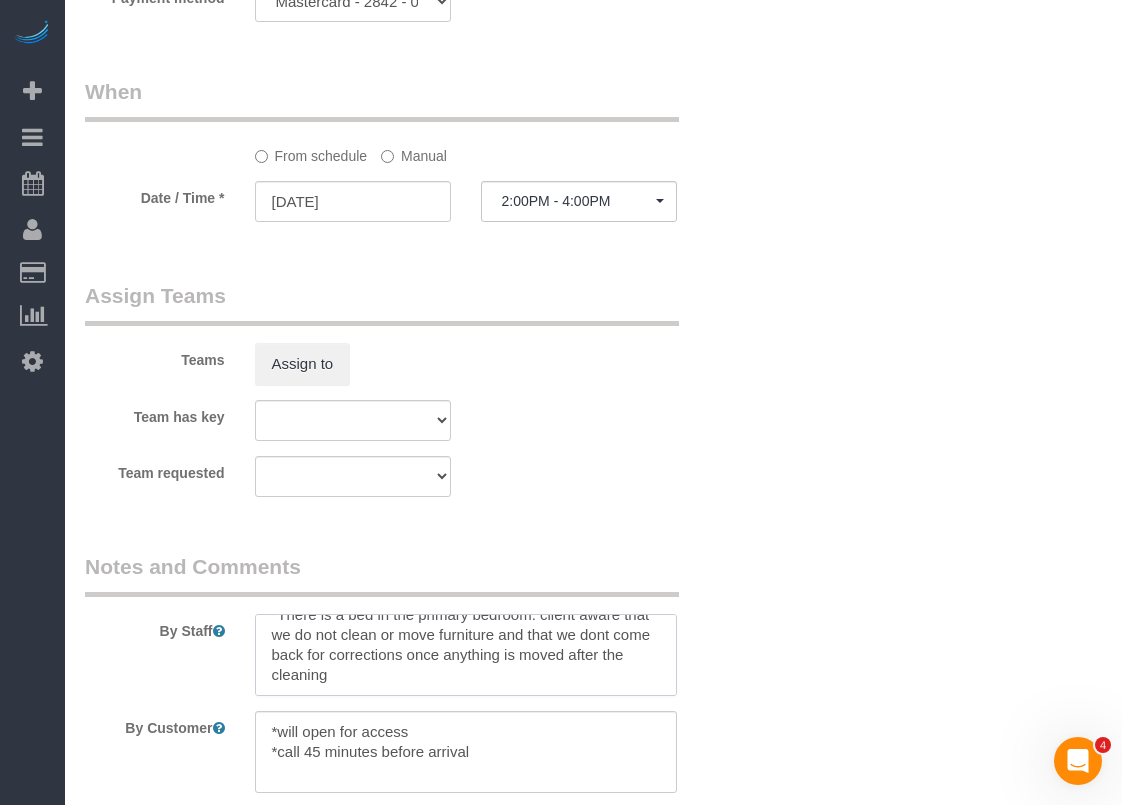 click at bounding box center (466, 655) 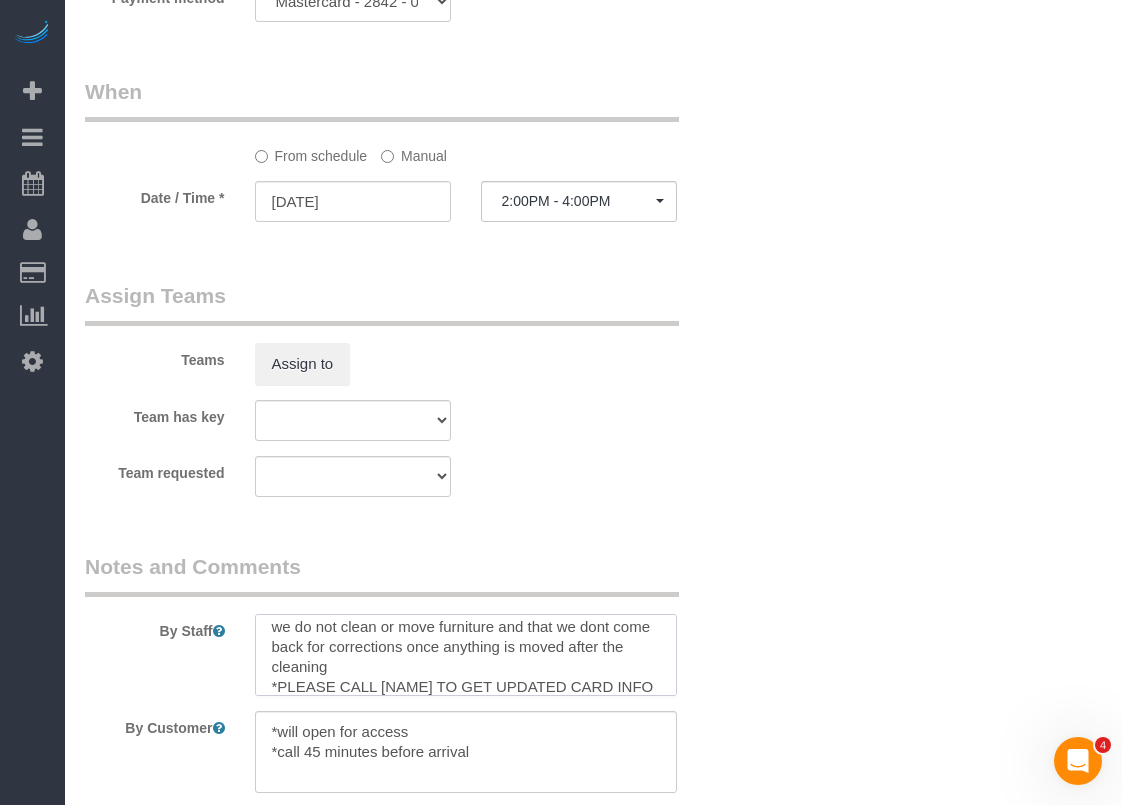 scroll, scrollTop: 48, scrollLeft: 0, axis: vertical 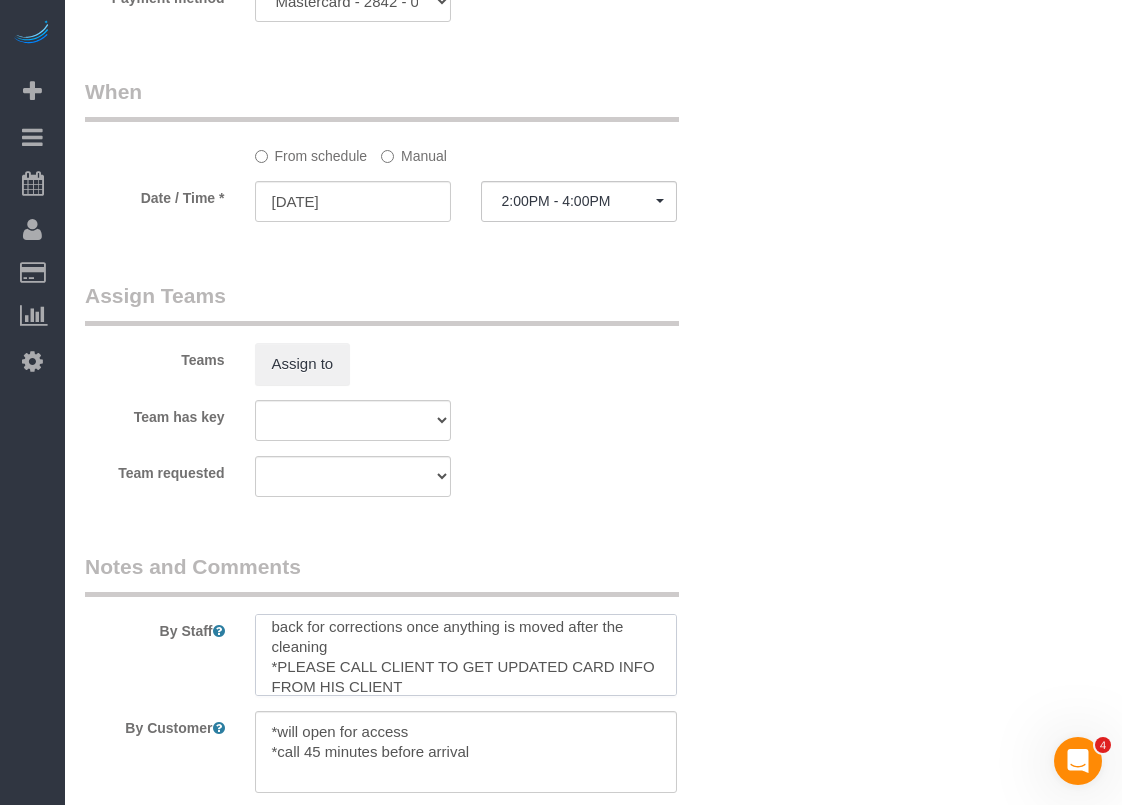 drag, startPoint x: 573, startPoint y: 665, endPoint x: 624, endPoint y: 665, distance: 51 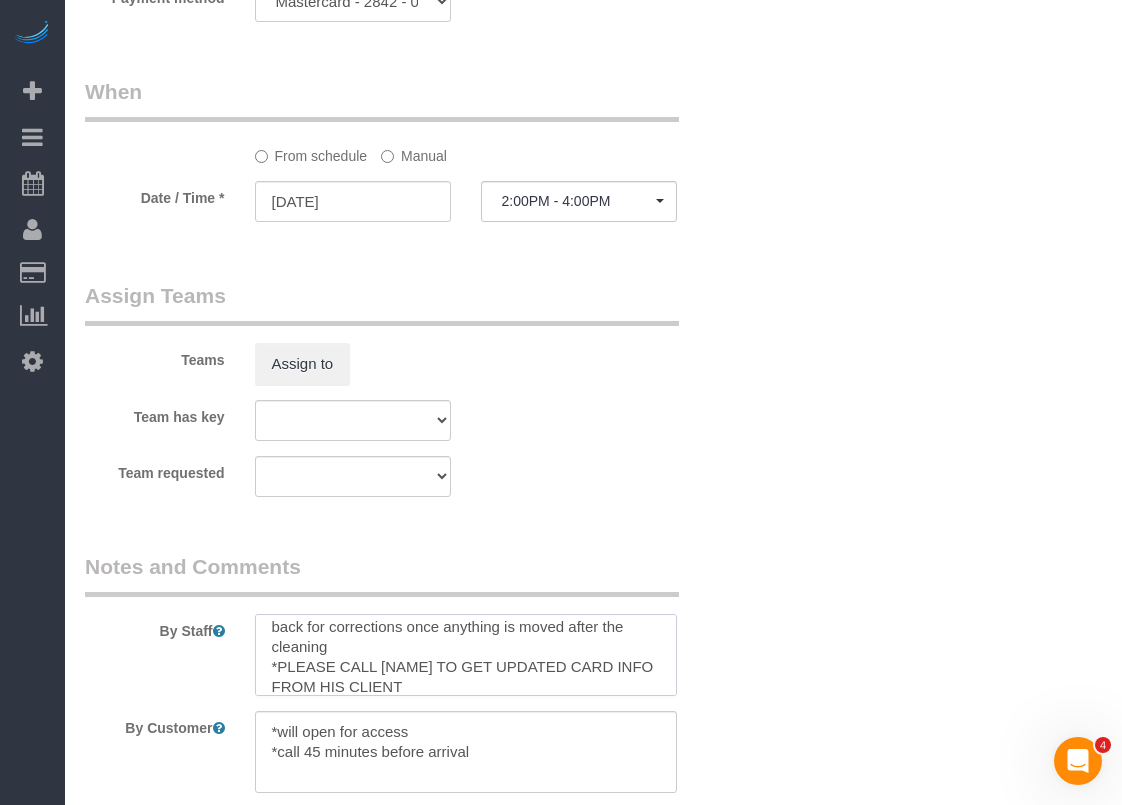 click at bounding box center [466, 655] 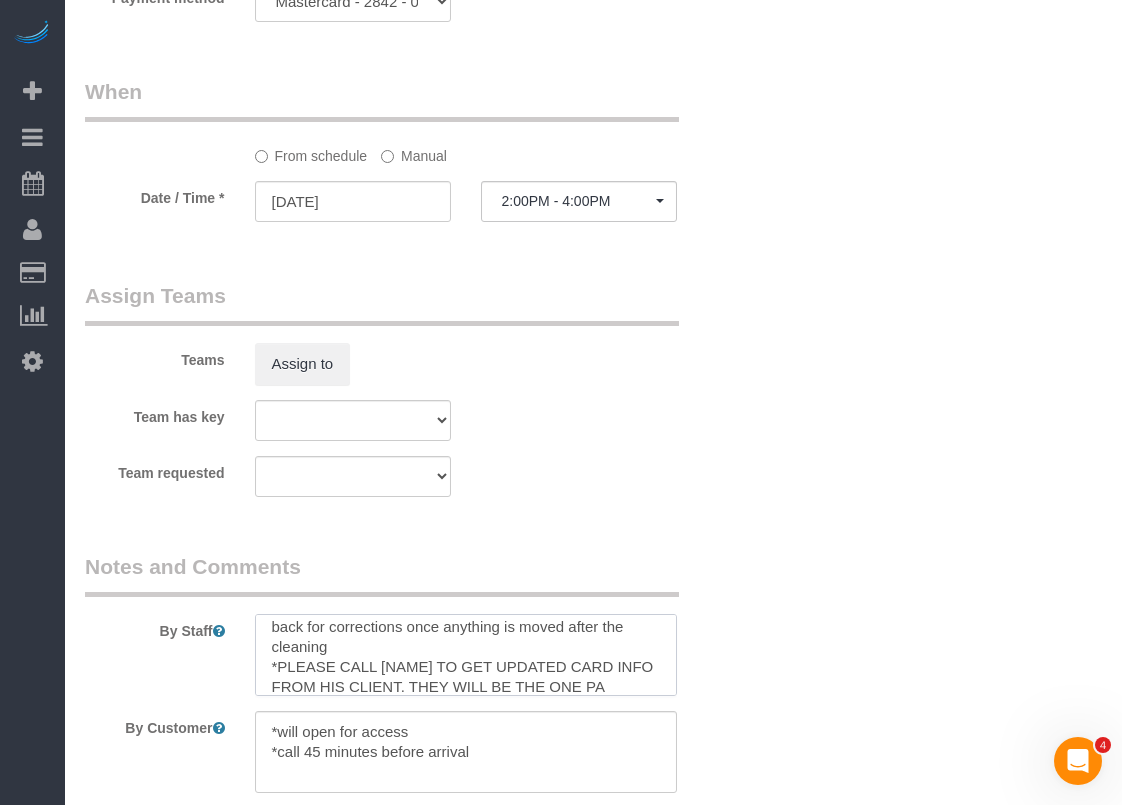 scroll, scrollTop: 68, scrollLeft: 0, axis: vertical 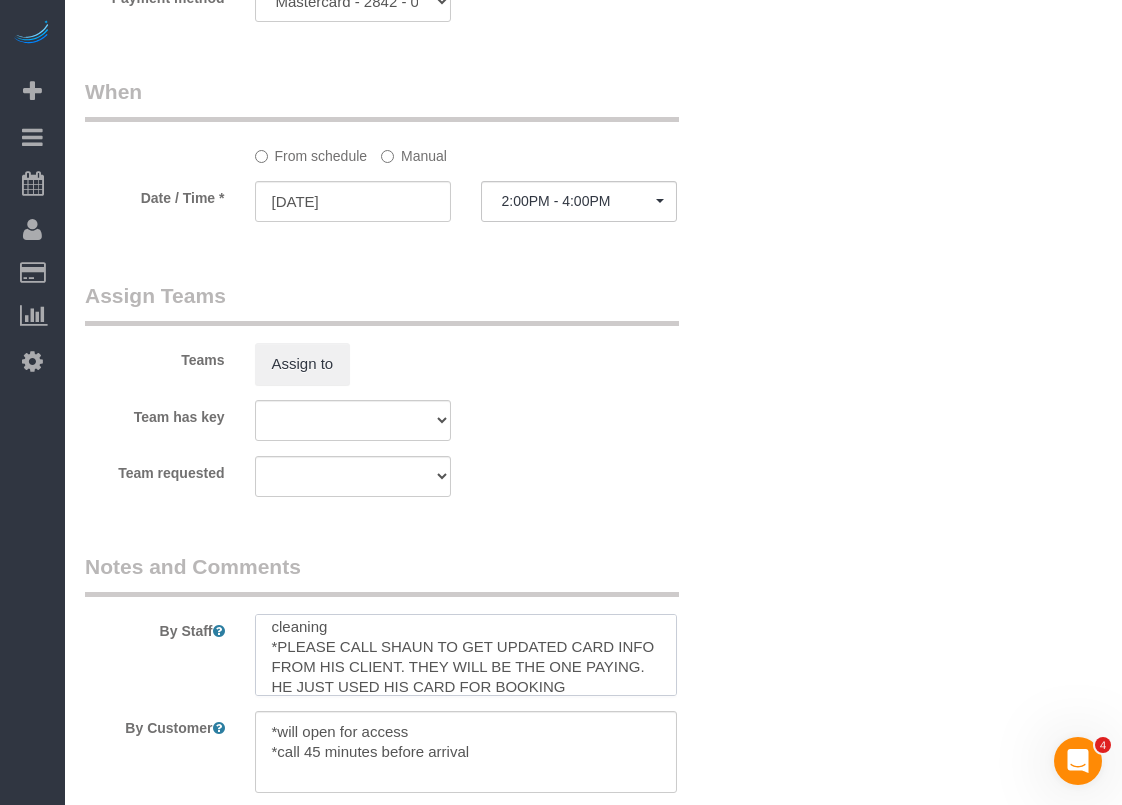 type on "*There is a bed in the primary bedroom. client aware that we do not clean or move furniture and that we dont come back for corrections once anything is moved after the cleaning
*PLEASE CALL SHAUN TO GET UPDATED CARD INFO FROM HIS CLIENT. THEY WILL BE THE ONE PAYING. HE JUST USED HIS CARD FOR BOOKING" 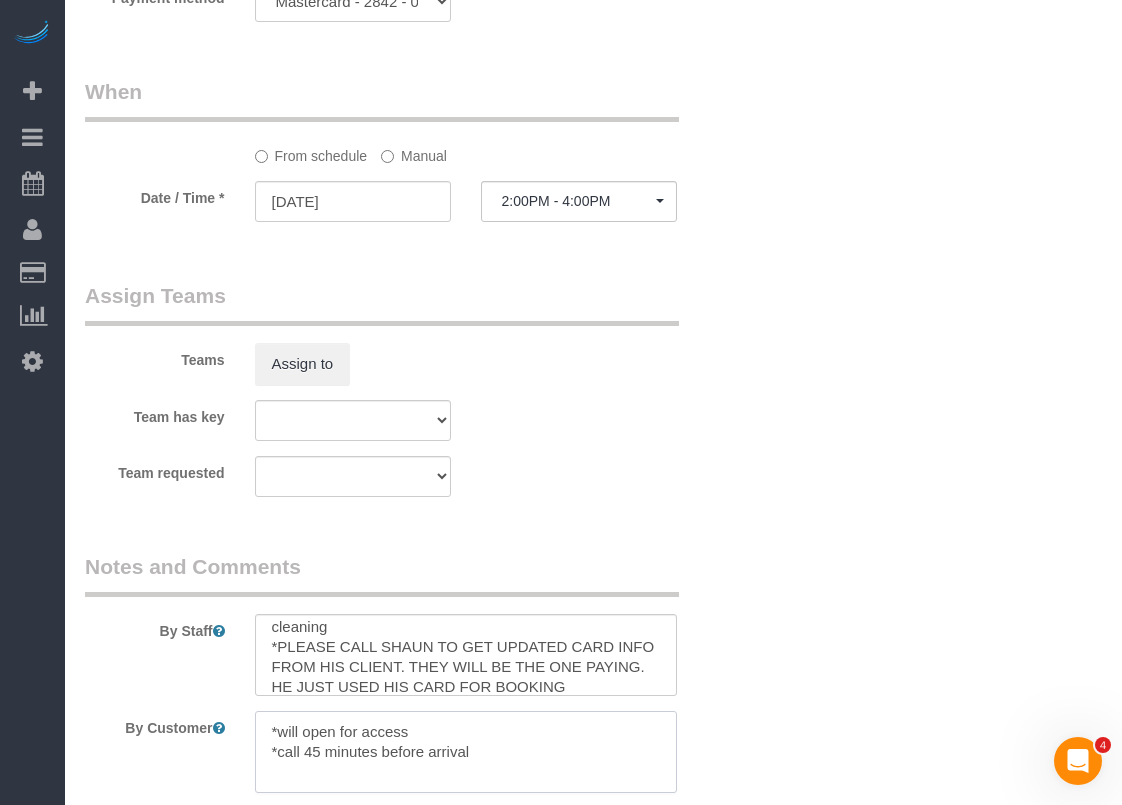 drag, startPoint x: 506, startPoint y: 759, endPoint x: 267, endPoint y: 732, distance: 240.52026 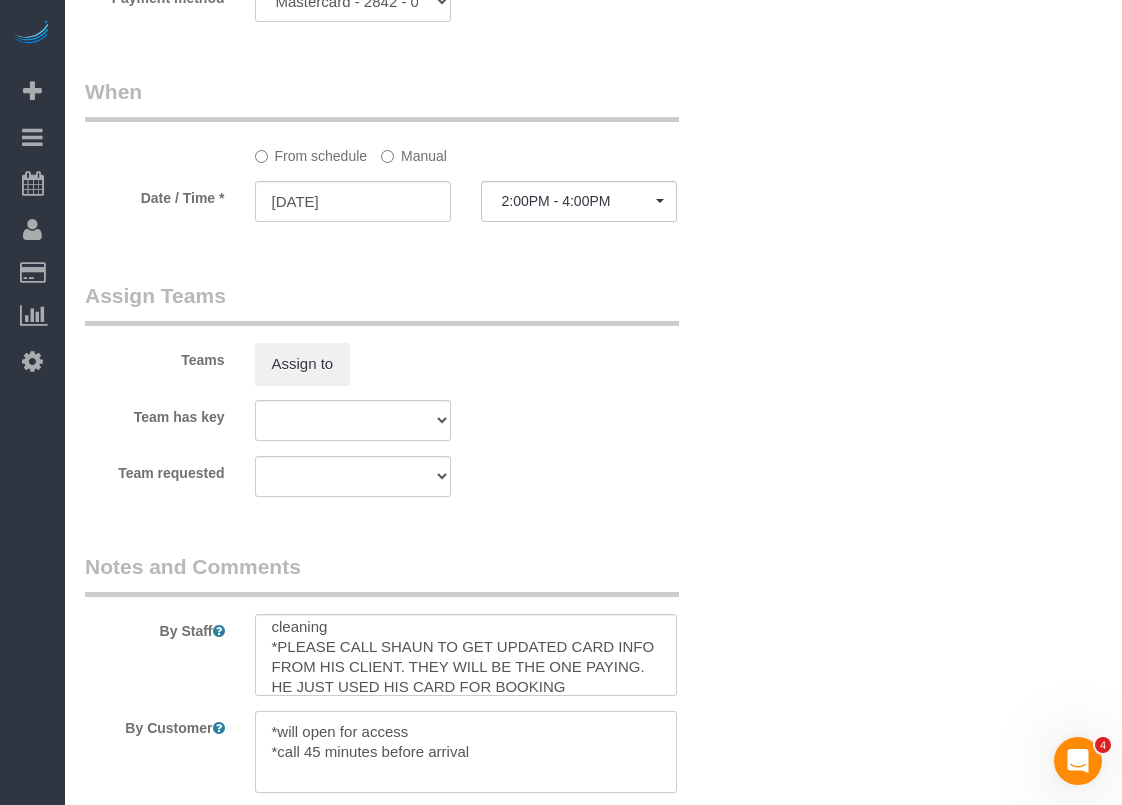 click at bounding box center [466, 752] 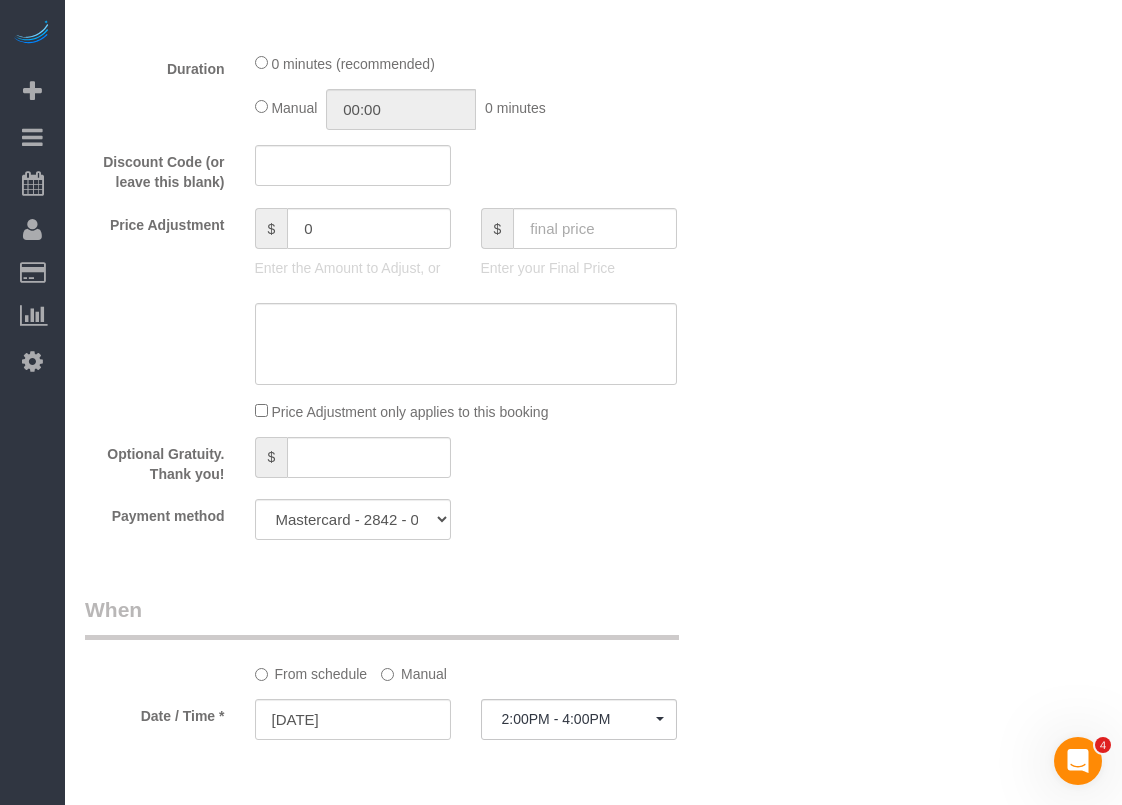 scroll, scrollTop: 1100, scrollLeft: 0, axis: vertical 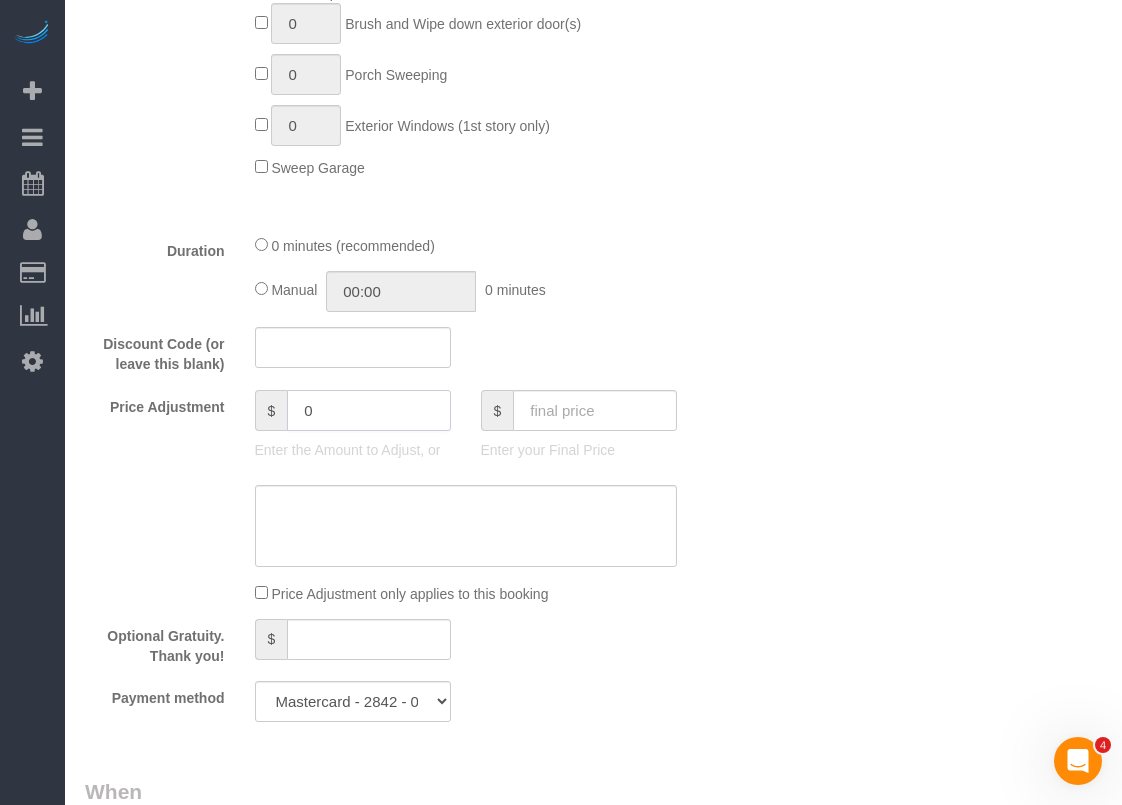 drag, startPoint x: 369, startPoint y: 416, endPoint x: 262, endPoint y: 383, distance: 111.97321 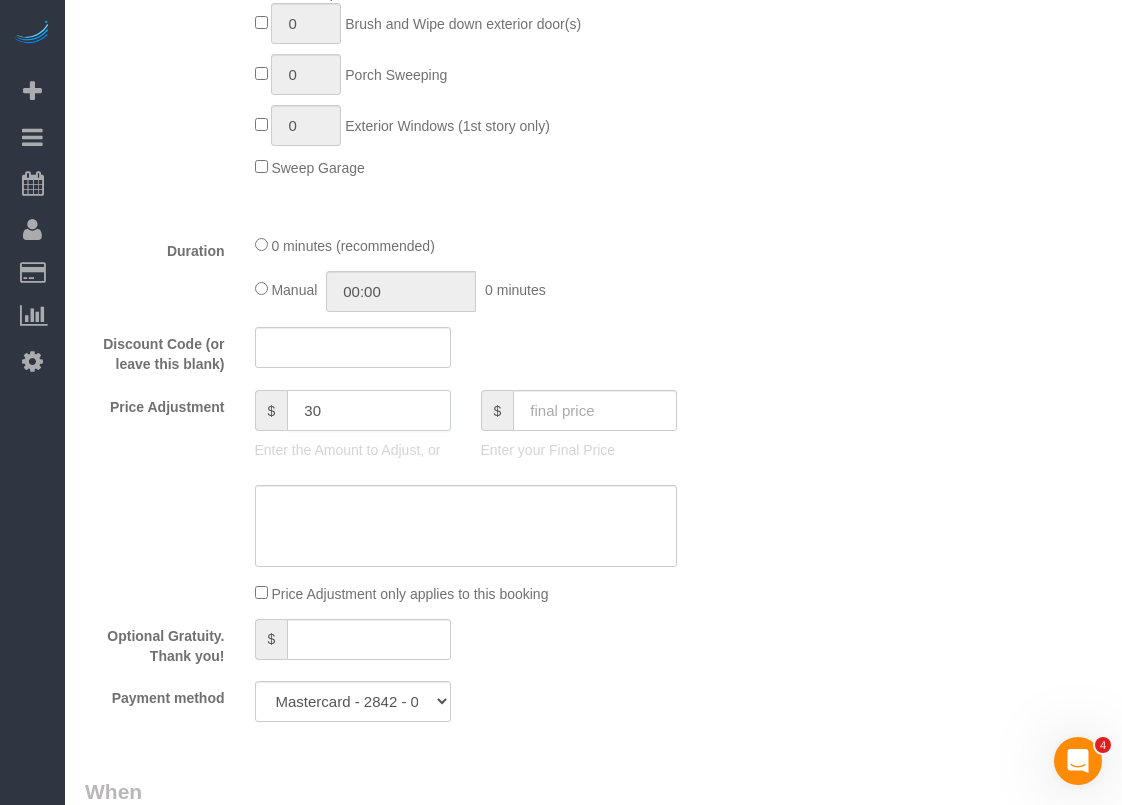 type on "30" 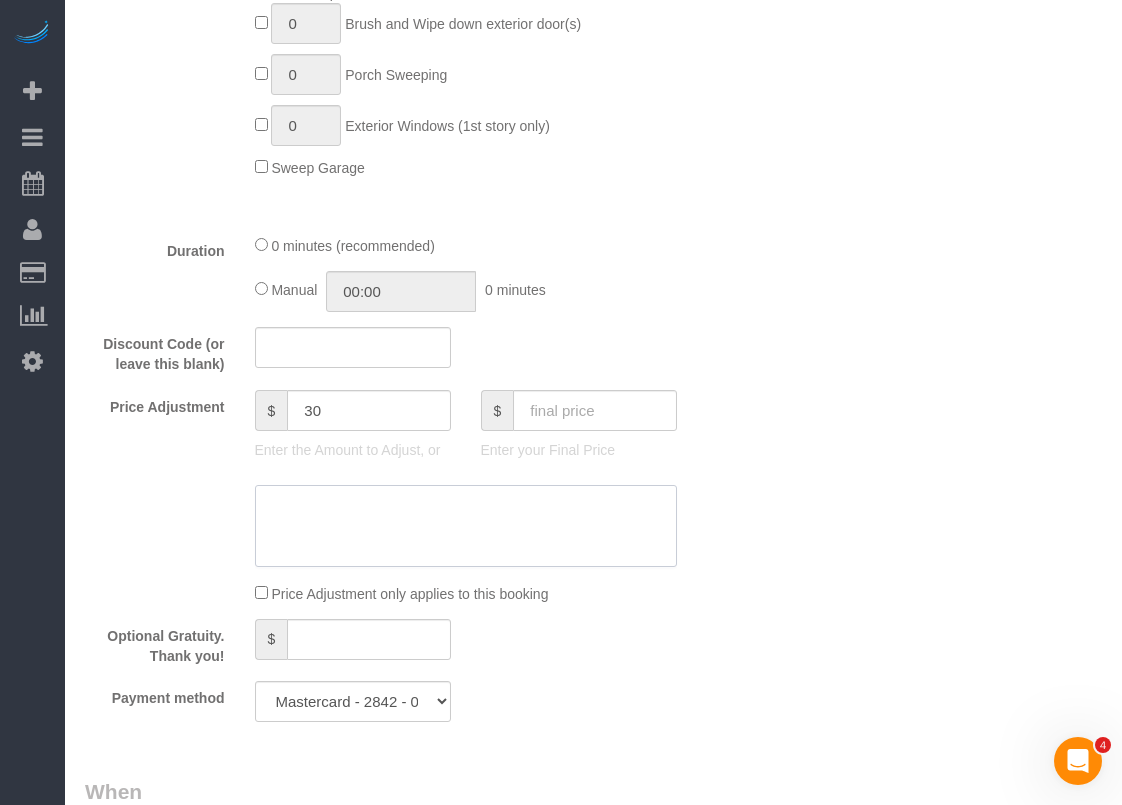 click 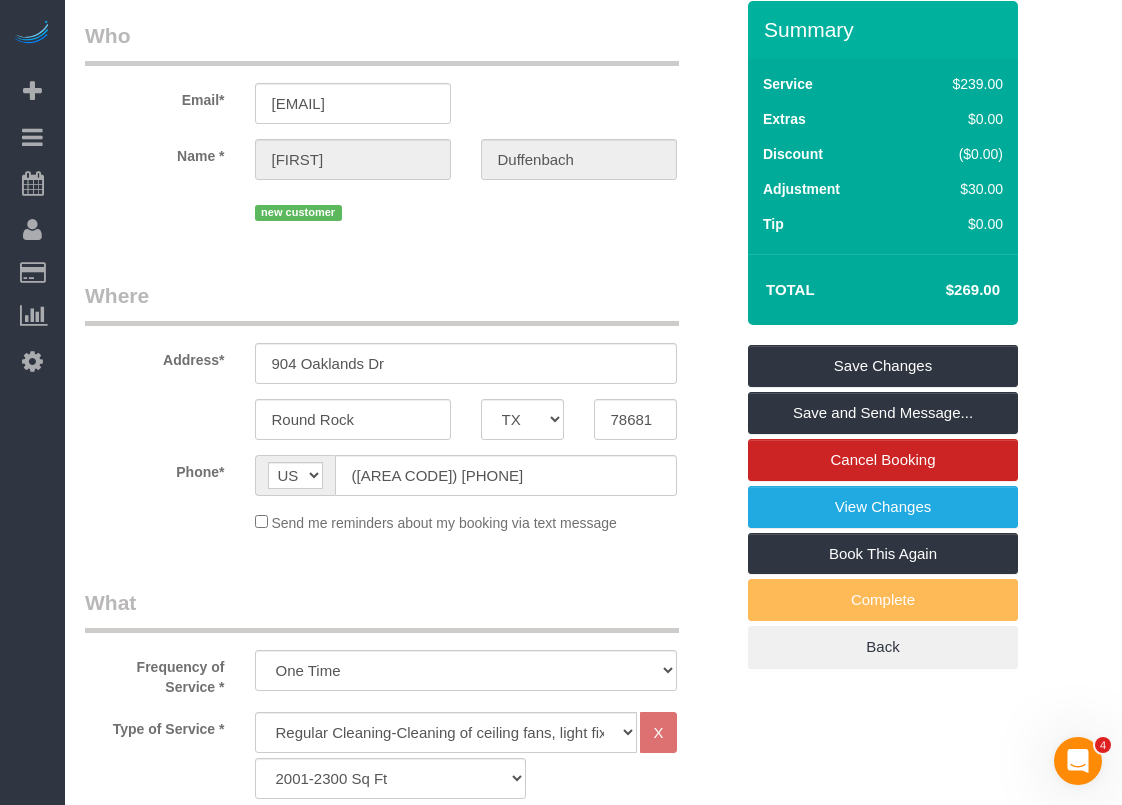 scroll, scrollTop: 100, scrollLeft: 0, axis: vertical 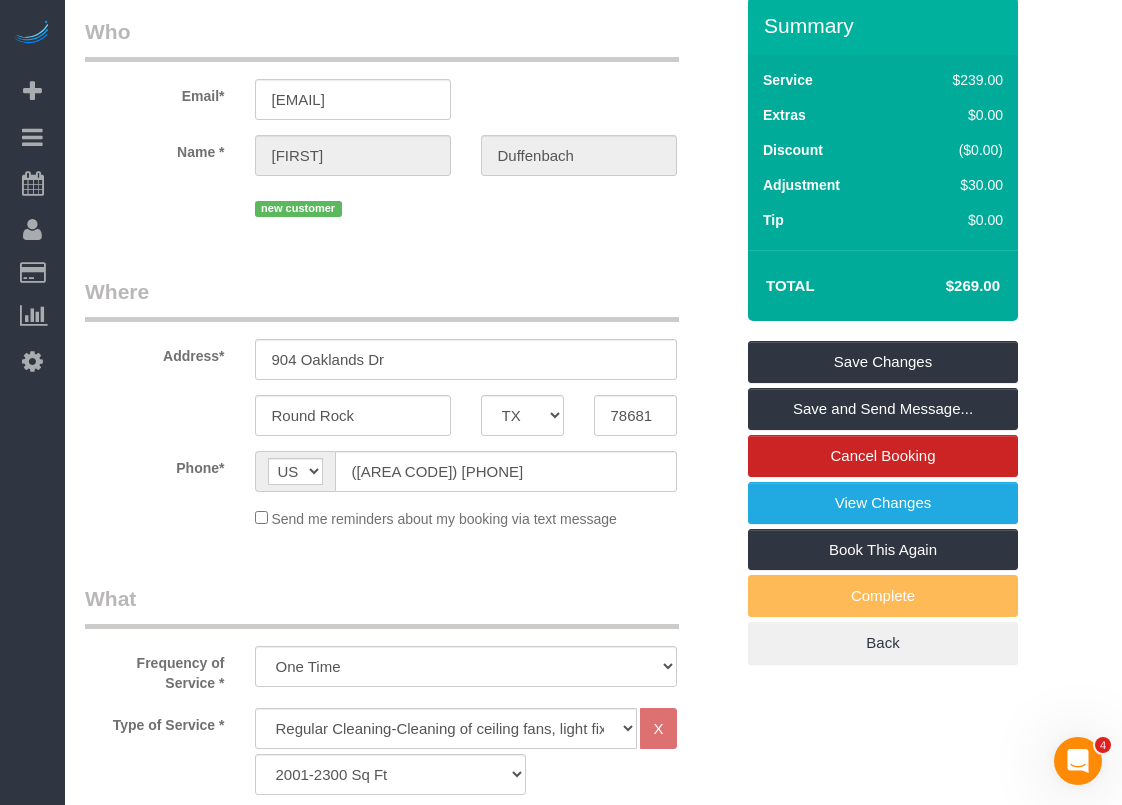 type on "$30 travel fee" 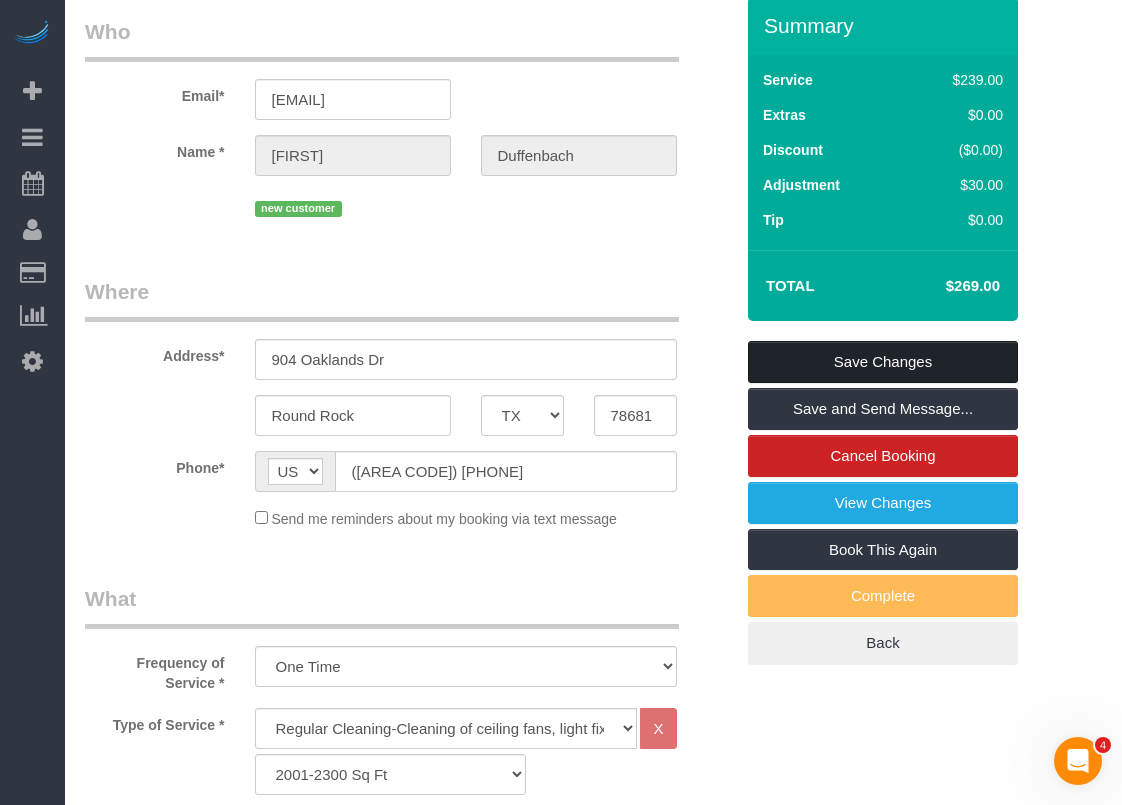 click on "Save Changes" at bounding box center (883, 362) 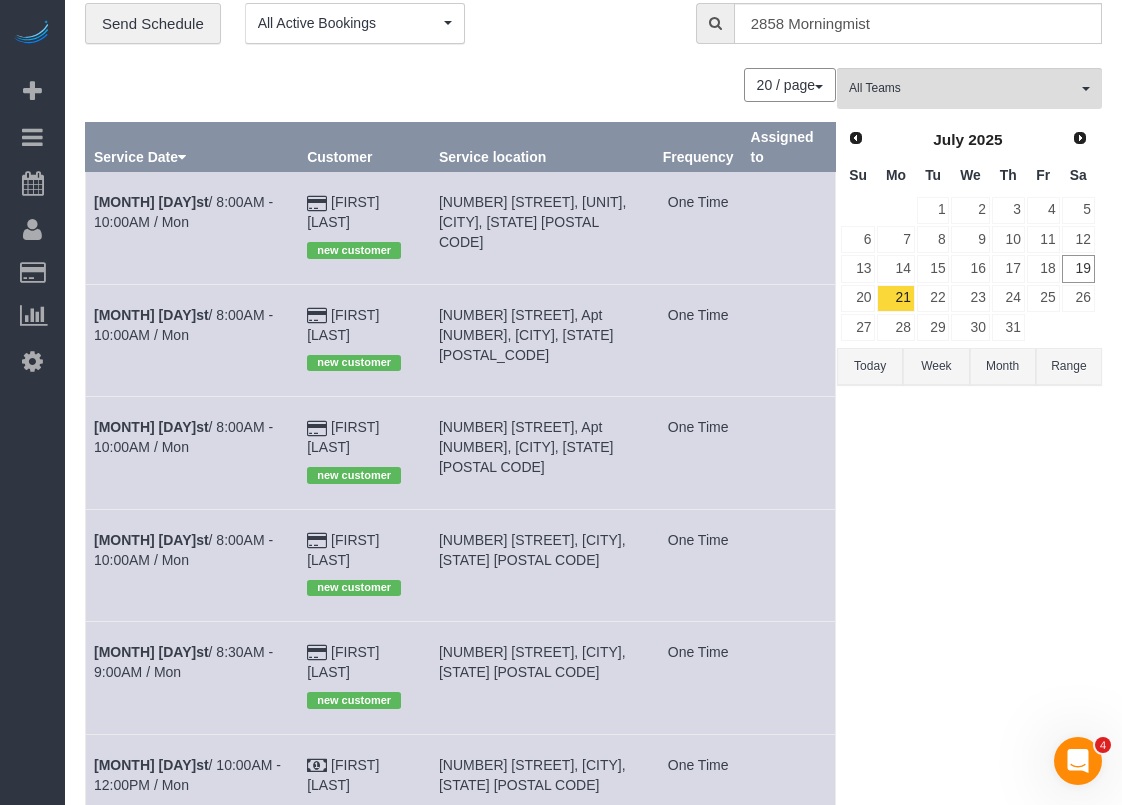 scroll, scrollTop: 100, scrollLeft: 0, axis: vertical 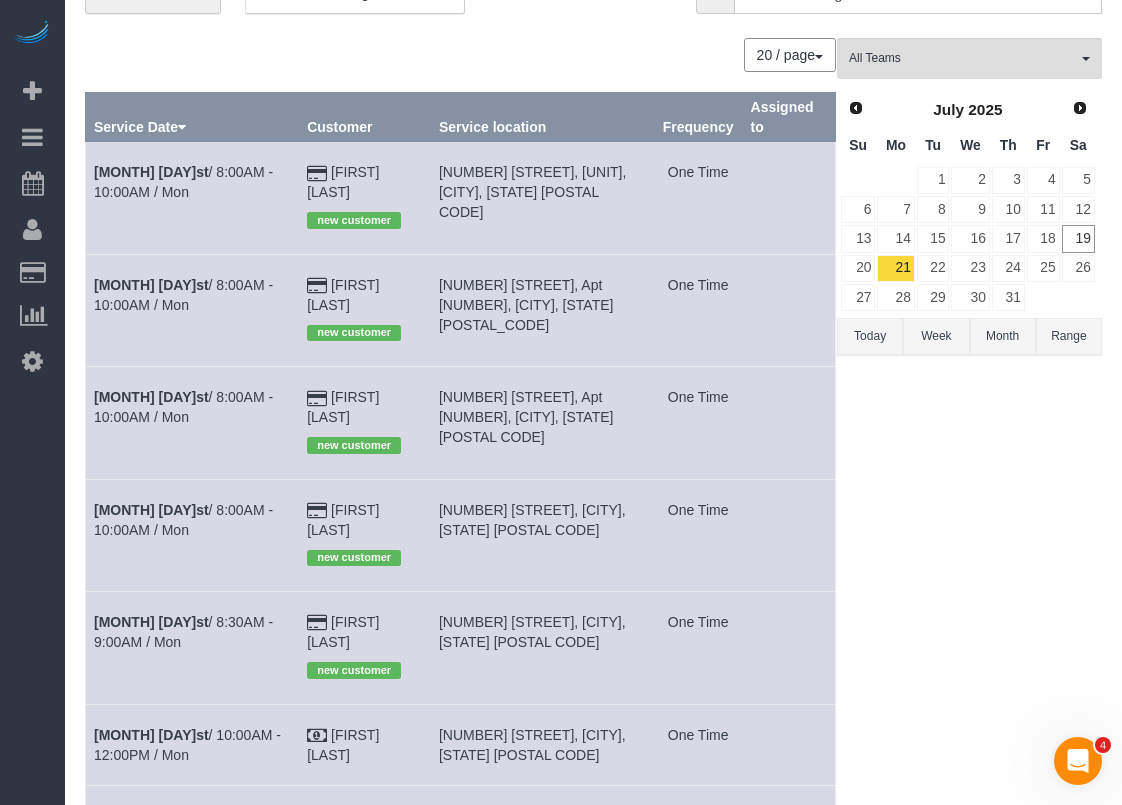 click on "[MONTH] [DAY]st
/ [TIME] - [TIME] / [DAY]" at bounding box center [183, 826] 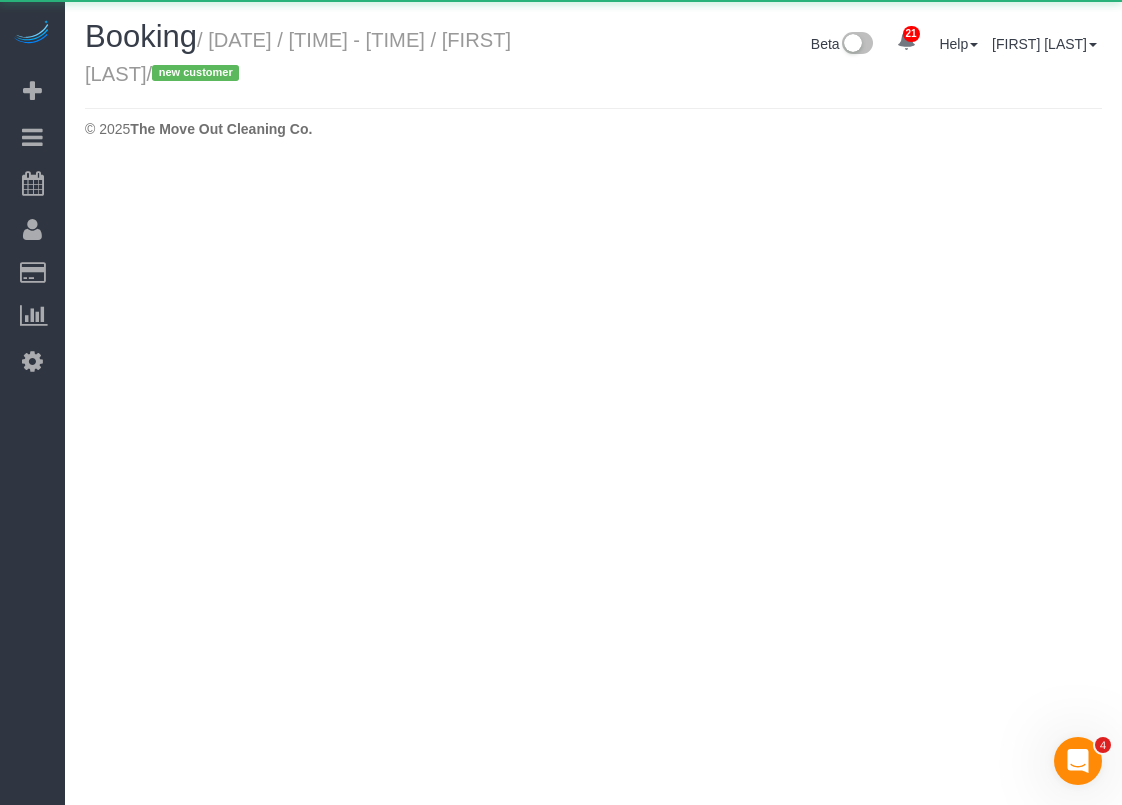 scroll, scrollTop: 0, scrollLeft: 0, axis: both 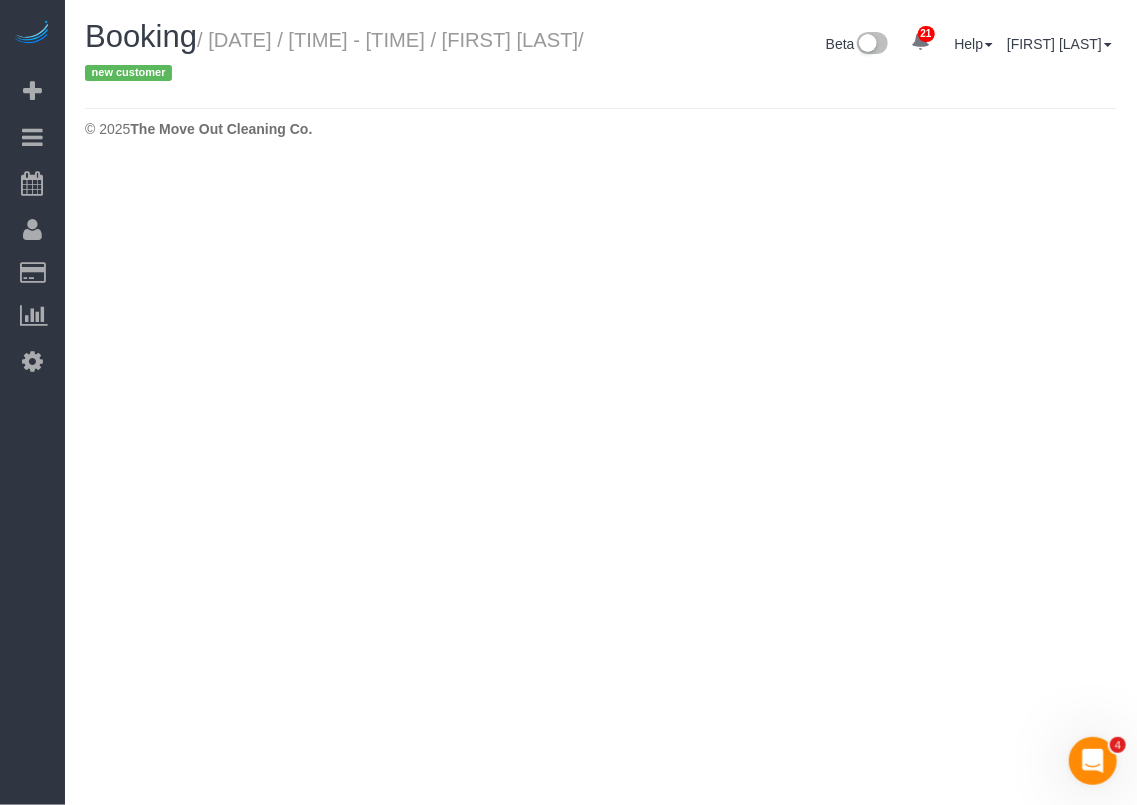 select on "TX" 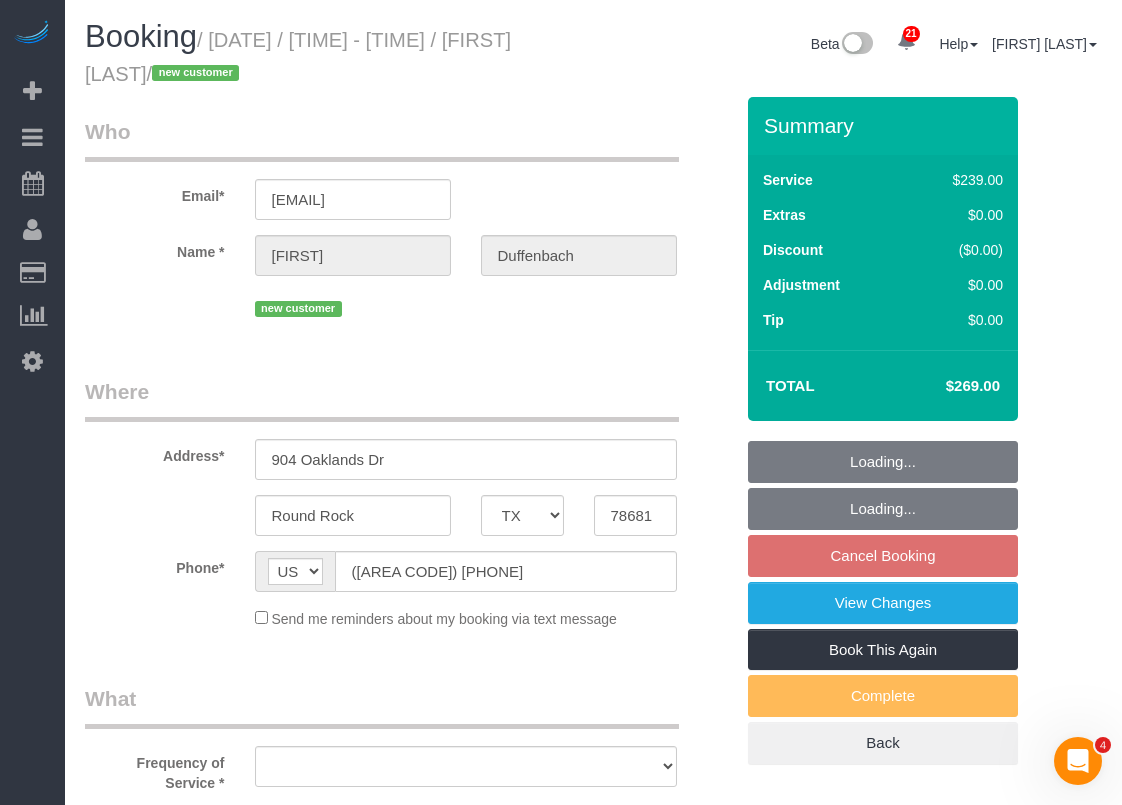 select on "string:fspay-4dfffcec-d931-4992-89cb-41256020bd54" 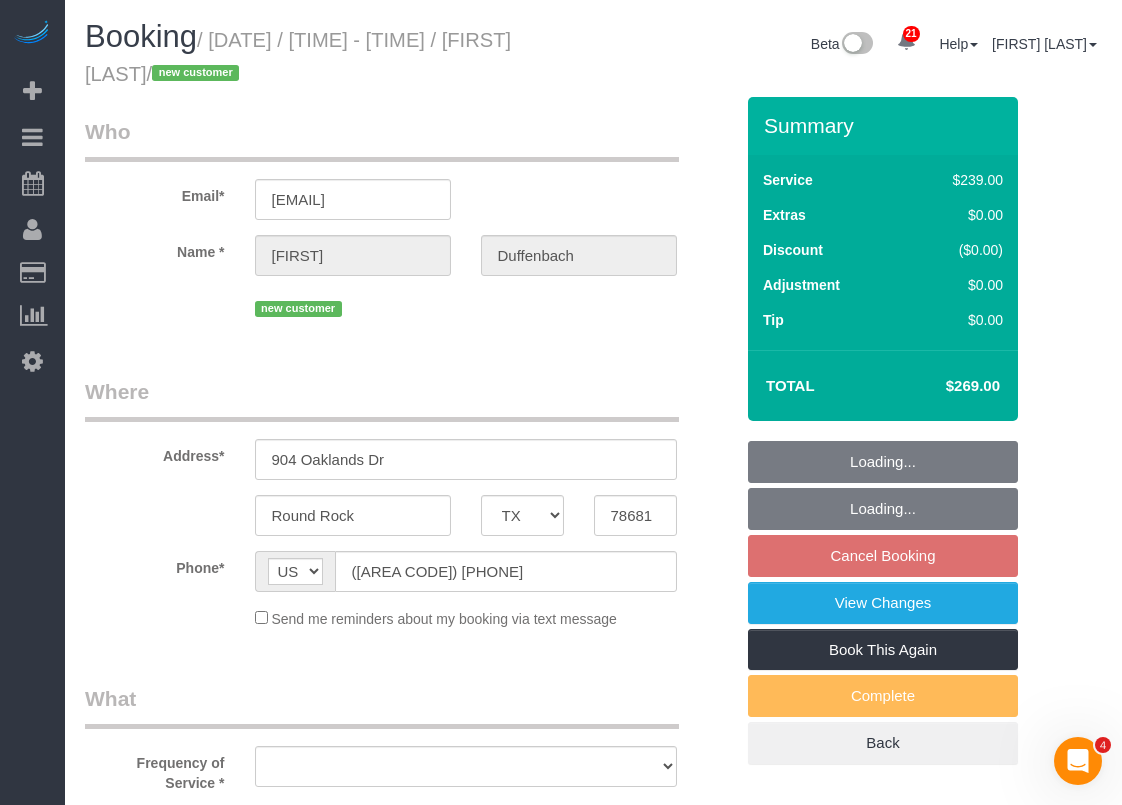 select on "3" 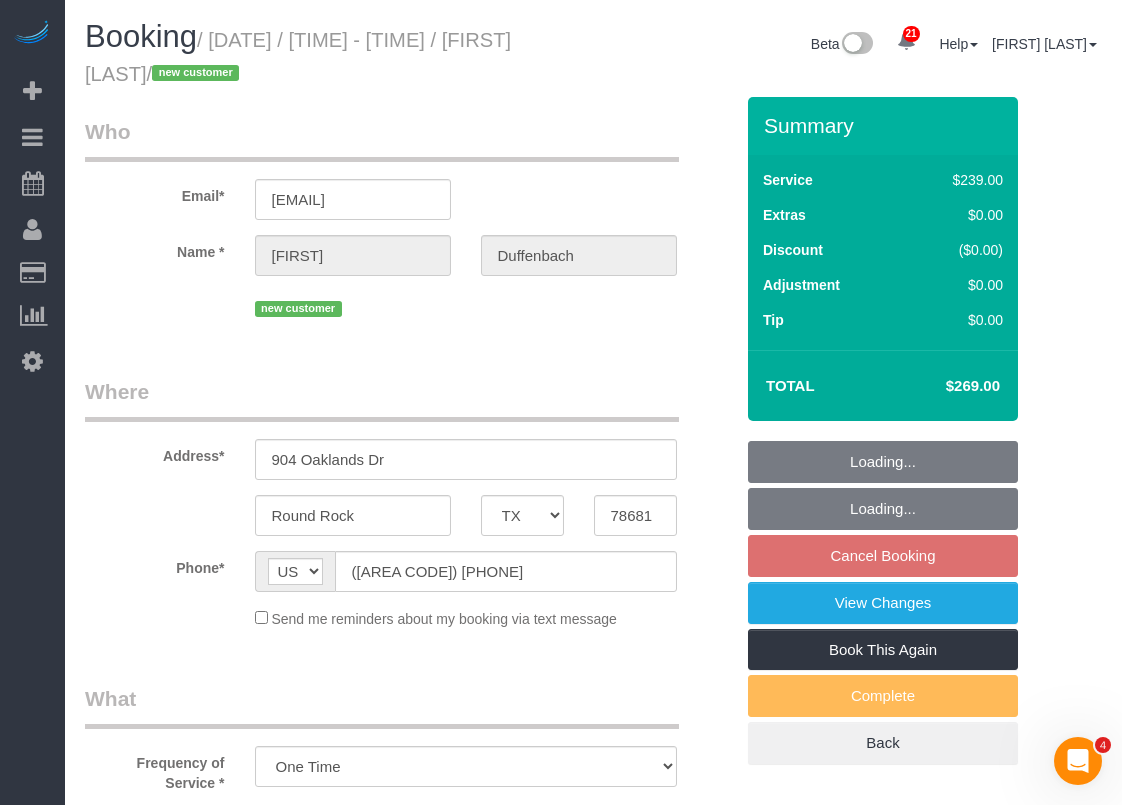 select on "object:3037" 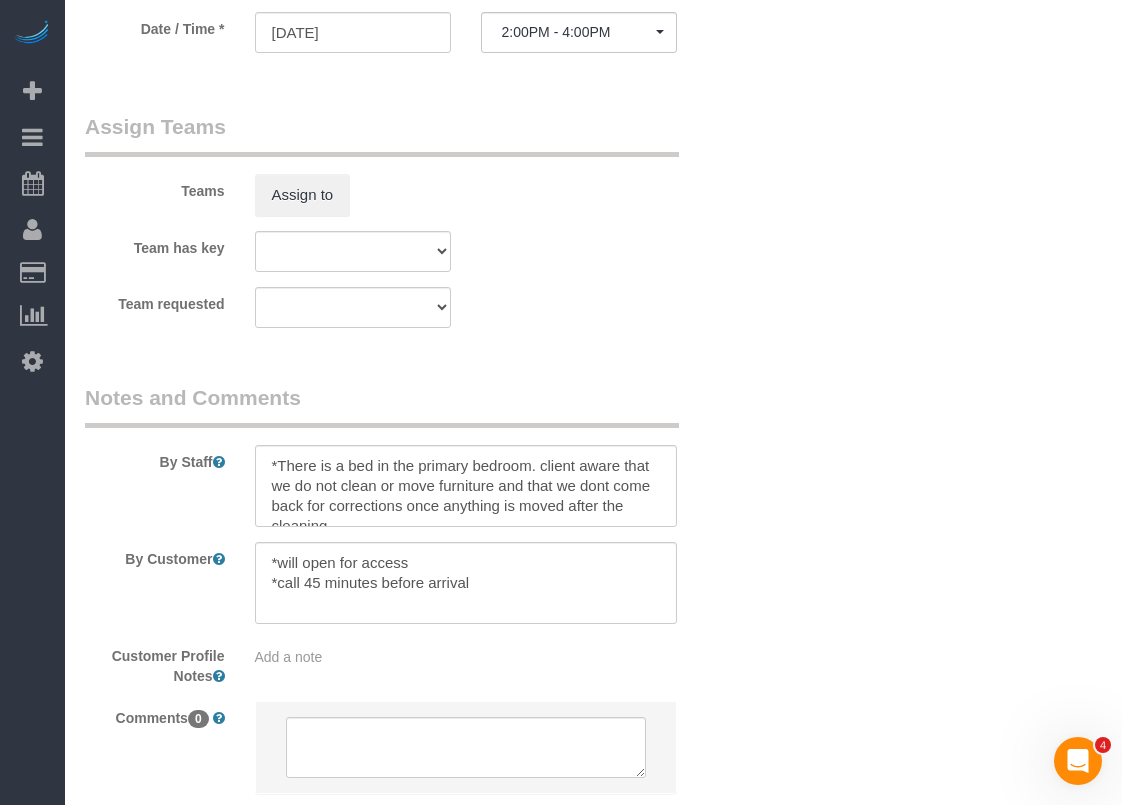 scroll, scrollTop: 2000, scrollLeft: 0, axis: vertical 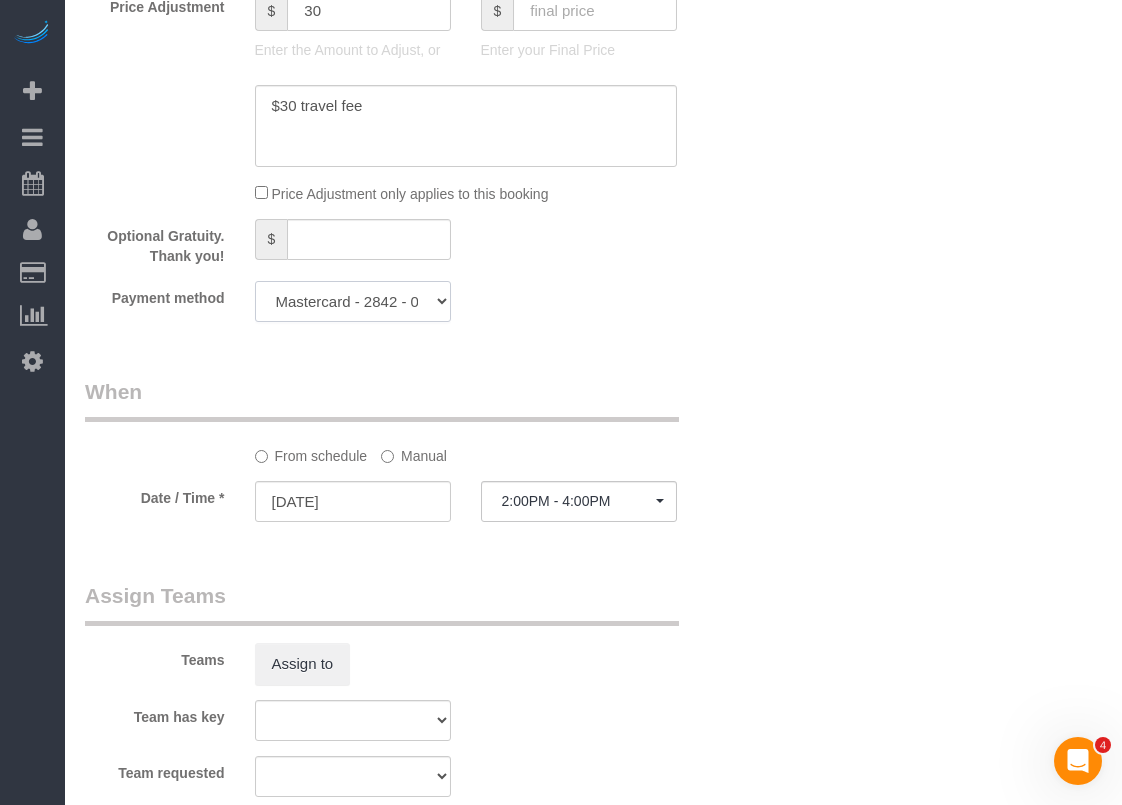 click on "Mastercard - [NUMBER] - [DATE] (Default) Add Credit Card ─────────────── Cash Check Paypal" 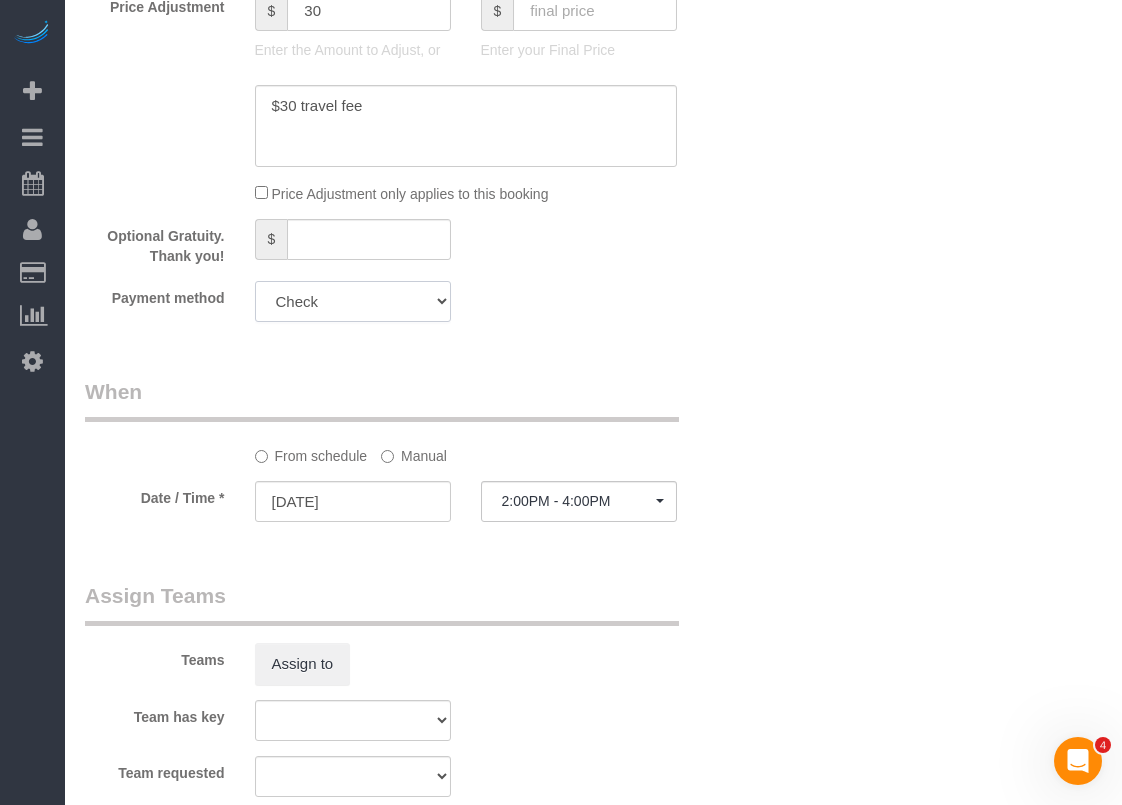 click on "Mastercard - [NUMBER] - [DATE] (Default) Add Credit Card ─────────────── Cash Check Paypal" 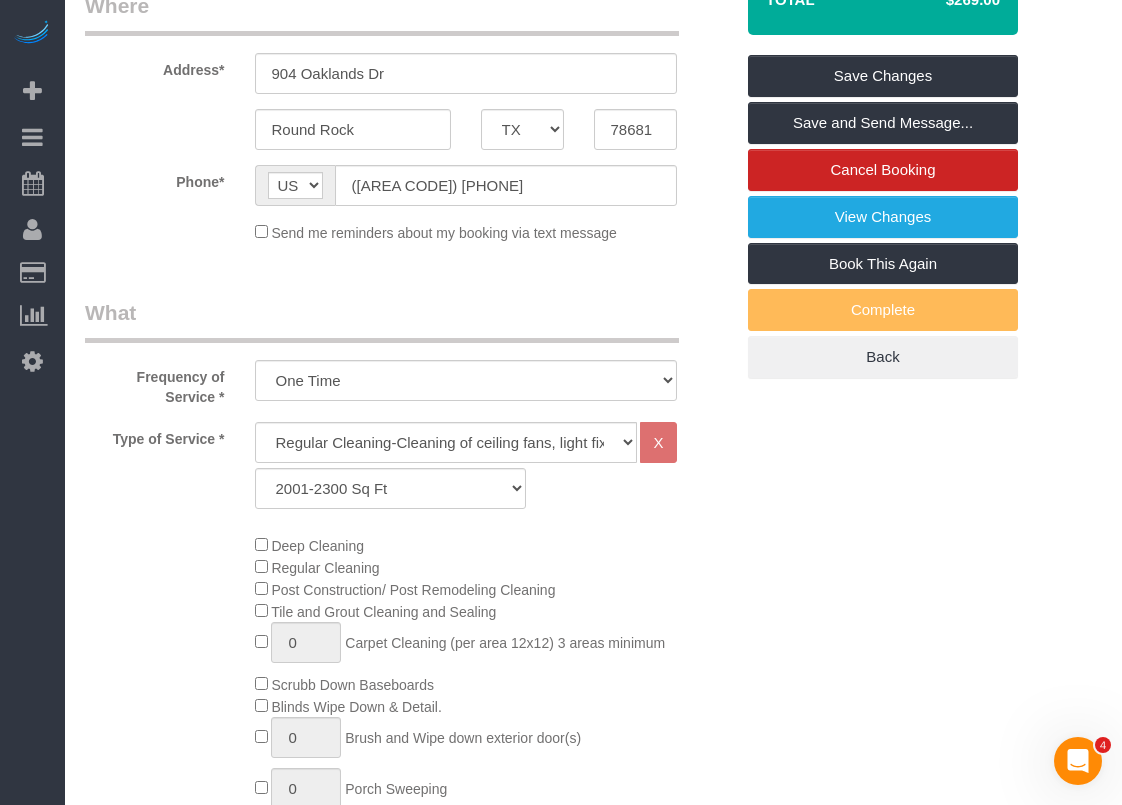 scroll, scrollTop: 200, scrollLeft: 0, axis: vertical 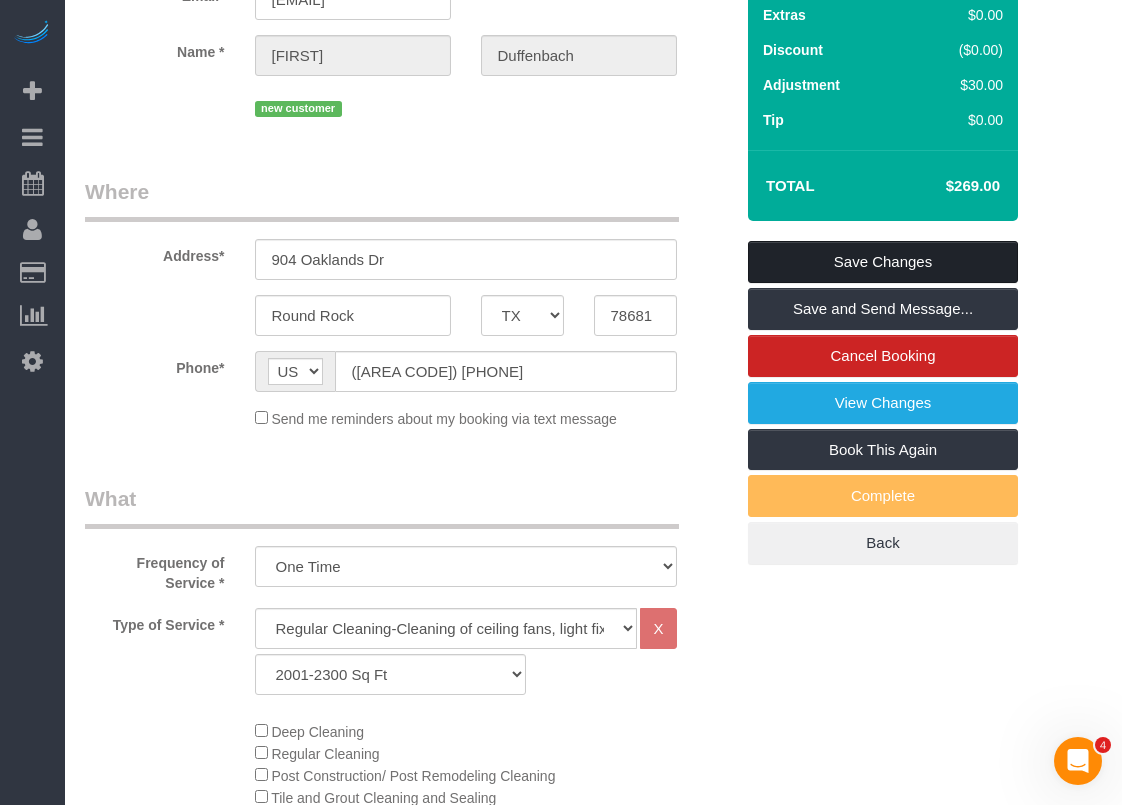 click on "Save Changes" at bounding box center [883, 262] 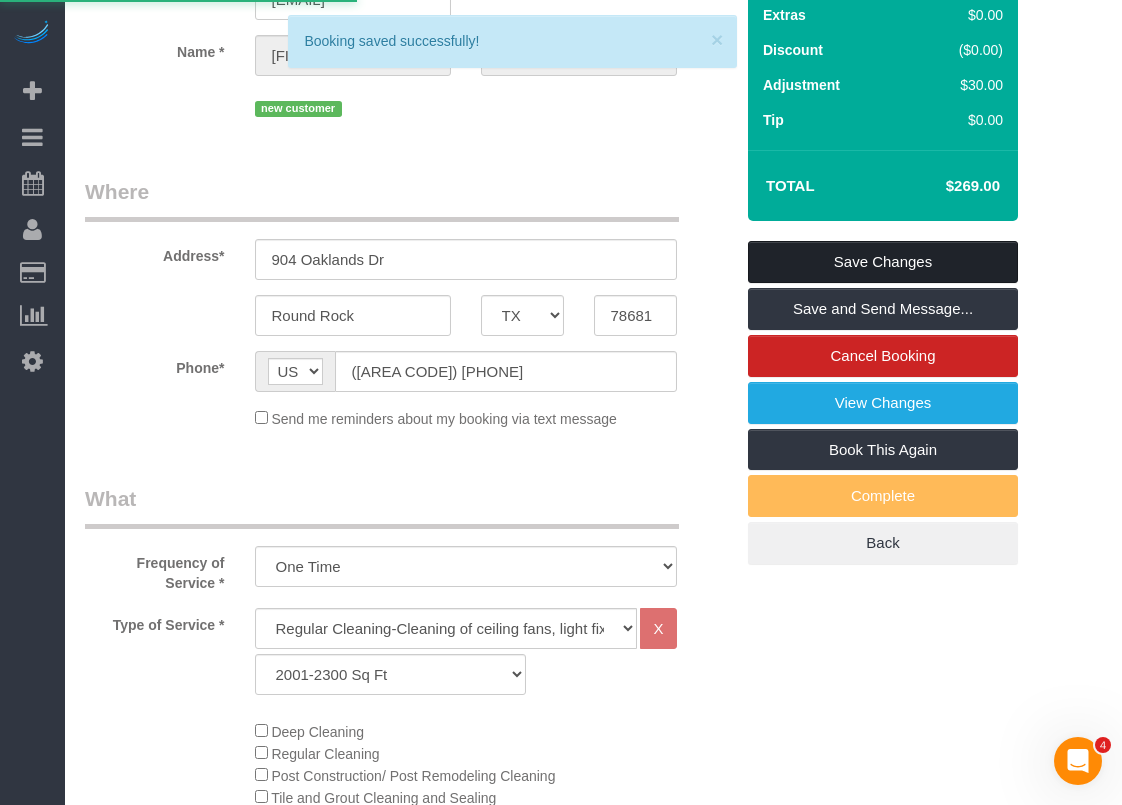 scroll, scrollTop: 0, scrollLeft: 0, axis: both 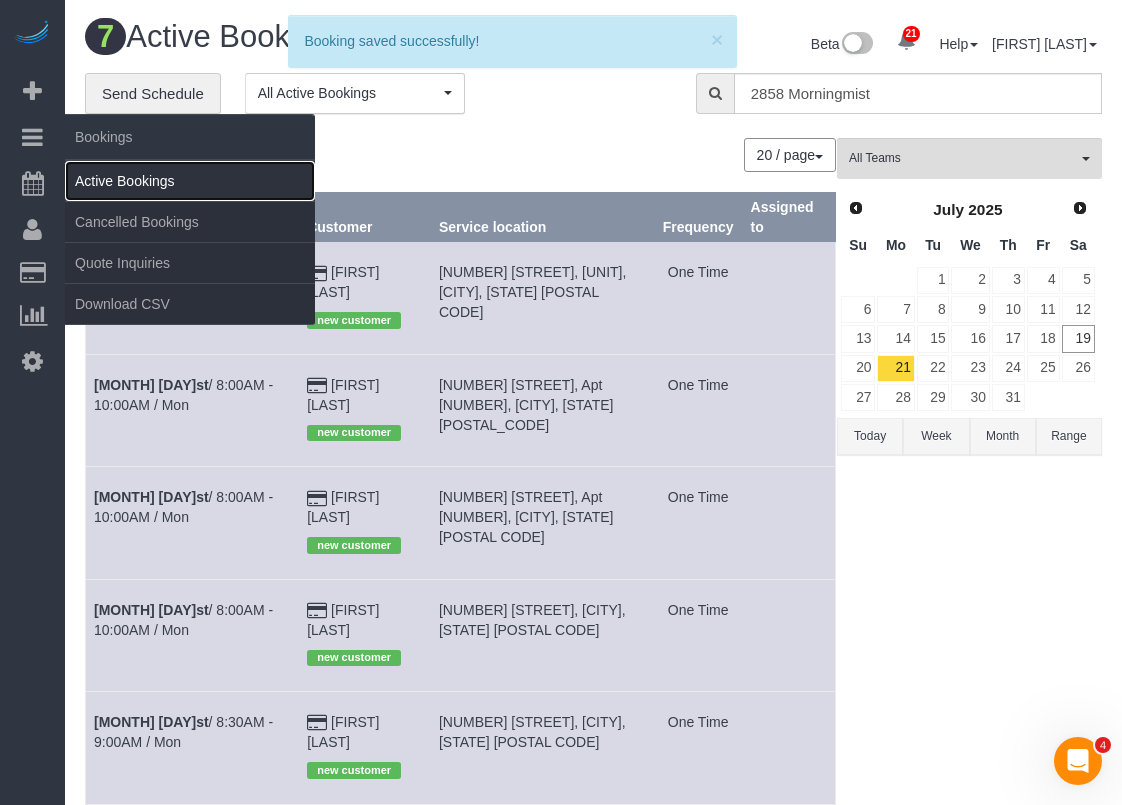 click on "Active Bookings" at bounding box center [190, 181] 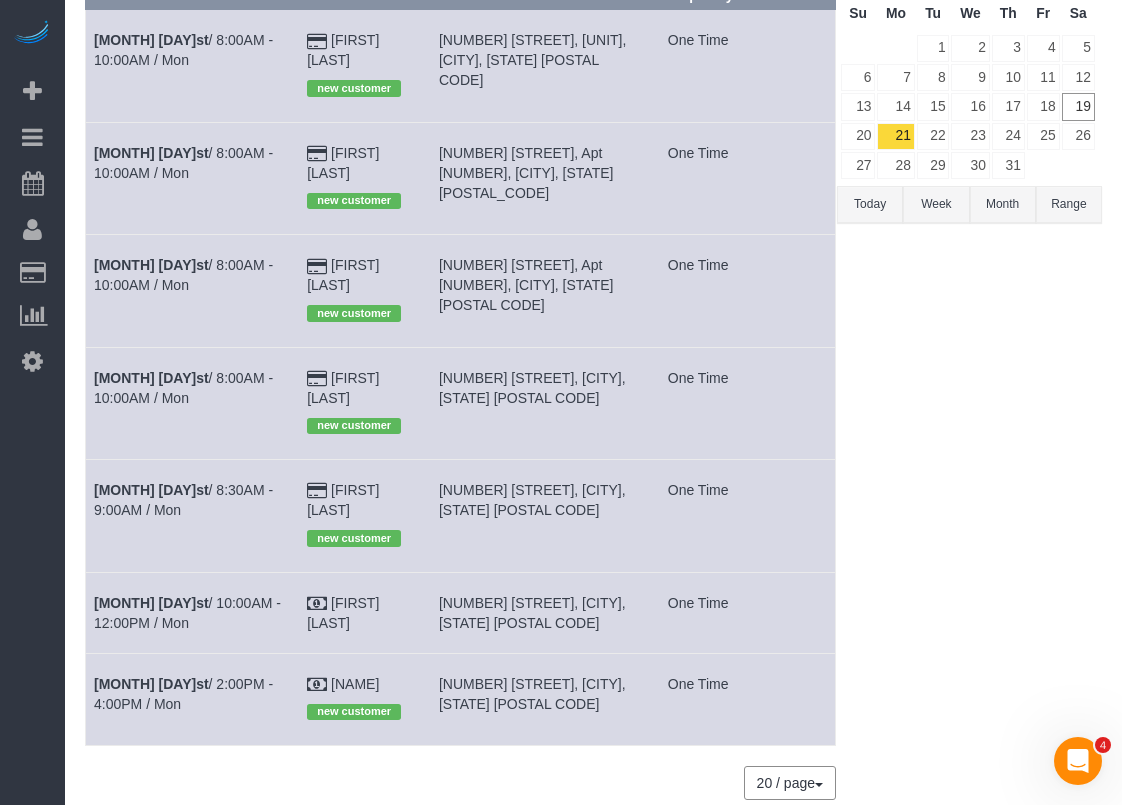 scroll, scrollTop: 235, scrollLeft: 0, axis: vertical 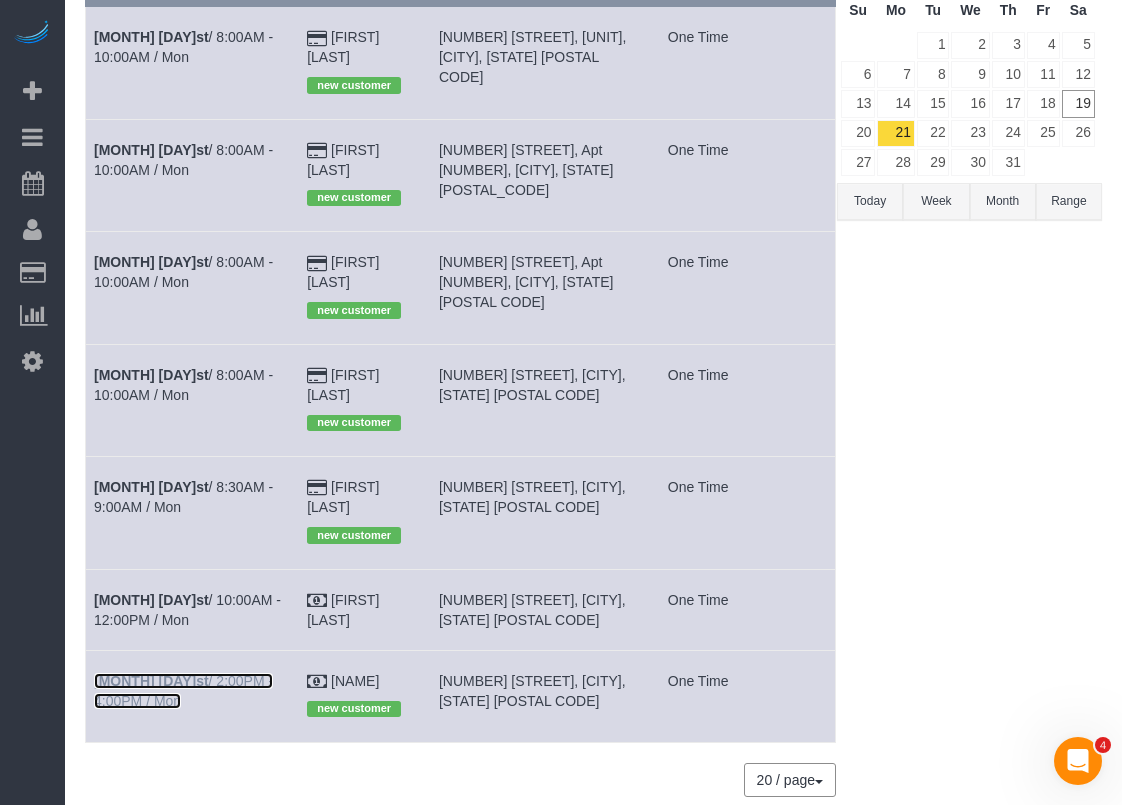 click on "[MONTH] [DAY]st
/ [TIME] - [TIME] / [DAY]" at bounding box center (183, 691) 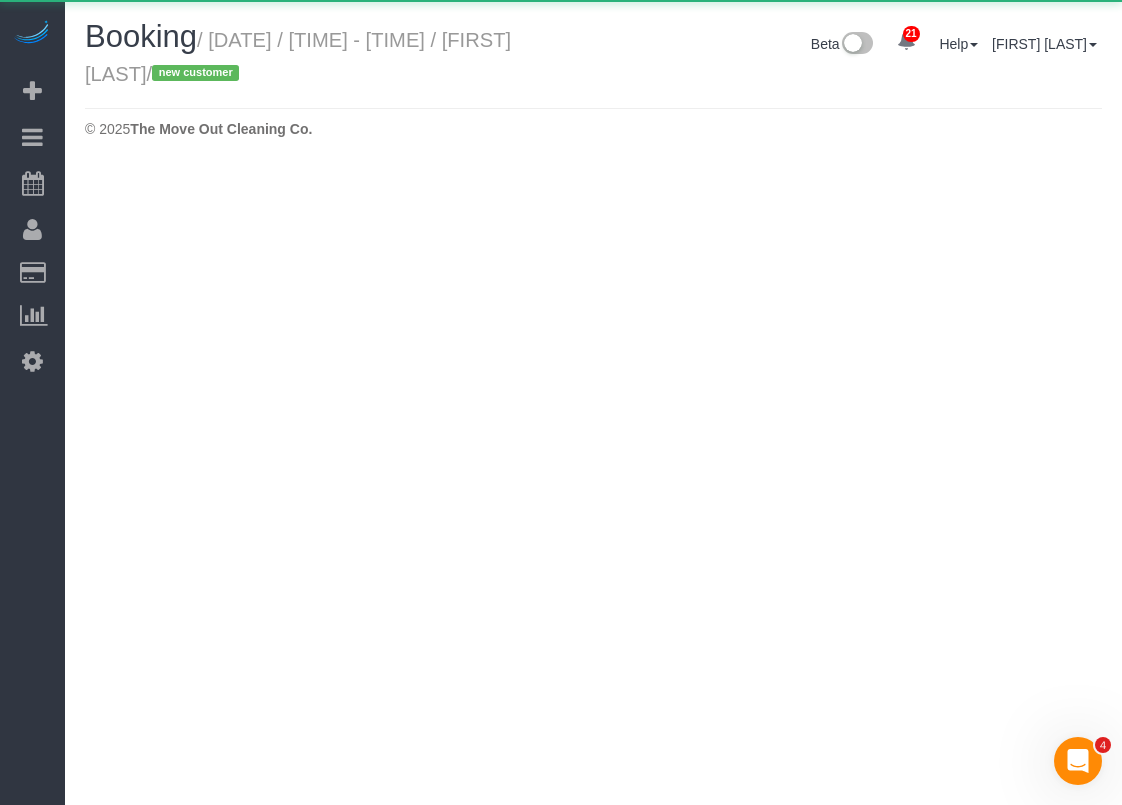 scroll, scrollTop: 0, scrollLeft: 0, axis: both 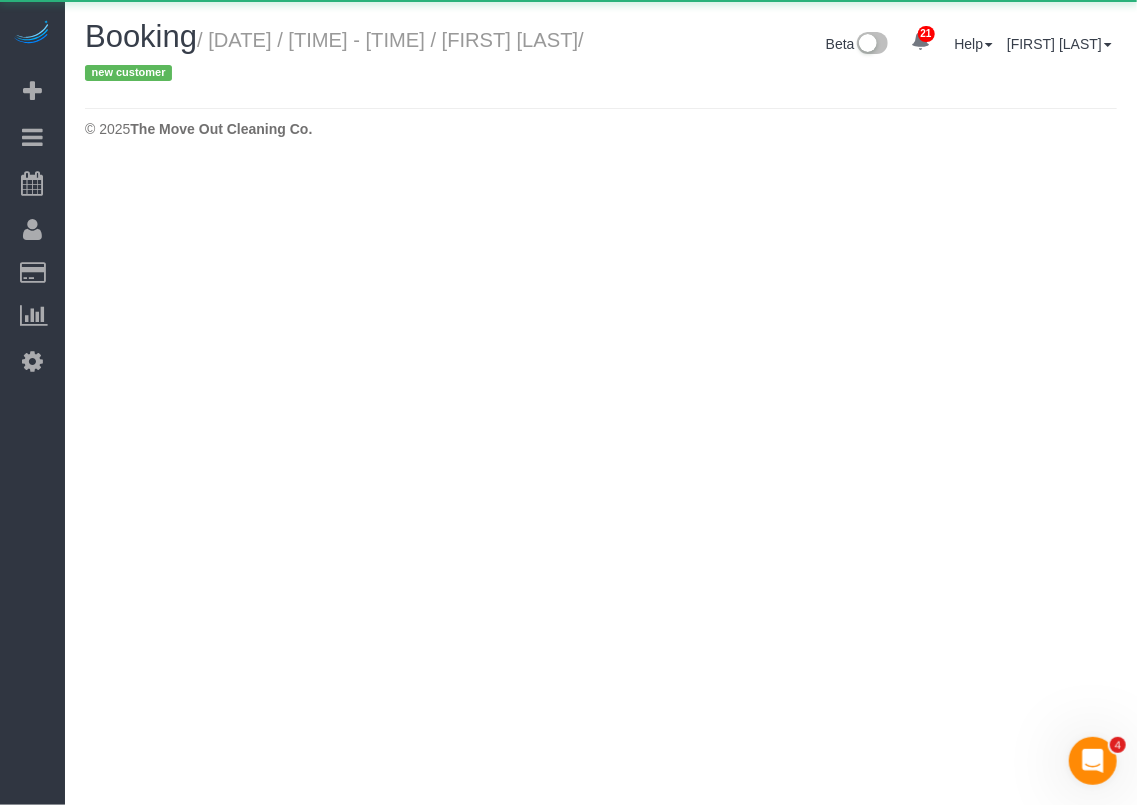 select on "TX" 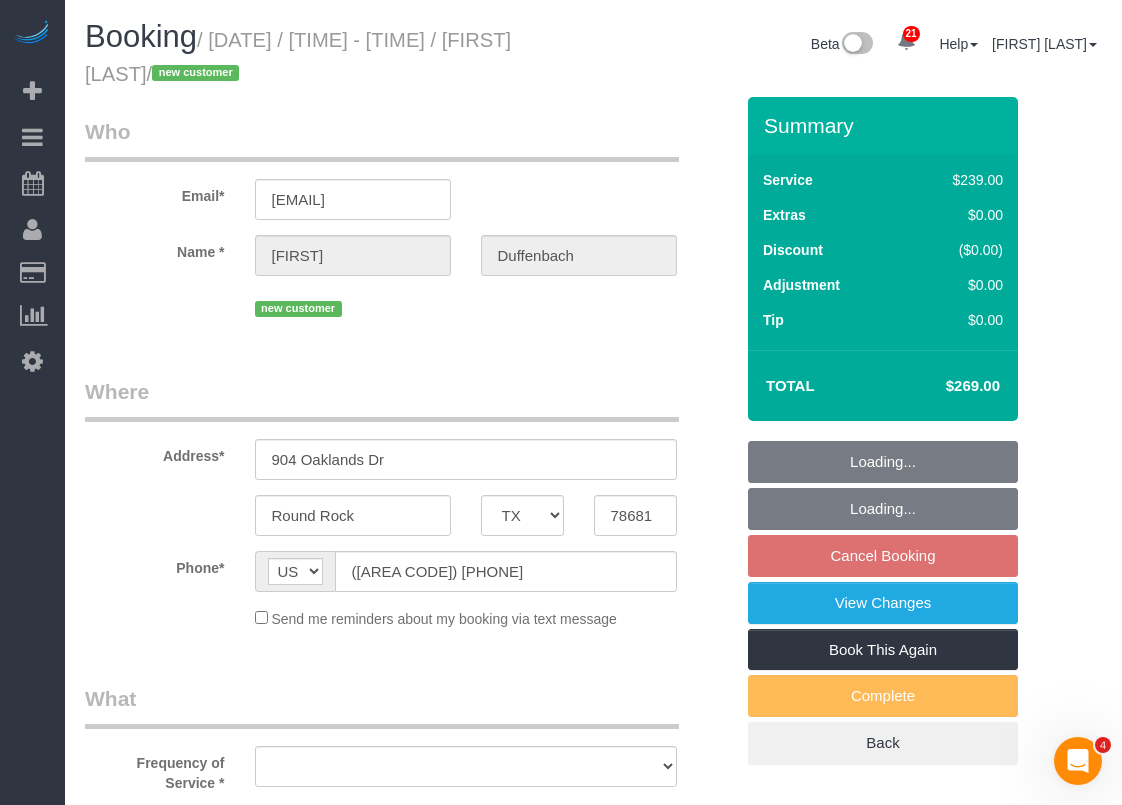 select on "3" 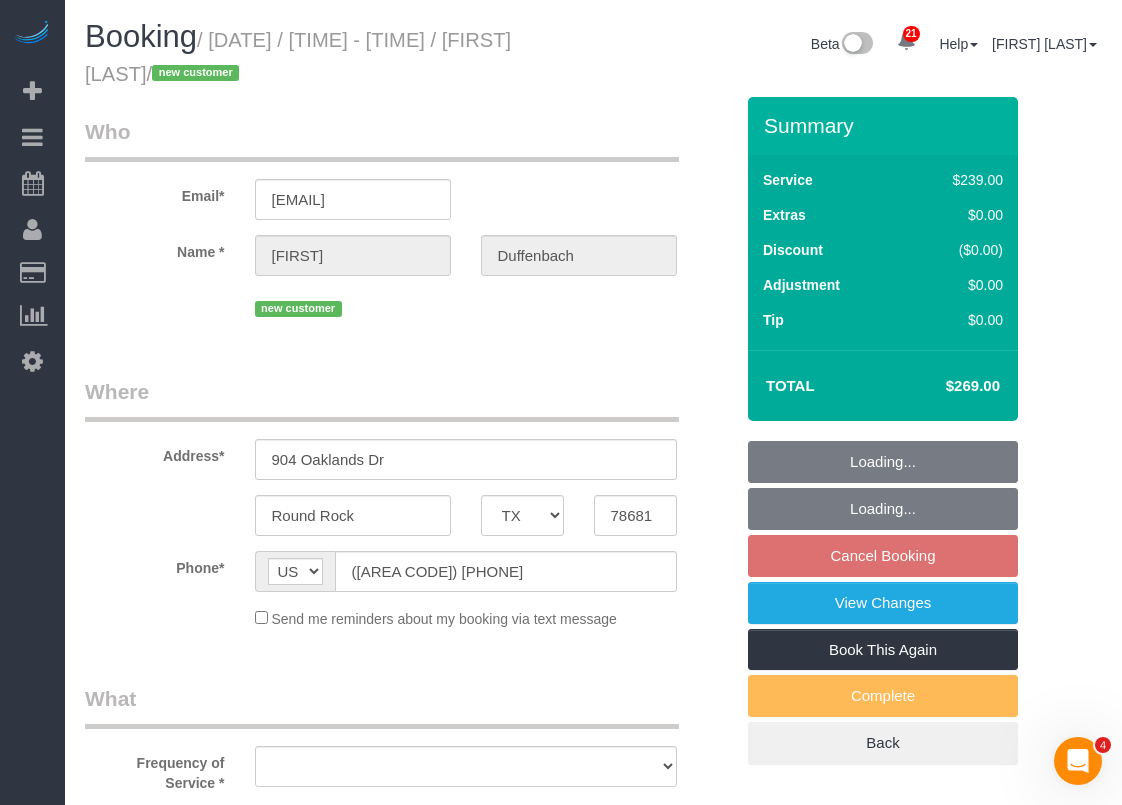 select on "spot121" 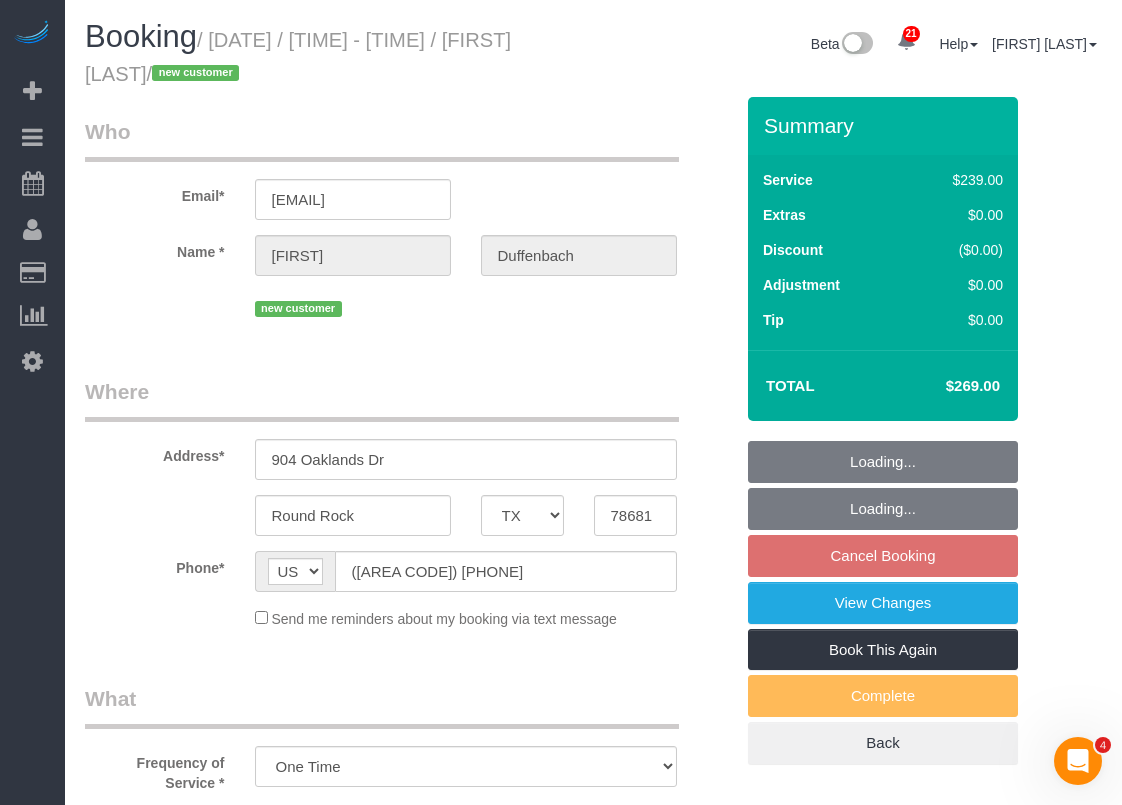select on "object:4059" 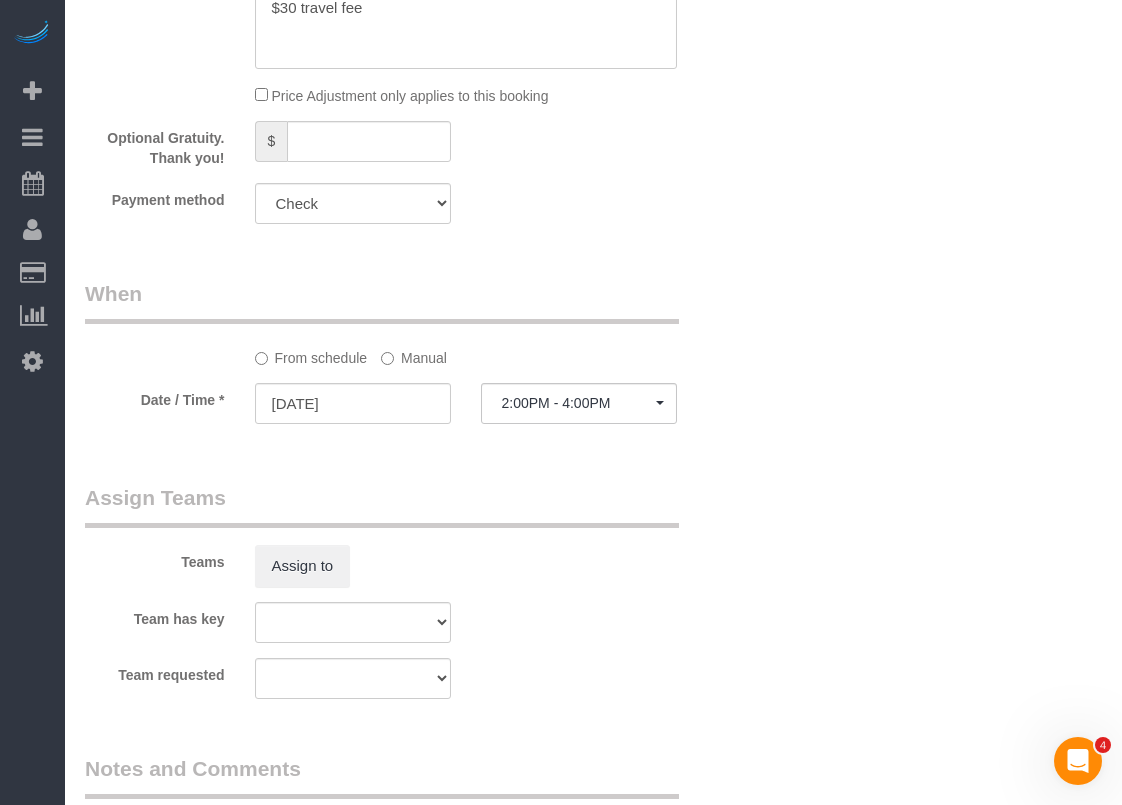 scroll, scrollTop: 1600, scrollLeft: 0, axis: vertical 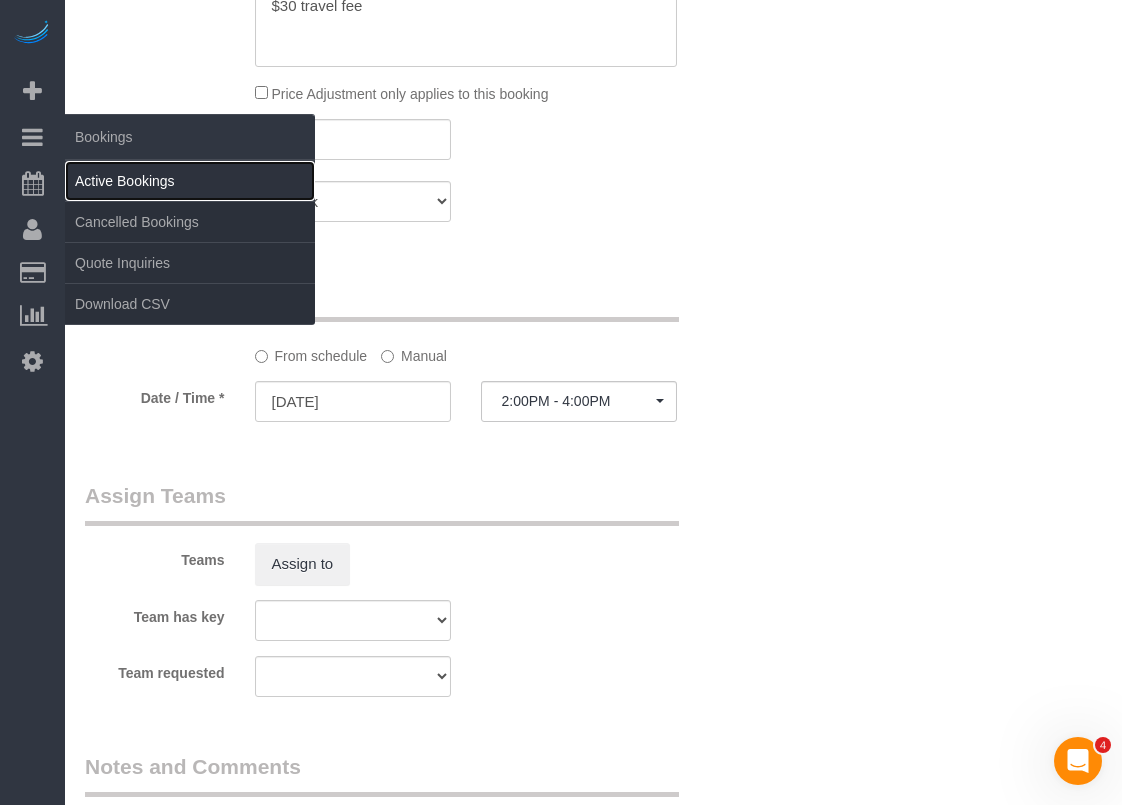 click on "Active Bookings" at bounding box center [190, 181] 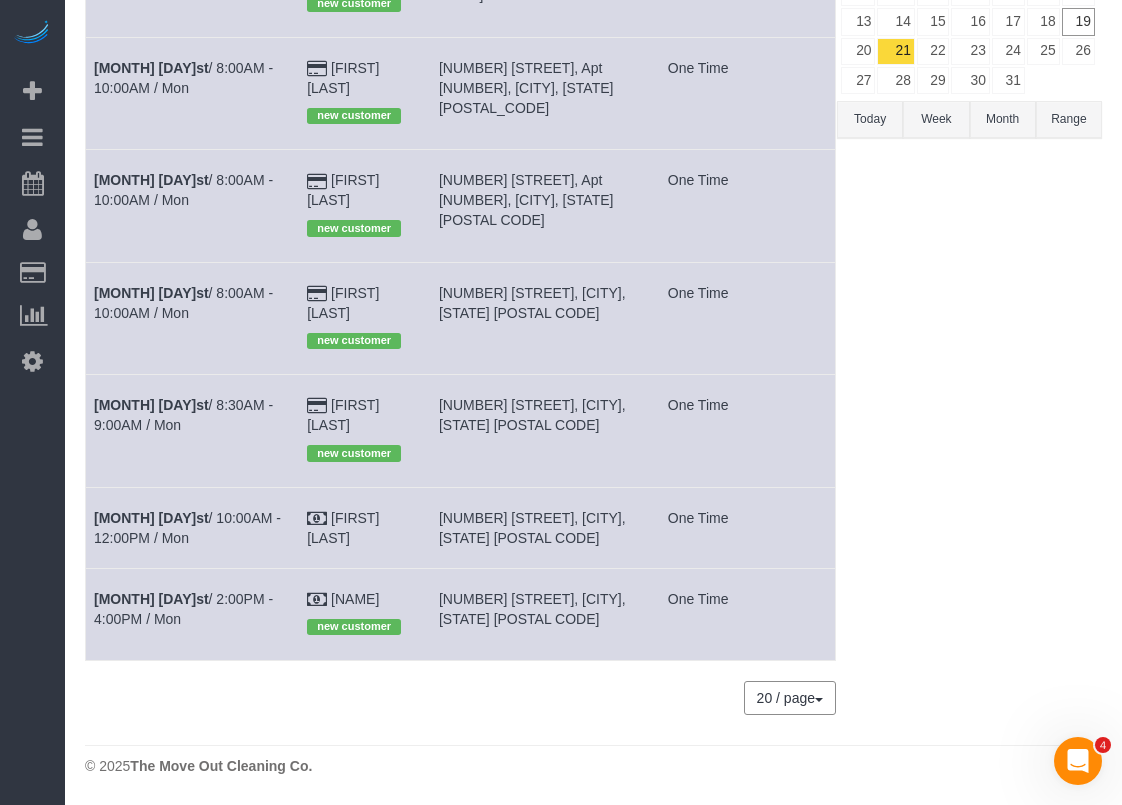 scroll, scrollTop: 0, scrollLeft: 0, axis: both 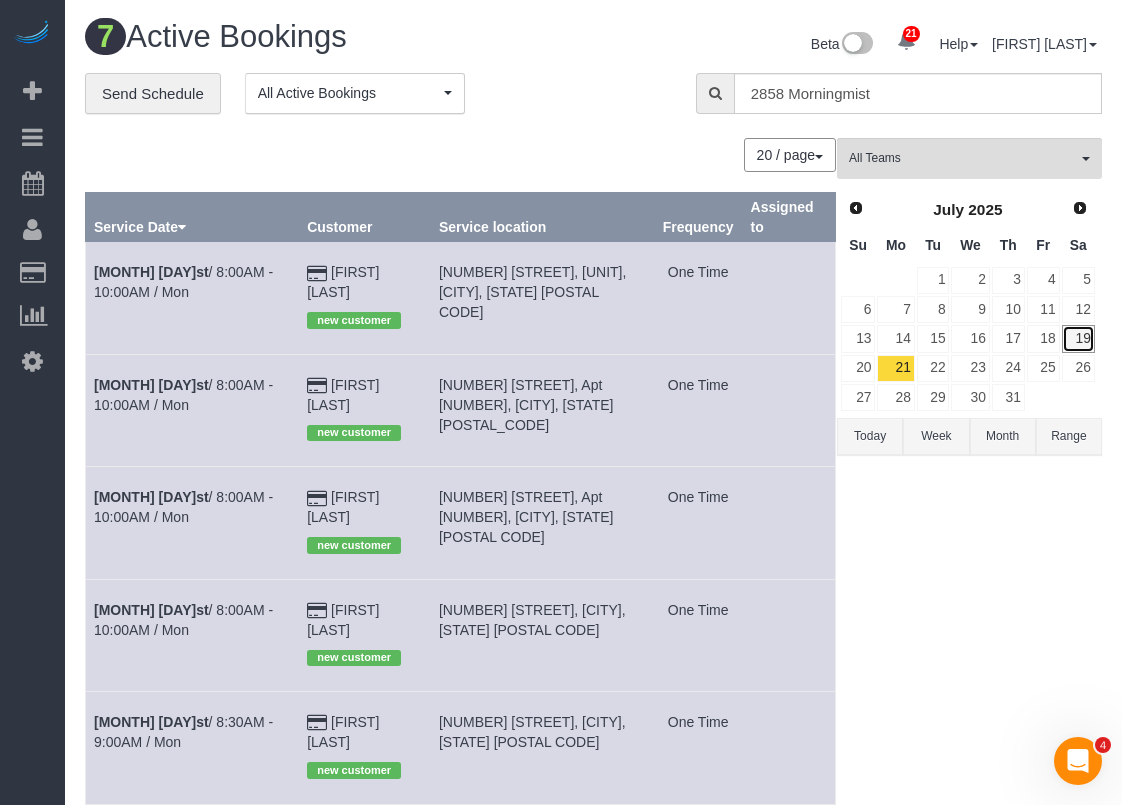 click on "19" at bounding box center (1078, 338) 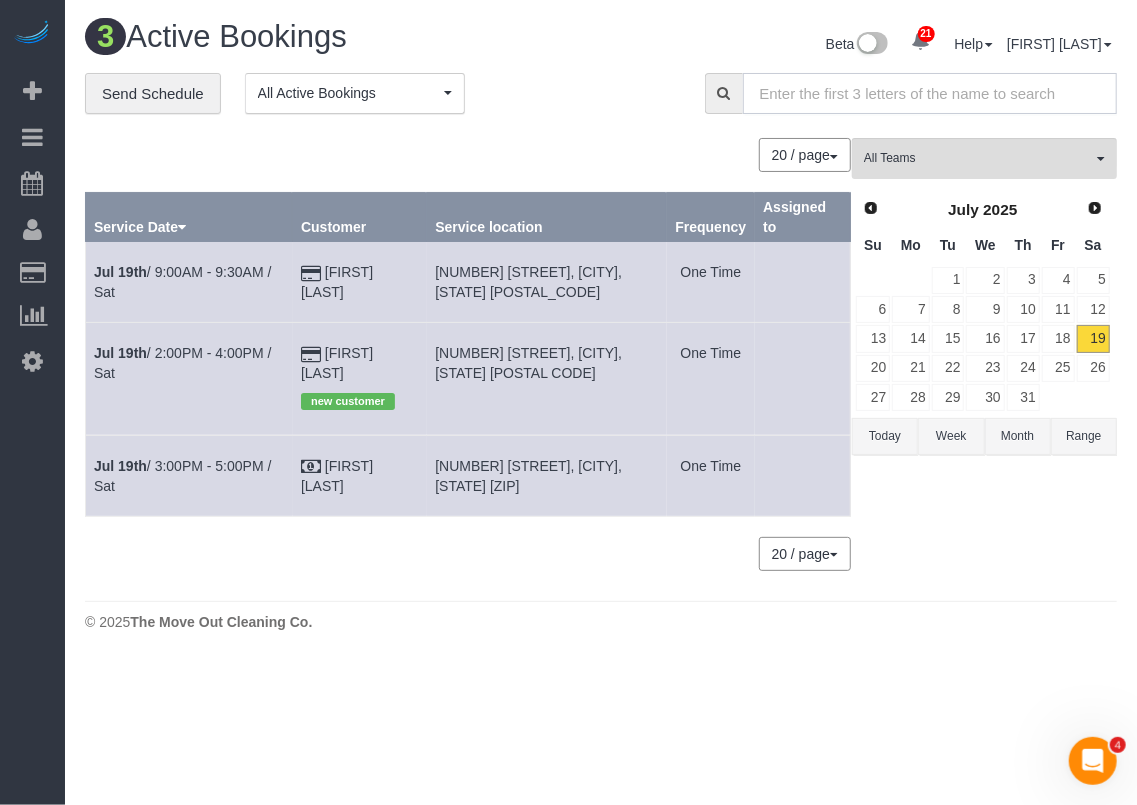 click at bounding box center (930, 93) 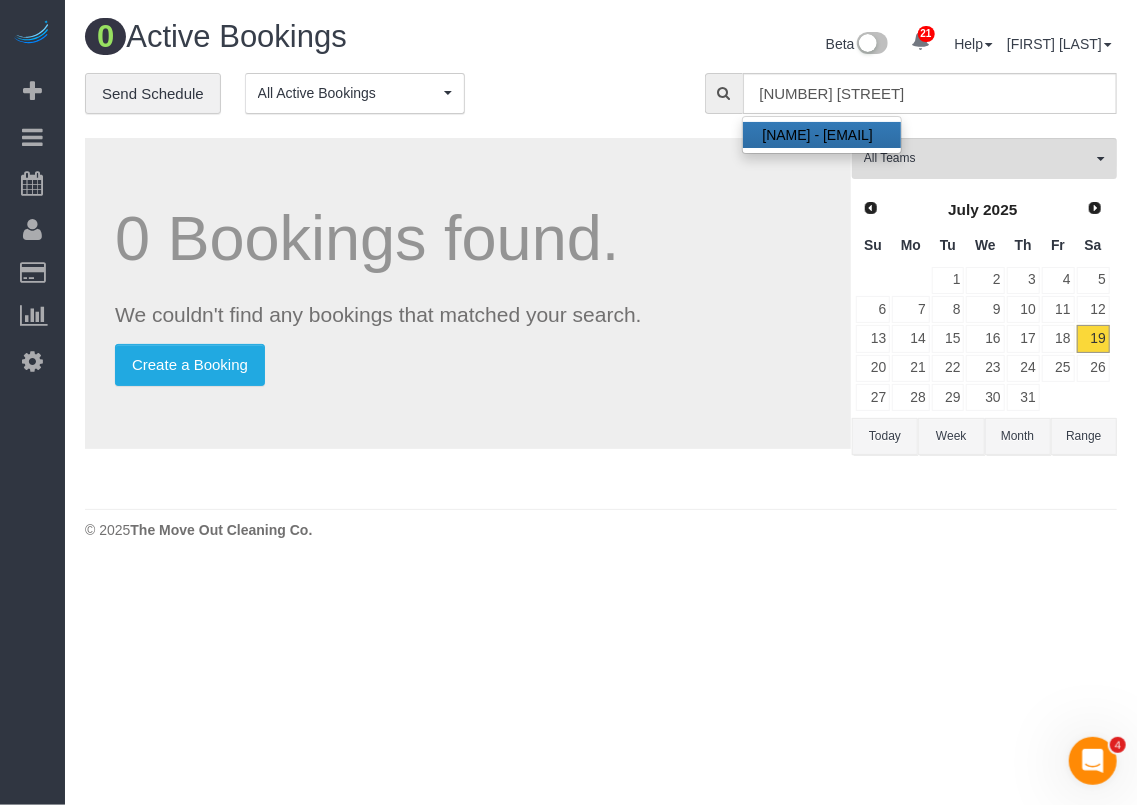click on "[NAME] - [EMAIL]" at bounding box center (822, 135) 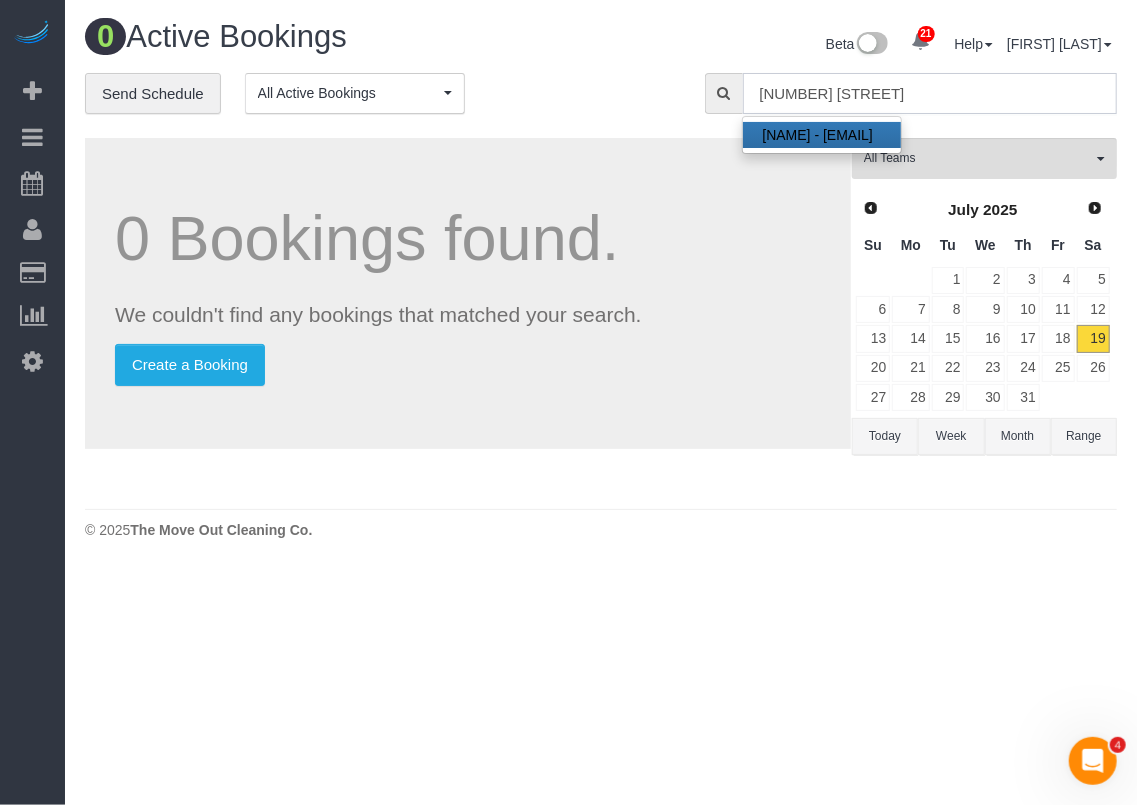 type on "[USERNAME]@[EXAMPLE].COM" 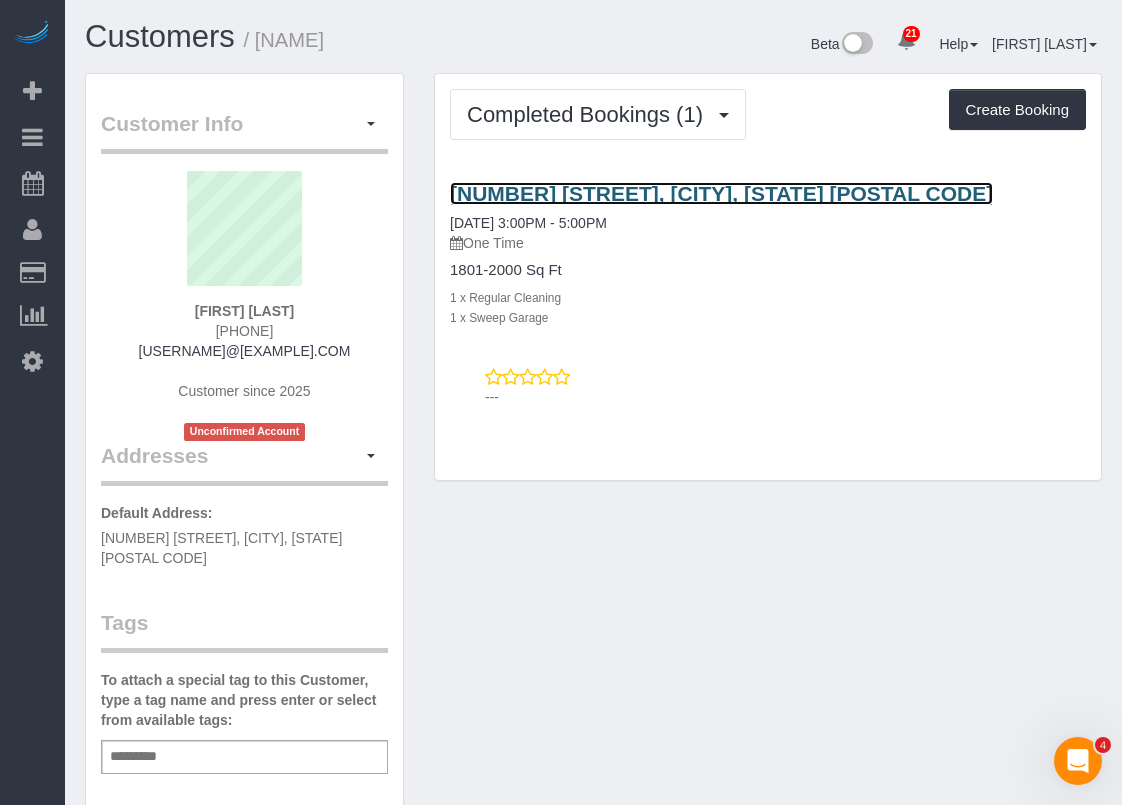 click on "[NUMBER] [STREET], [CITY], [STATE] [POSTAL CODE]" at bounding box center (721, 193) 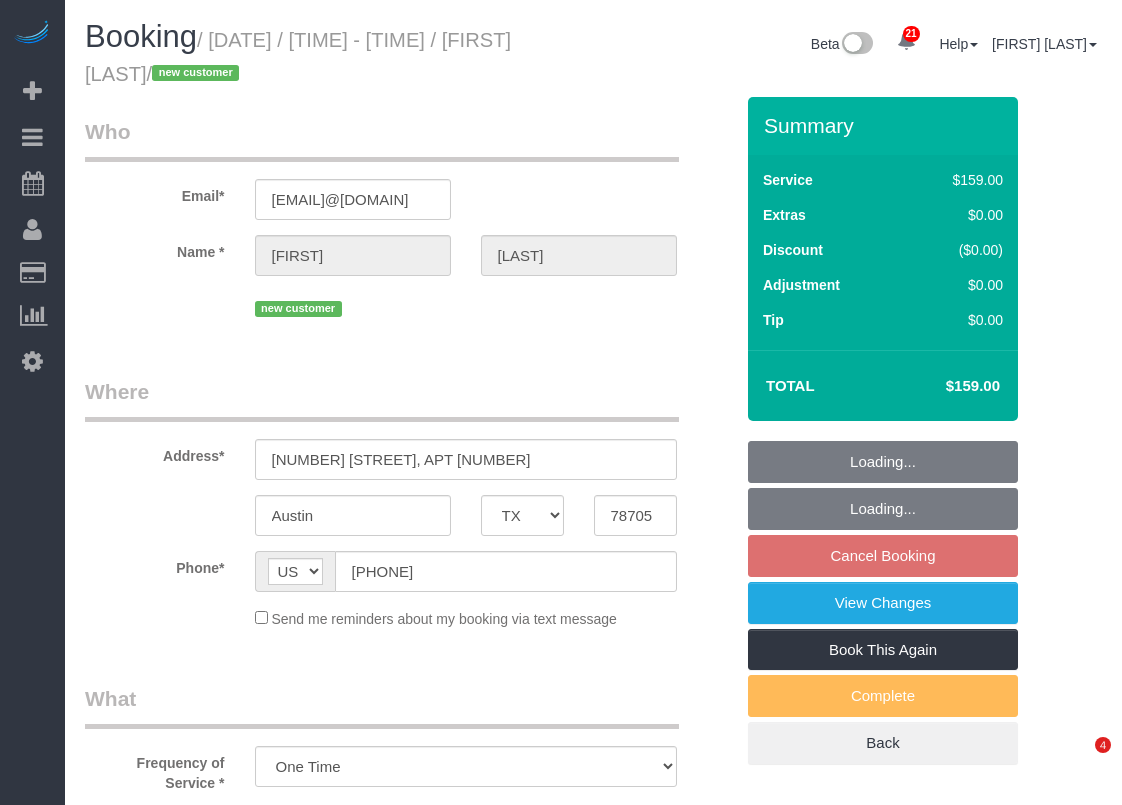 select on "TX" 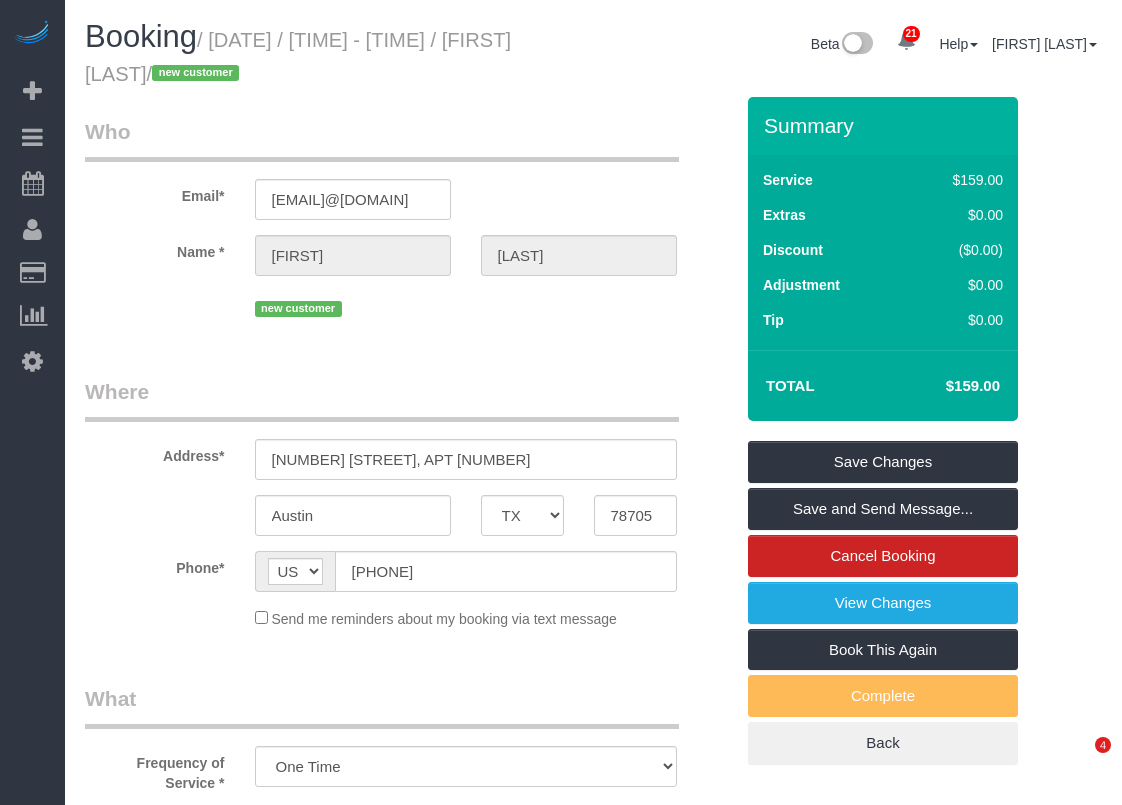 scroll, scrollTop: 0, scrollLeft: 0, axis: both 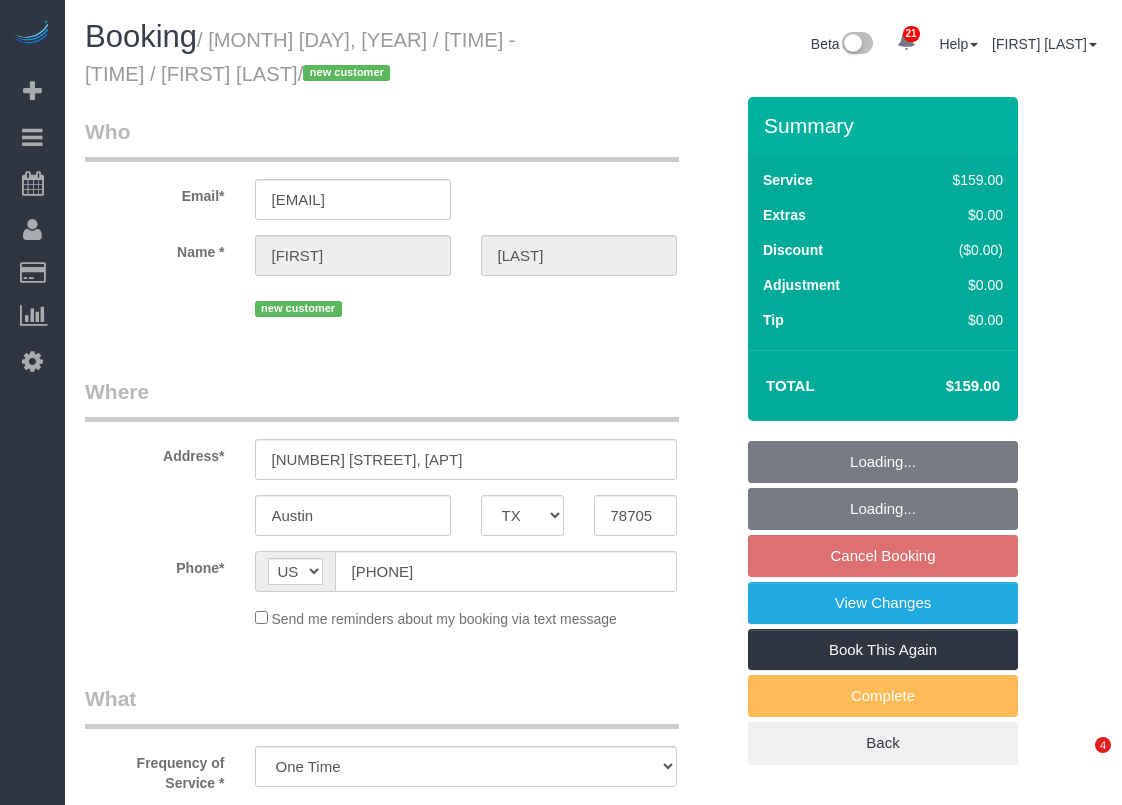 select on "TX" 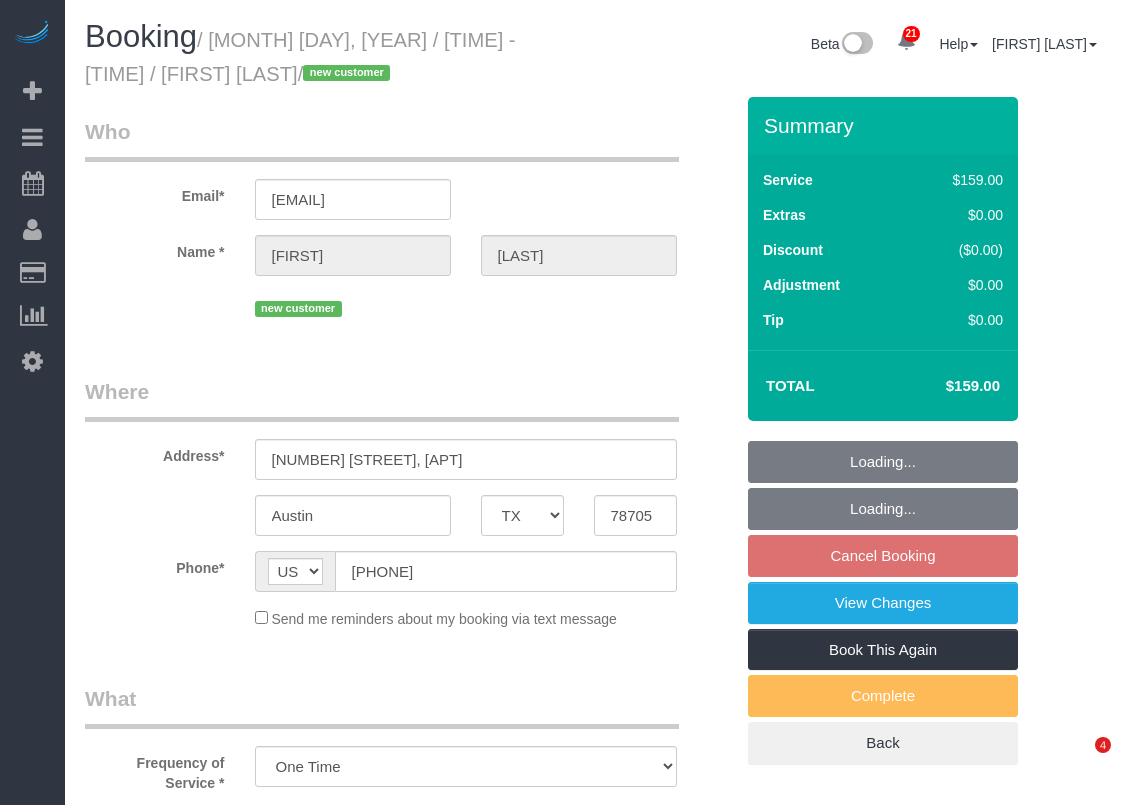 select on "spot1" 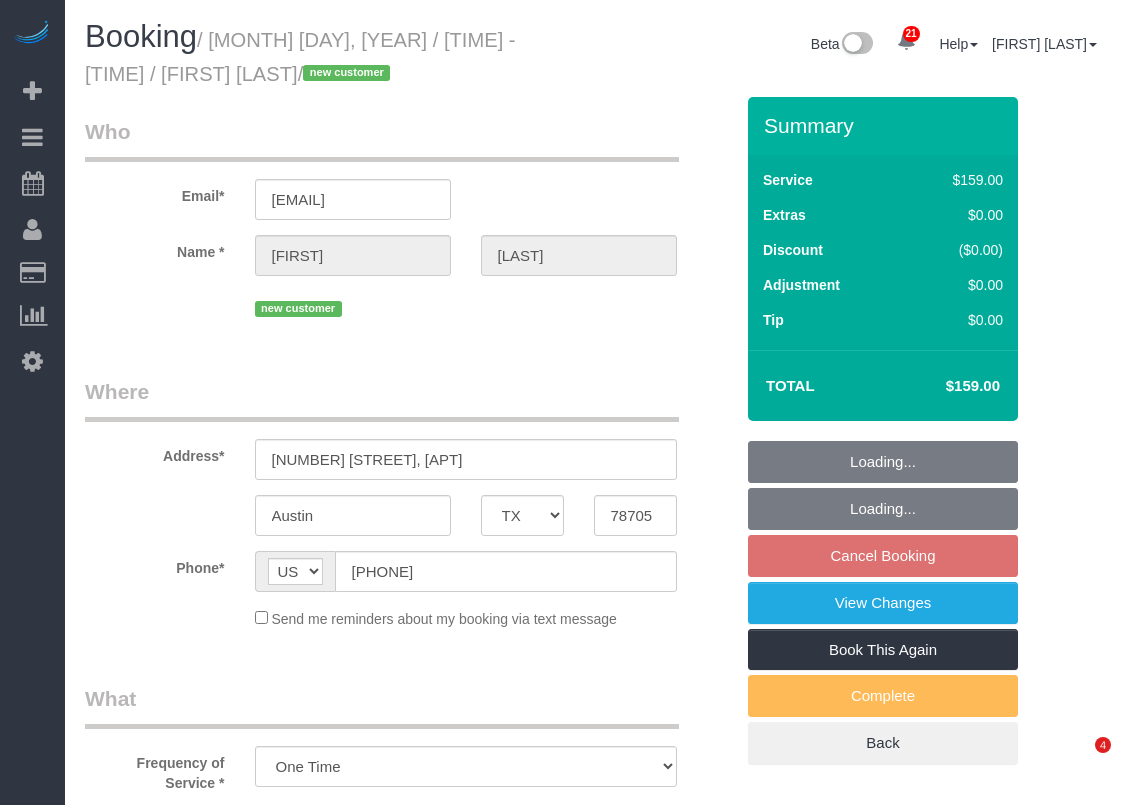 select on "3" 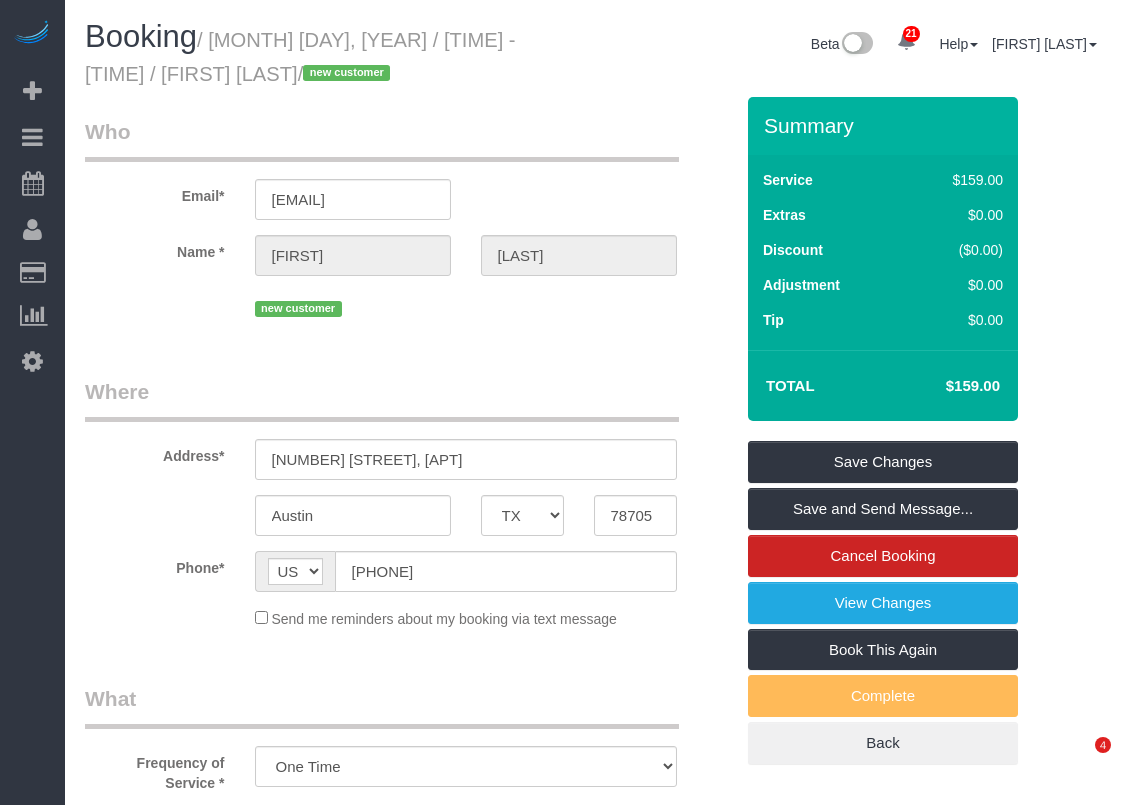 scroll, scrollTop: 0, scrollLeft: 0, axis: both 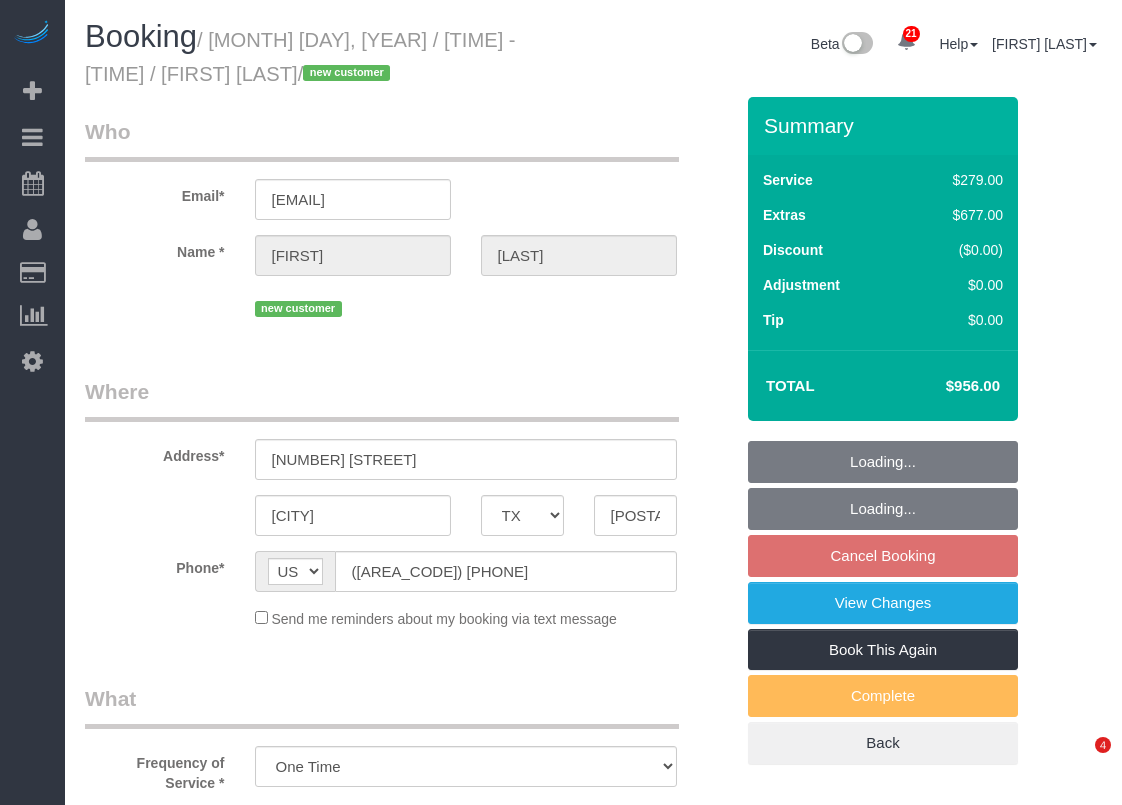 select on "TX" 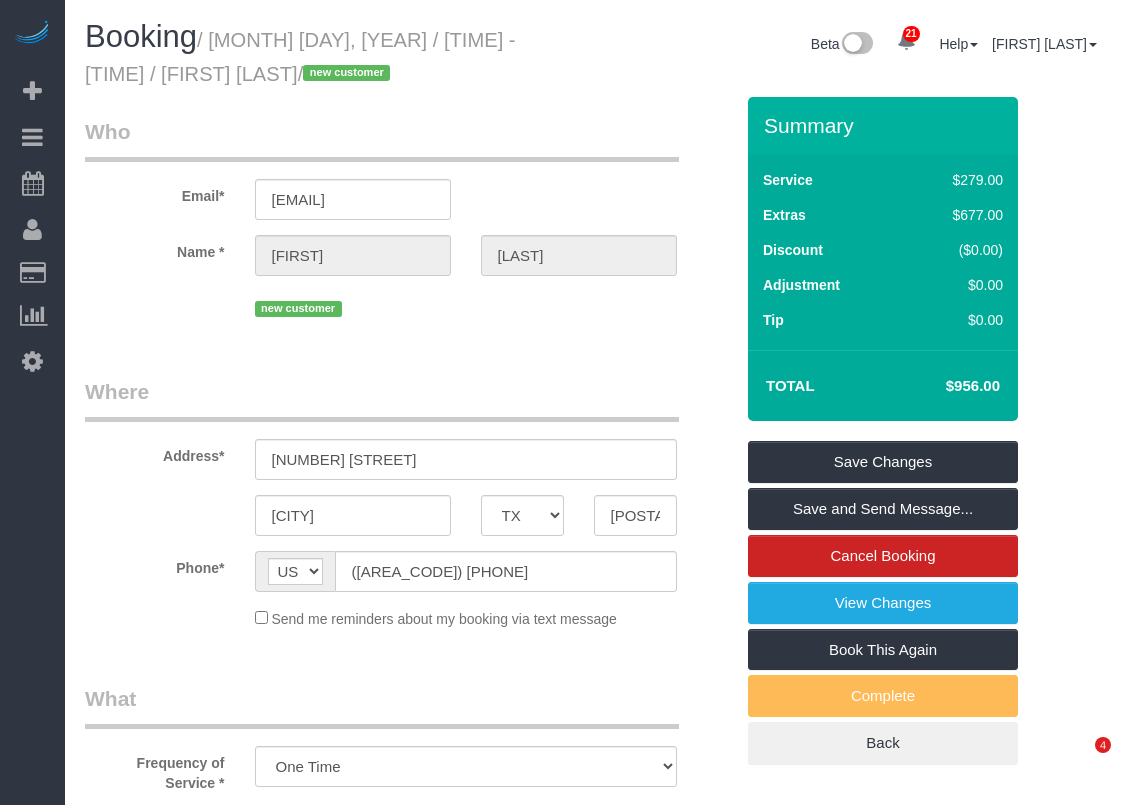 scroll, scrollTop: 0, scrollLeft: 0, axis: both 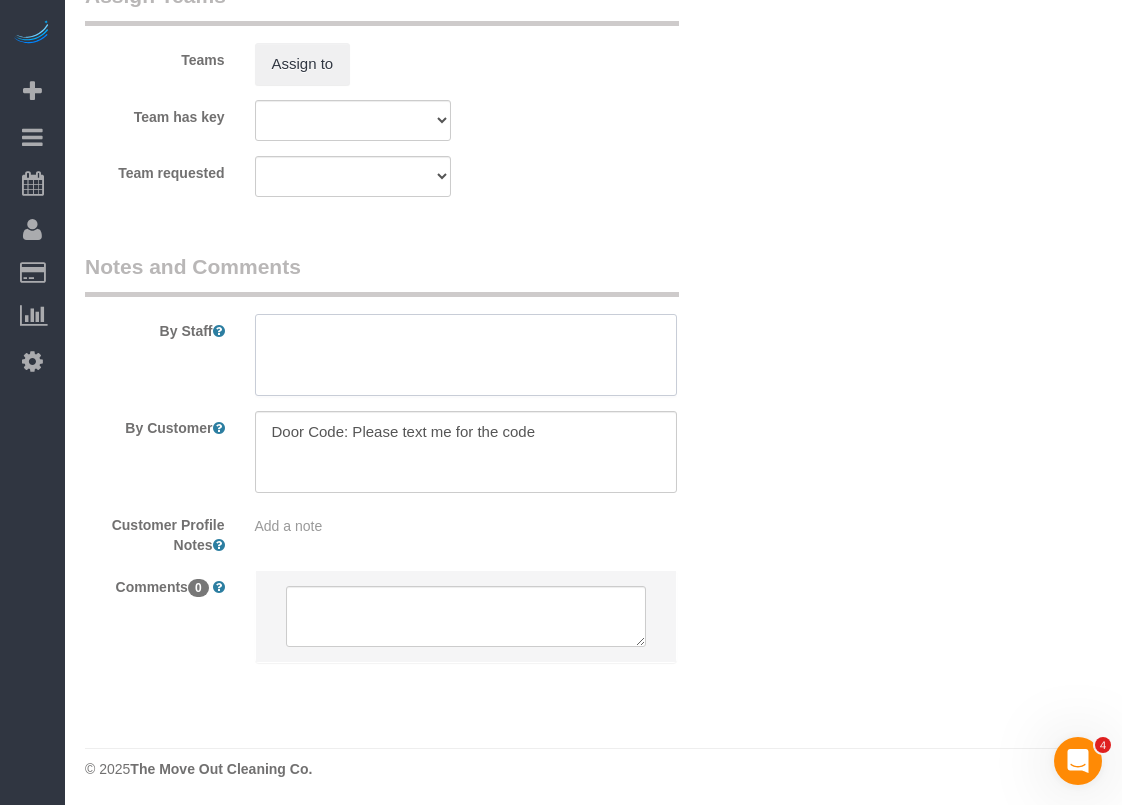 click at bounding box center [466, 355] 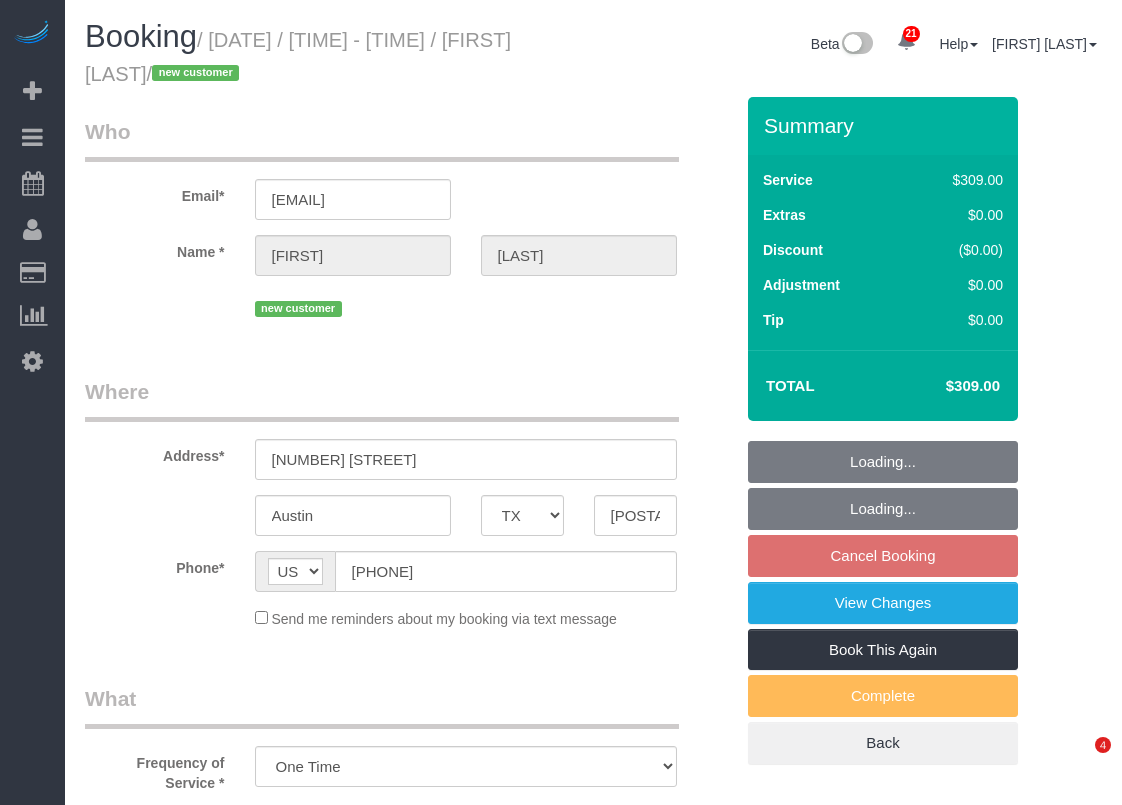 select on "TX" 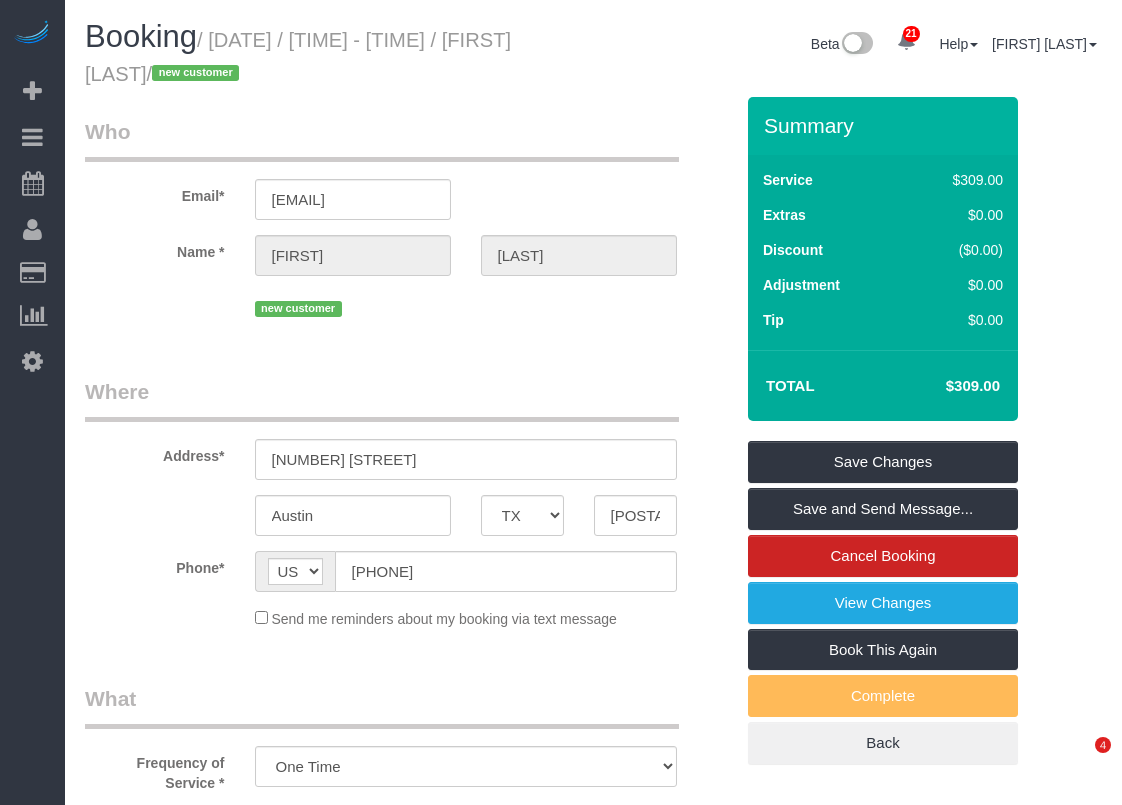 scroll, scrollTop: 0, scrollLeft: 0, axis: both 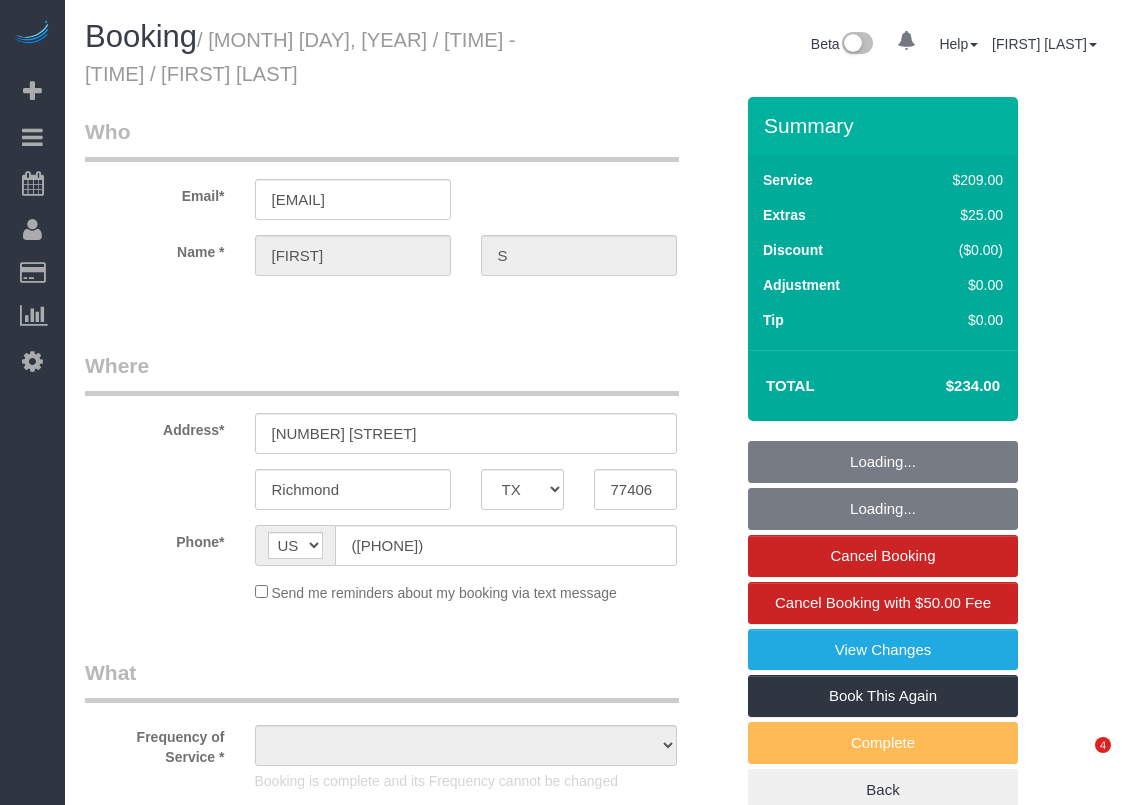 select on "TX" 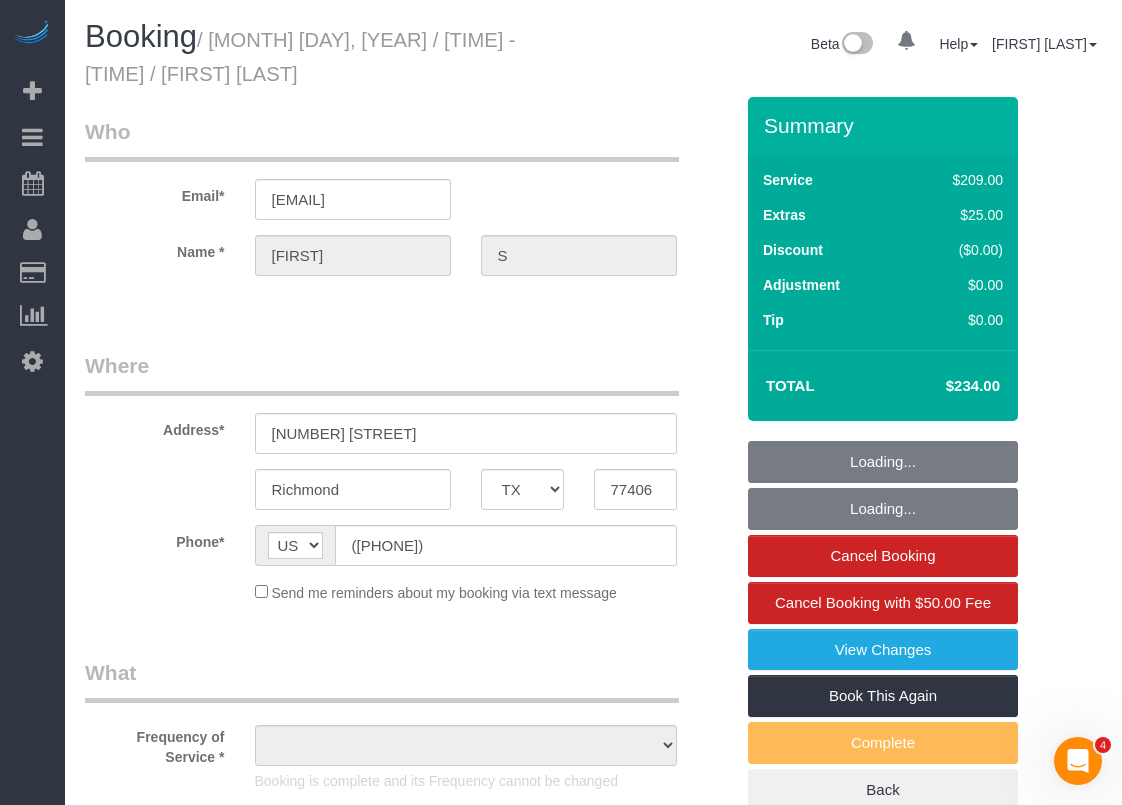 scroll, scrollTop: 0, scrollLeft: 0, axis: both 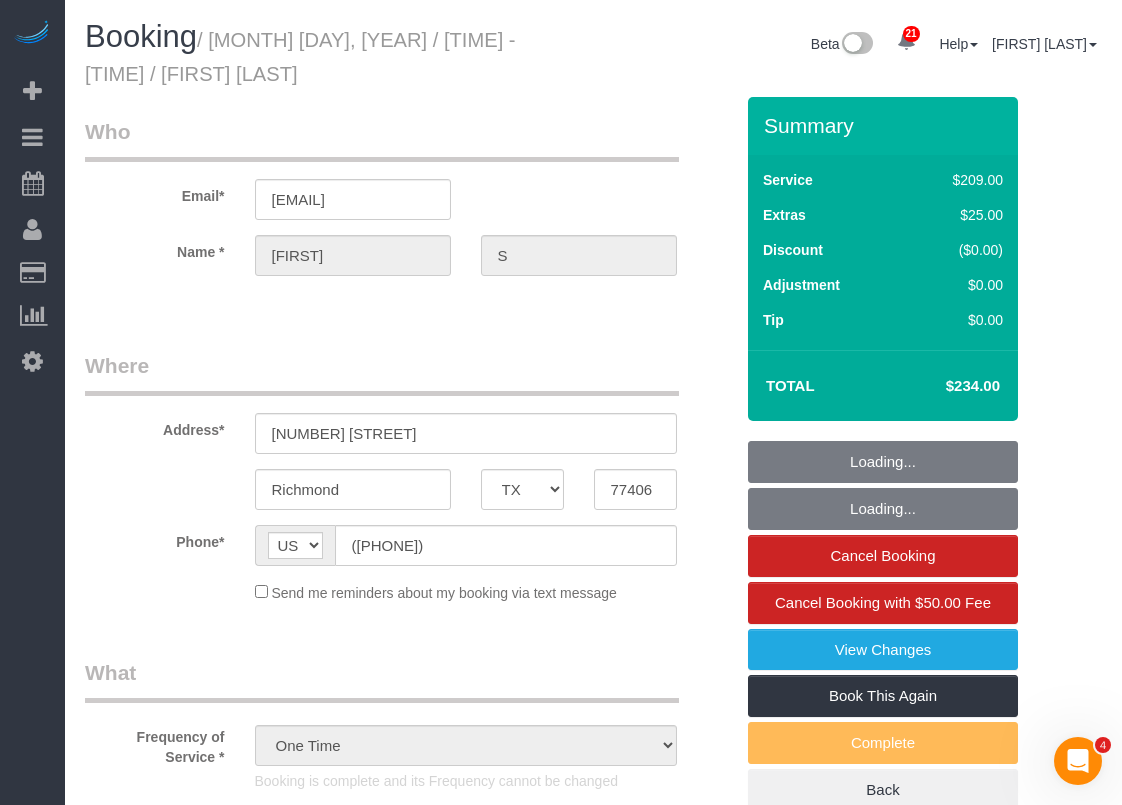 select on "object:873" 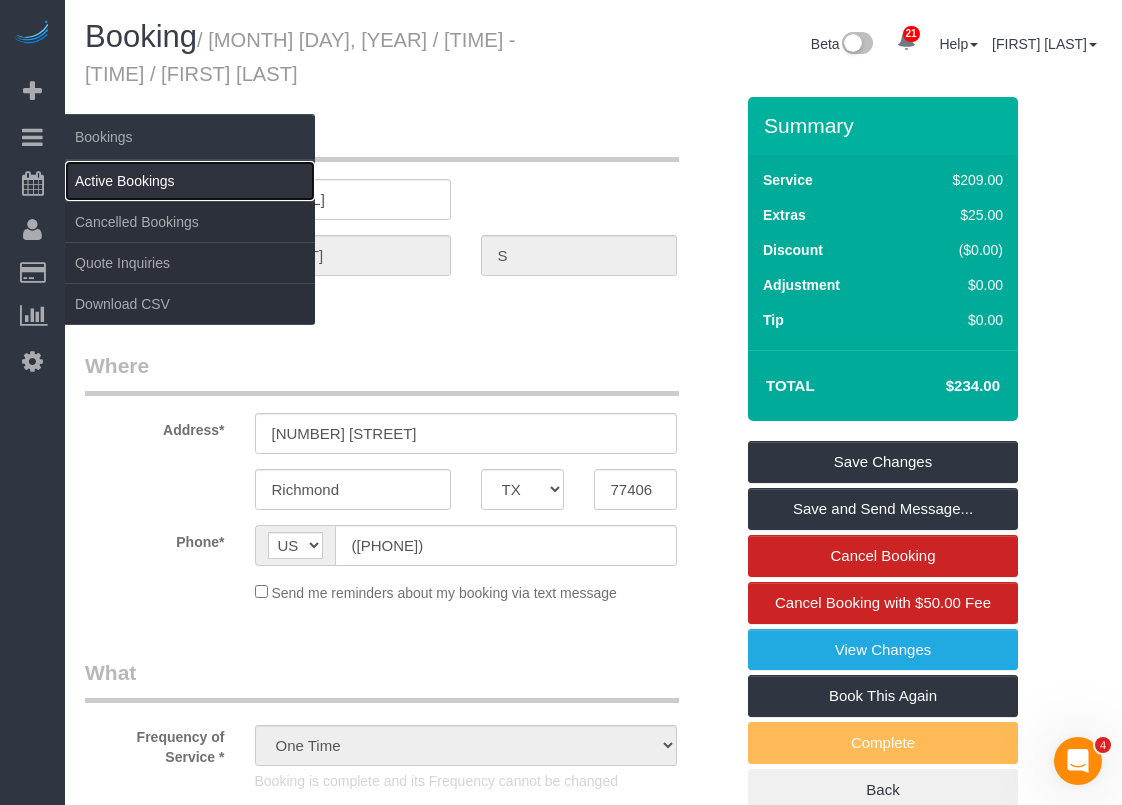 click on "Active Bookings" at bounding box center [190, 181] 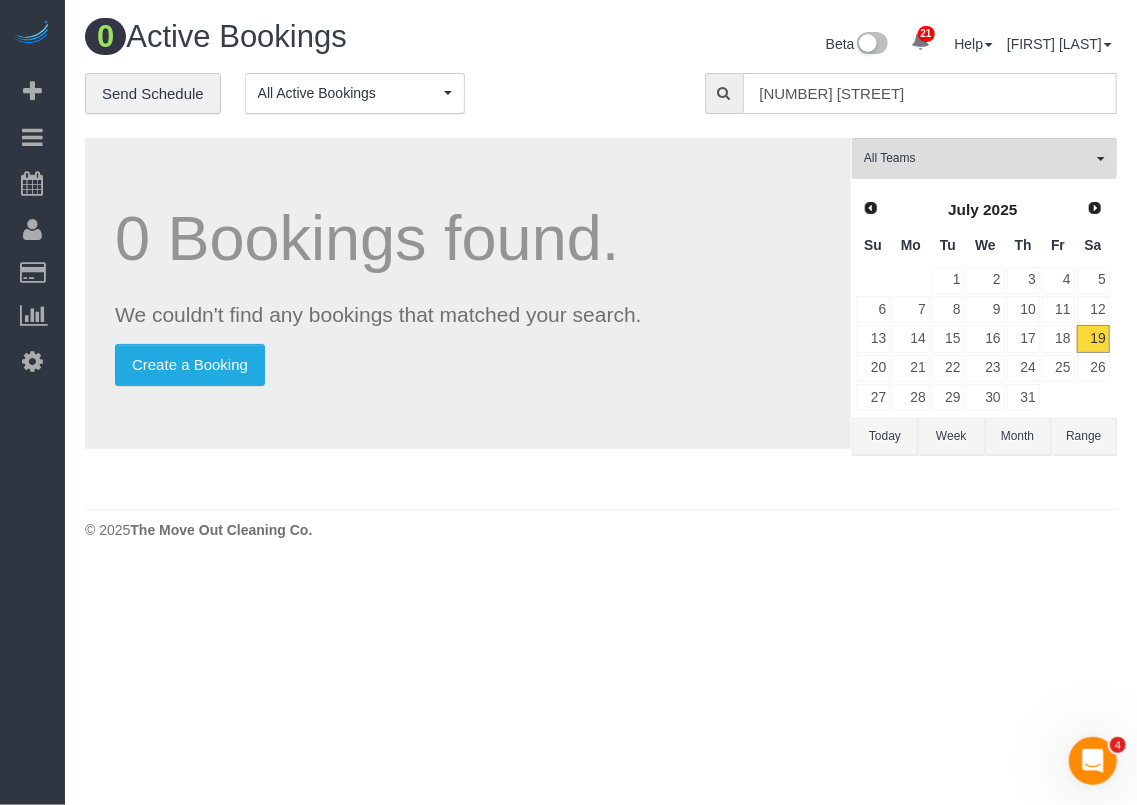 click on "**********" at bounding box center (601, 104) 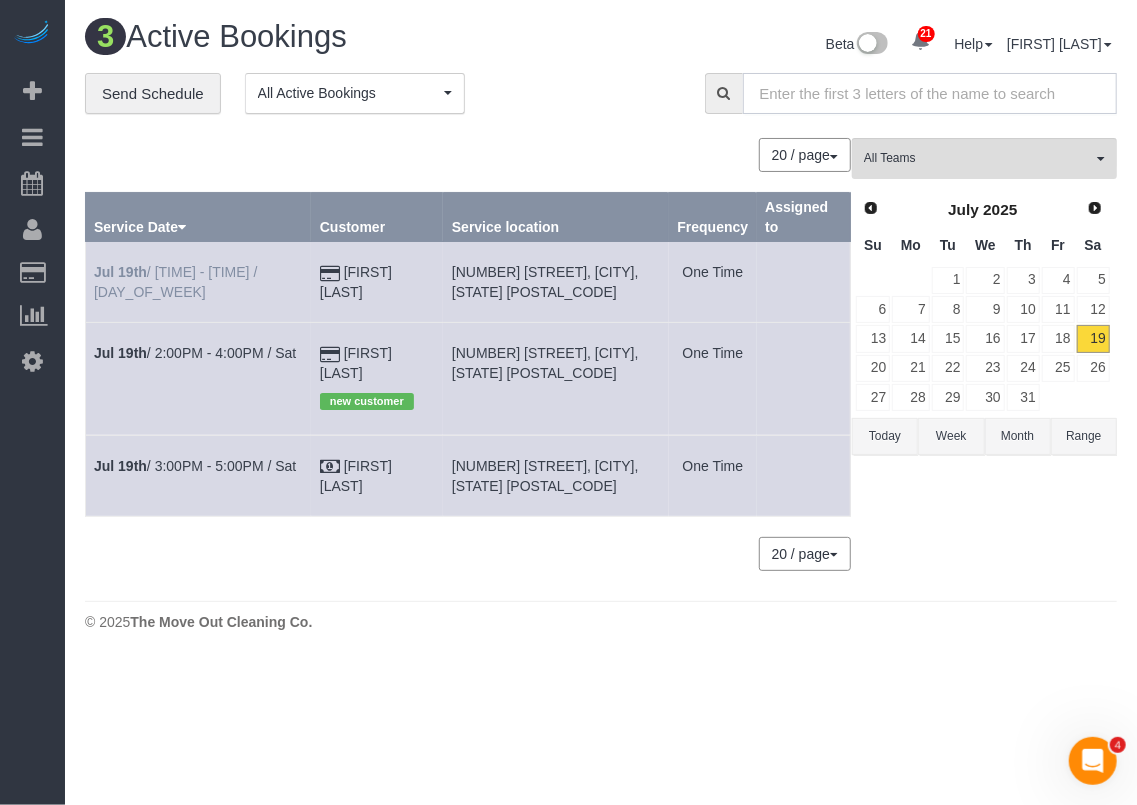 type 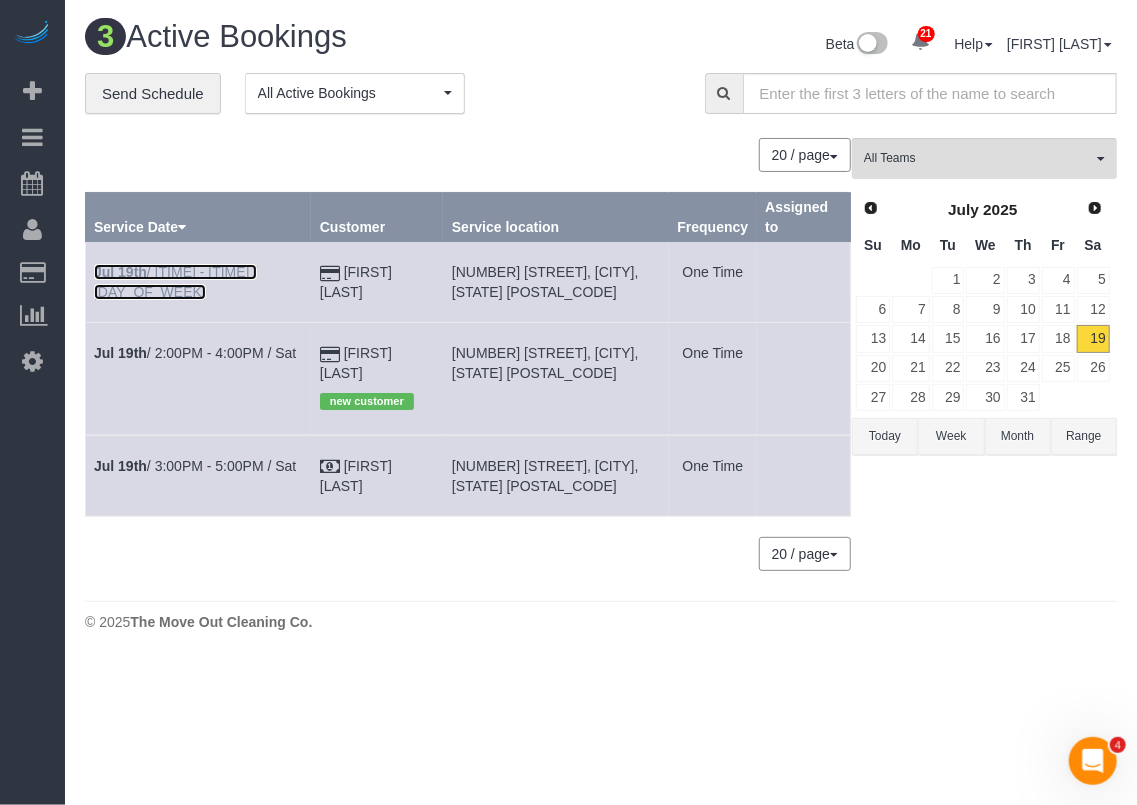 click on "Jul 19th
/ 9:00AM - 9:30AM / Sat" at bounding box center [175, 282] 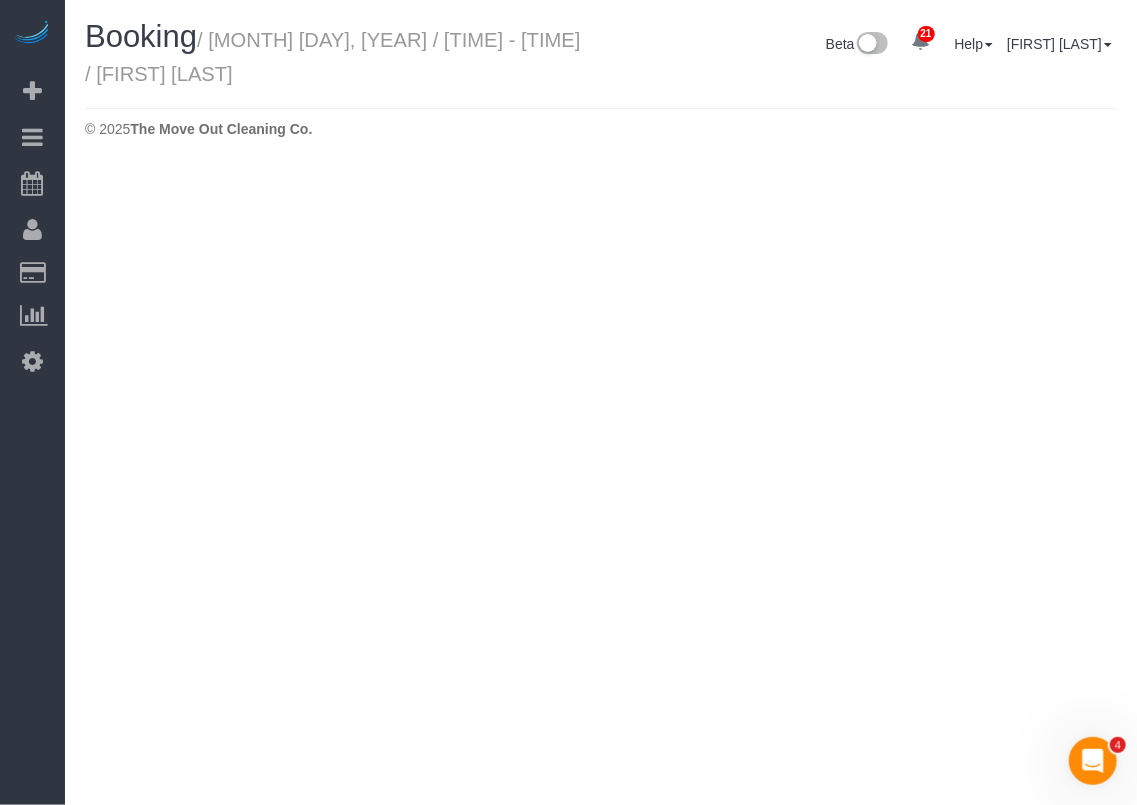 select on "TX" 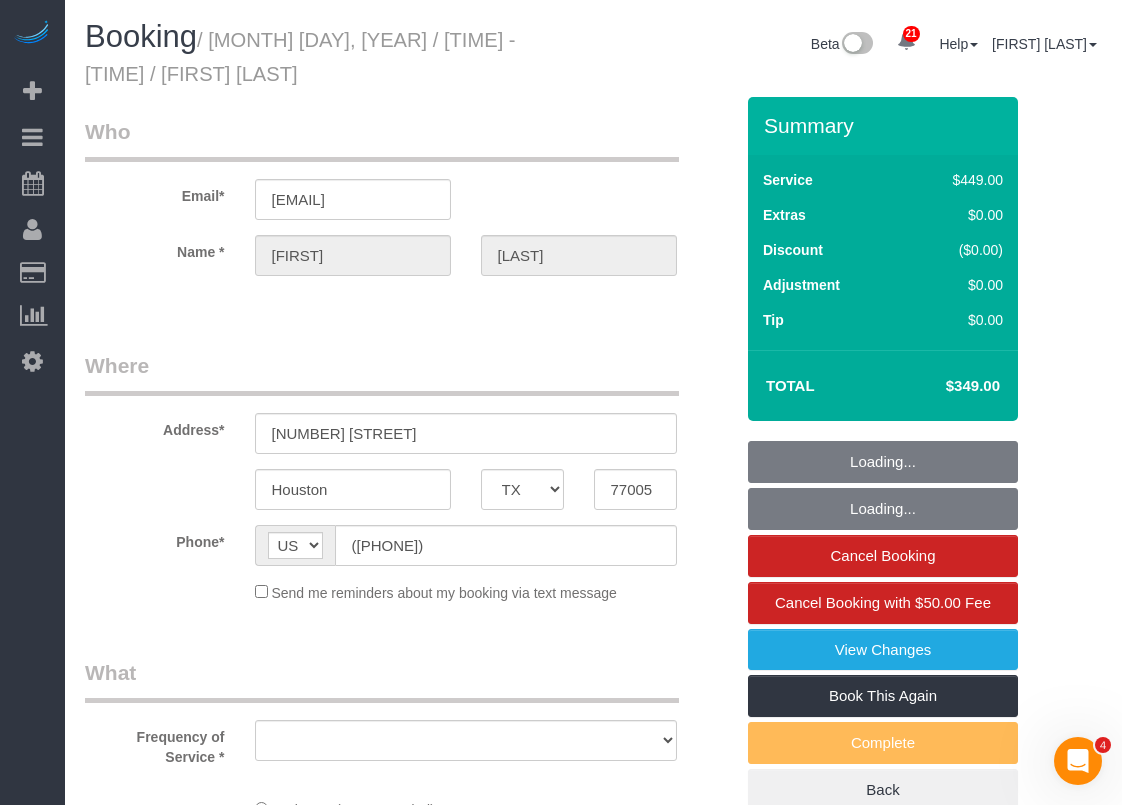 select on "object:1567" 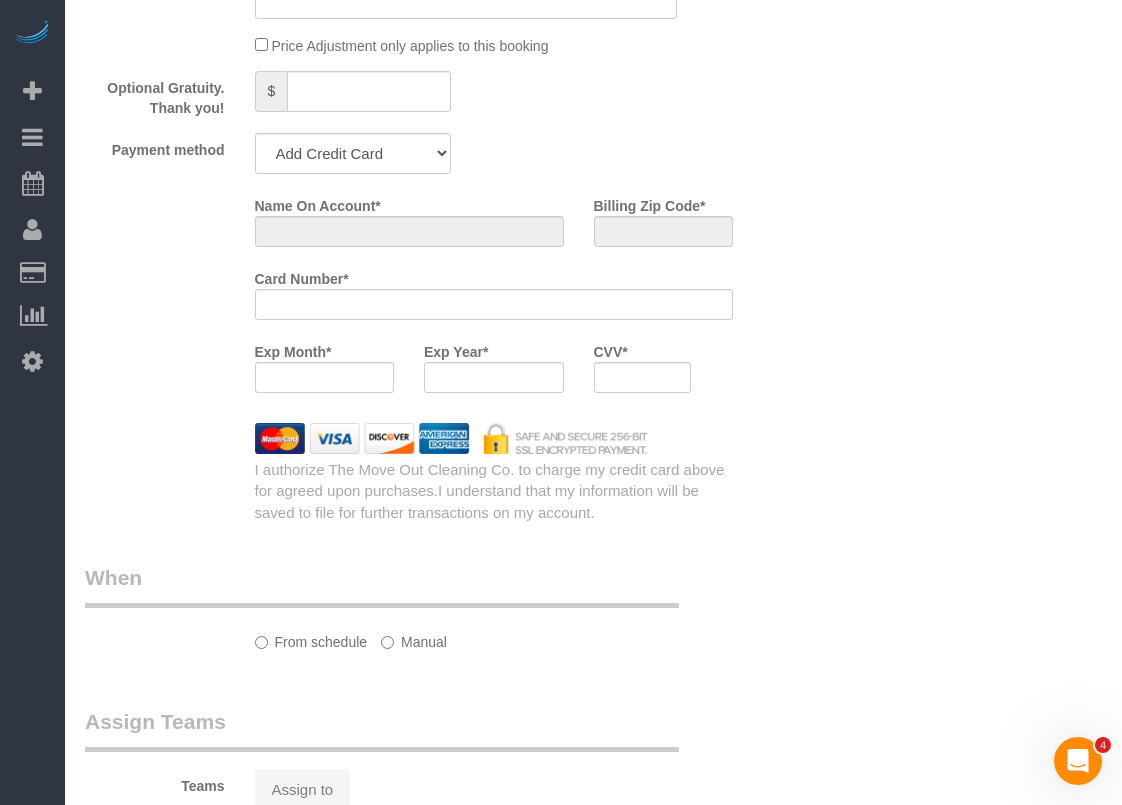 select on "string:fspay-c7670198-3450-45ca-855c-20401fd20f31" 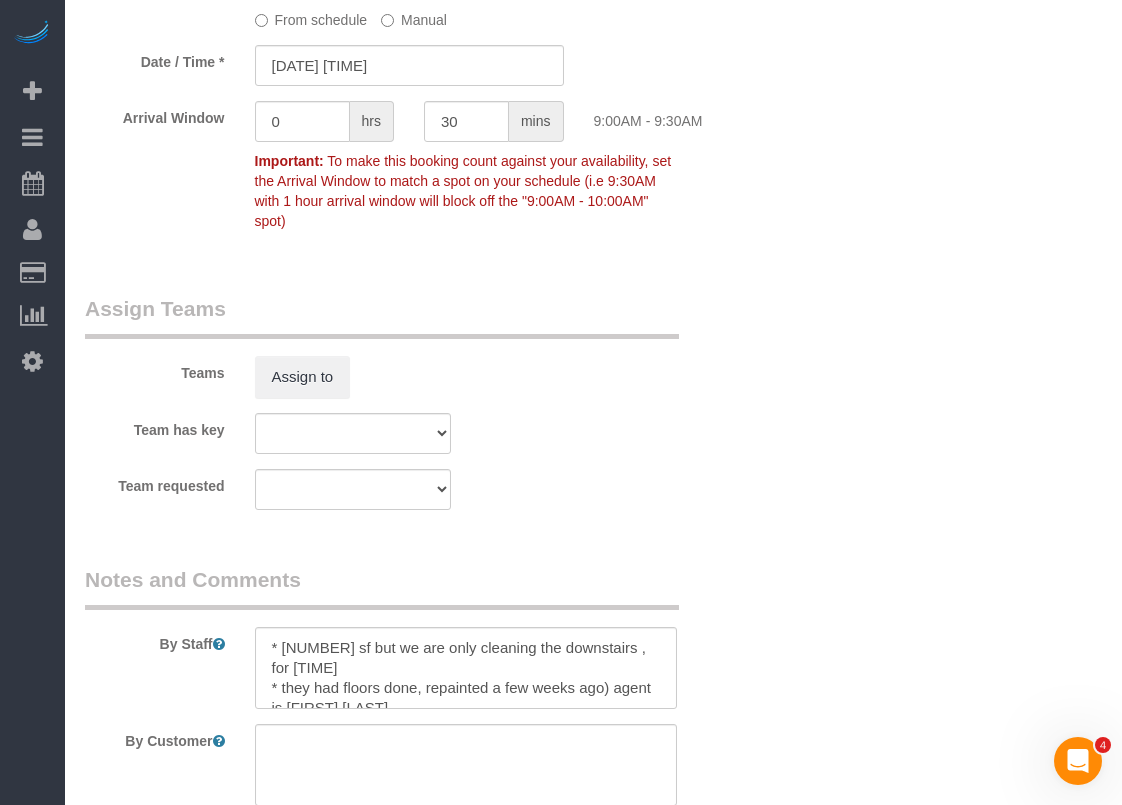 select on "object:1593" 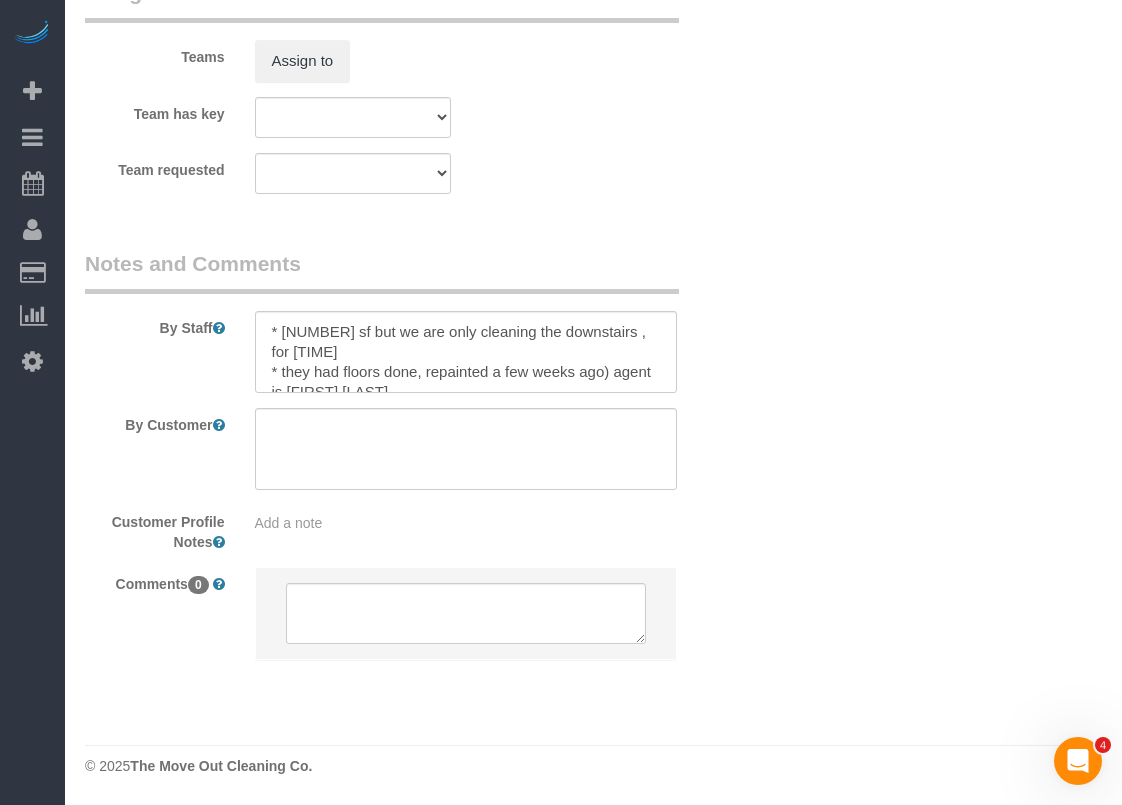 select on "3" 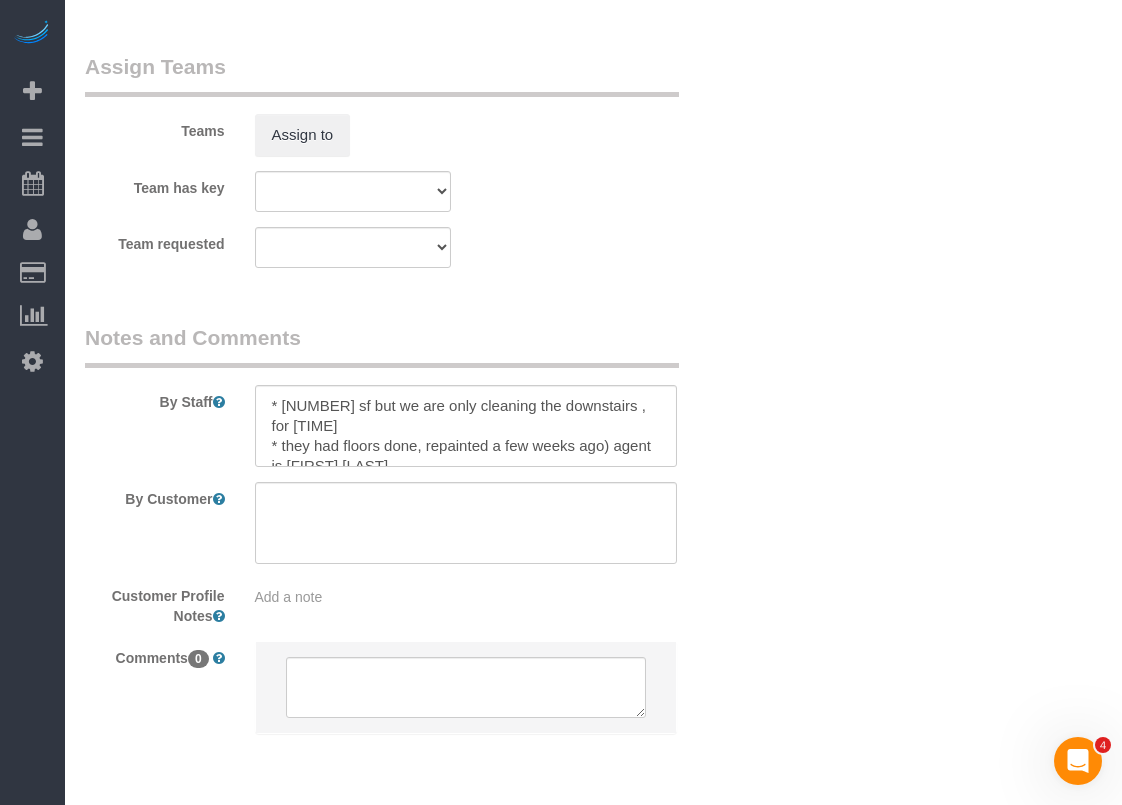 scroll, scrollTop: 2223, scrollLeft: 0, axis: vertical 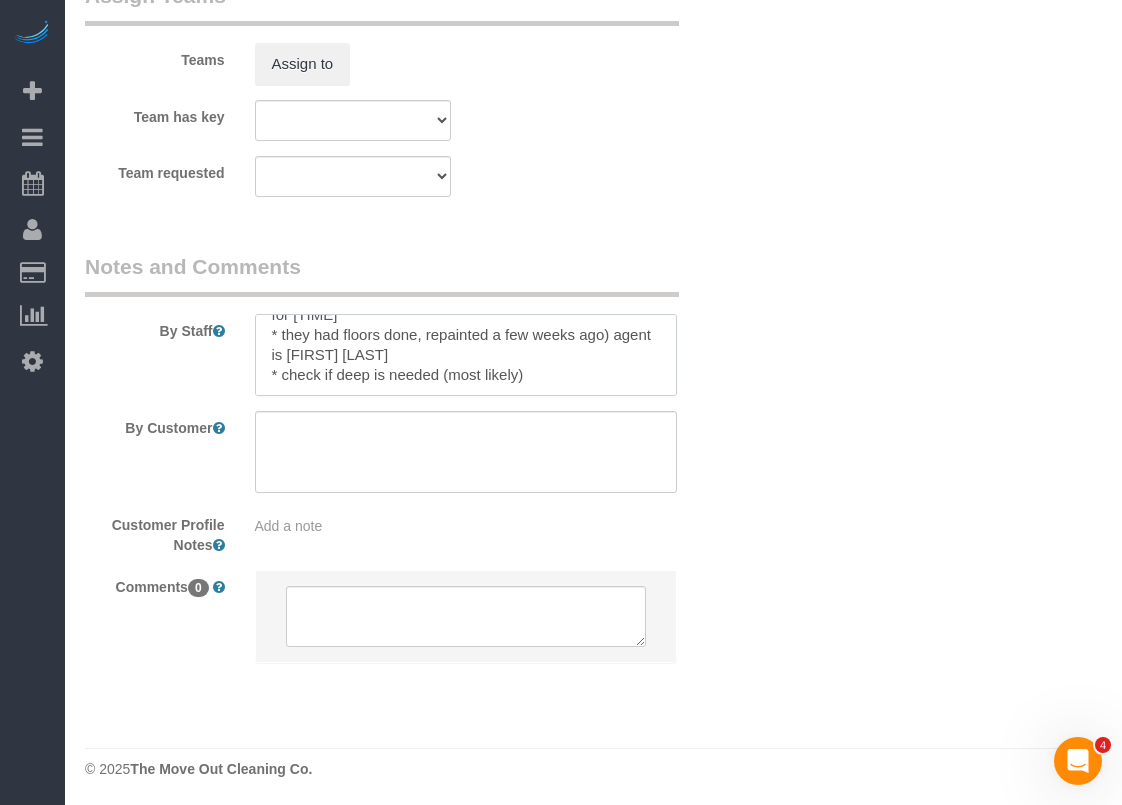 drag, startPoint x: 416, startPoint y: 357, endPoint x: 330, endPoint y: 357, distance: 86 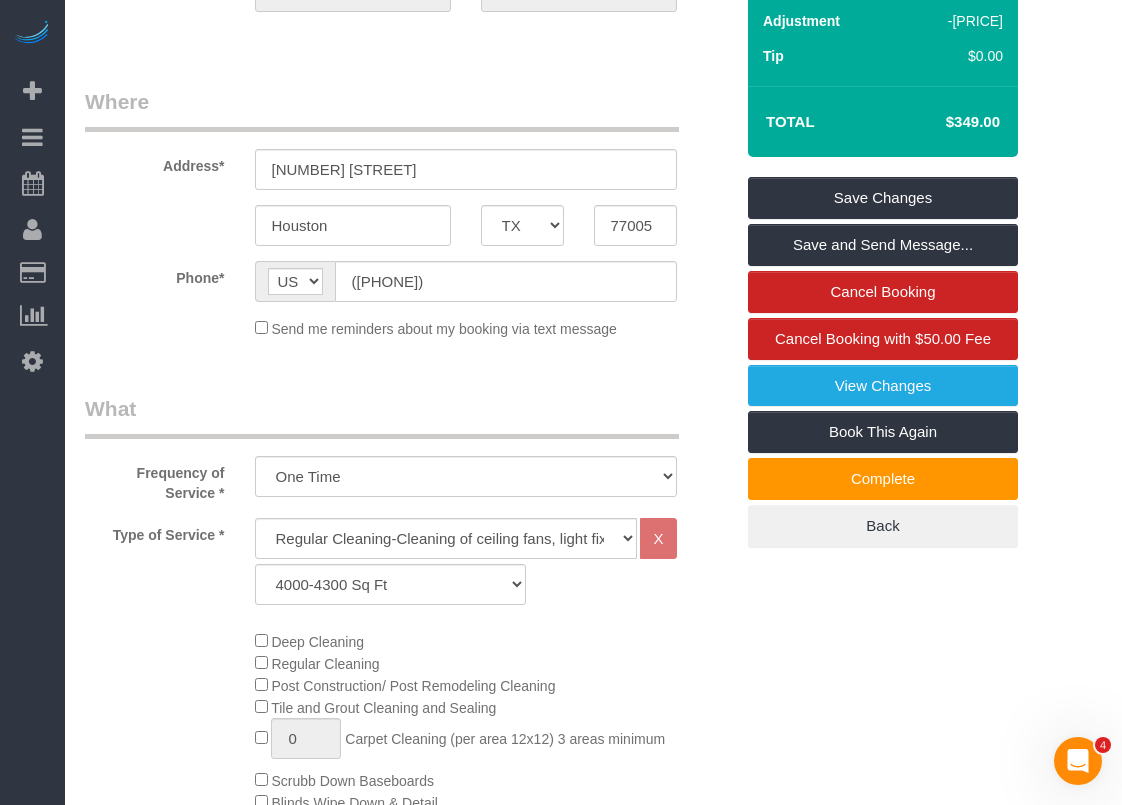 scroll, scrollTop: 0, scrollLeft: 0, axis: both 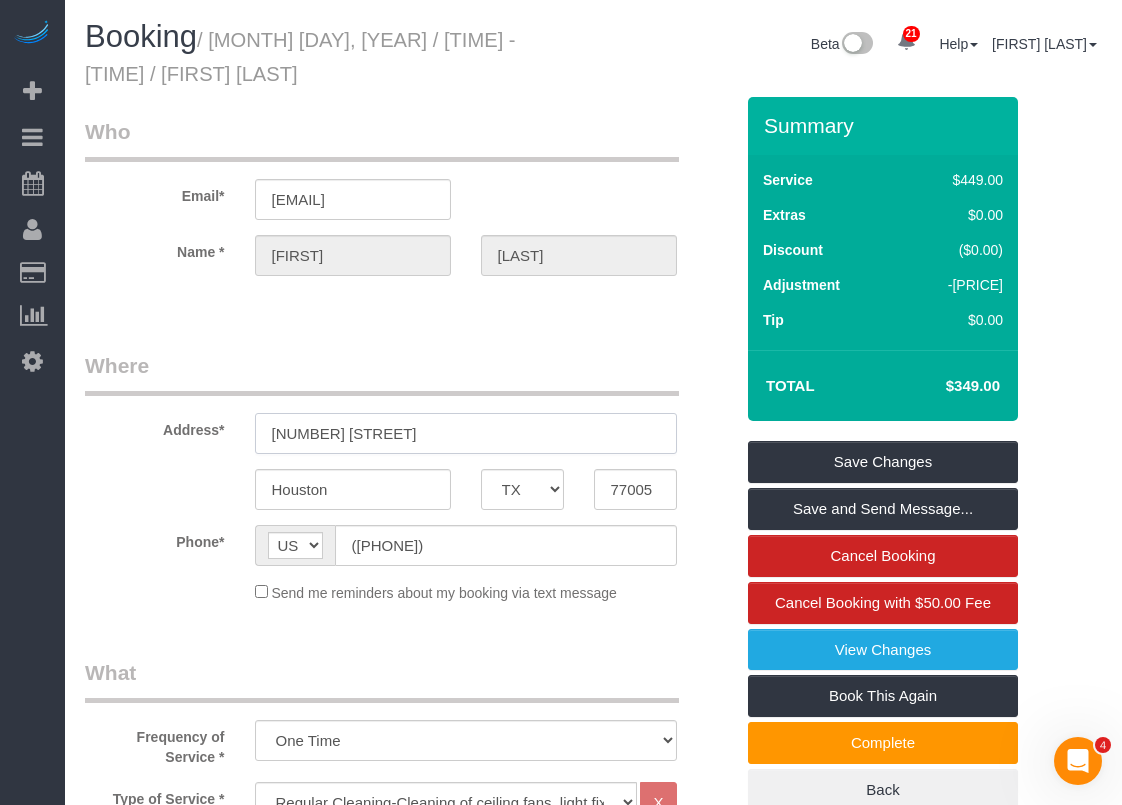 click on "3719 Albans" at bounding box center [466, 433] 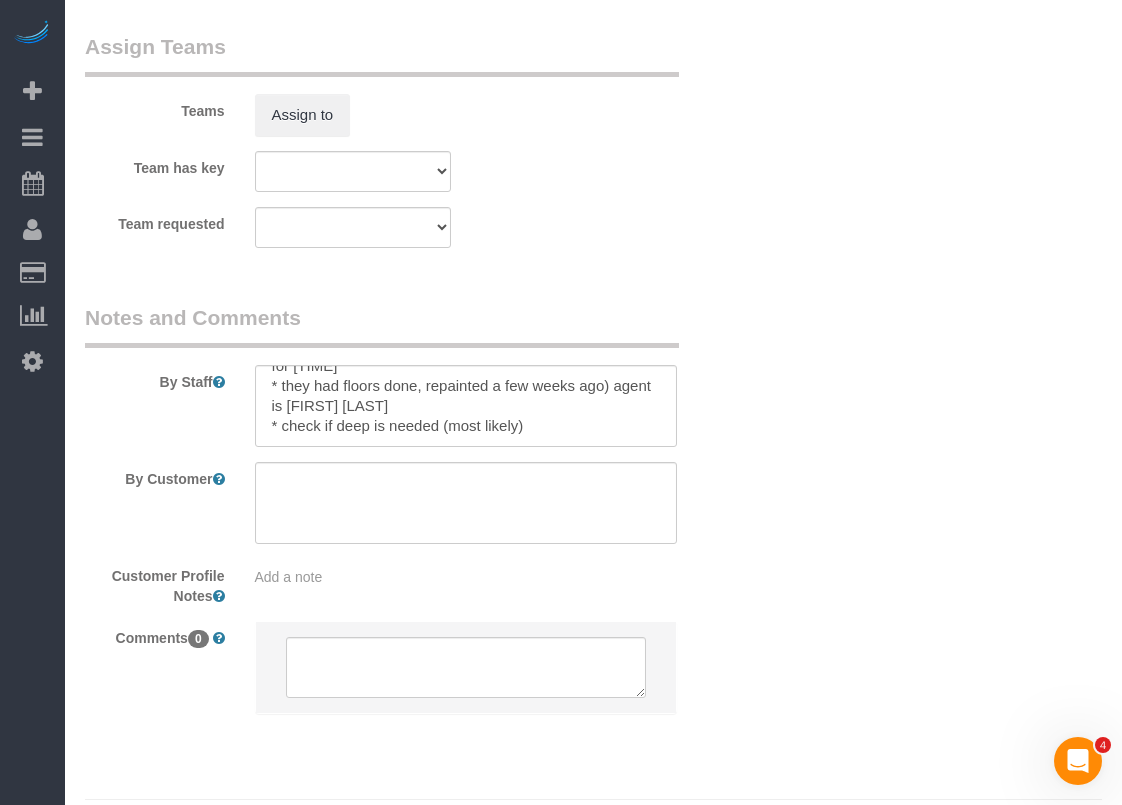 scroll, scrollTop: 2223, scrollLeft: 0, axis: vertical 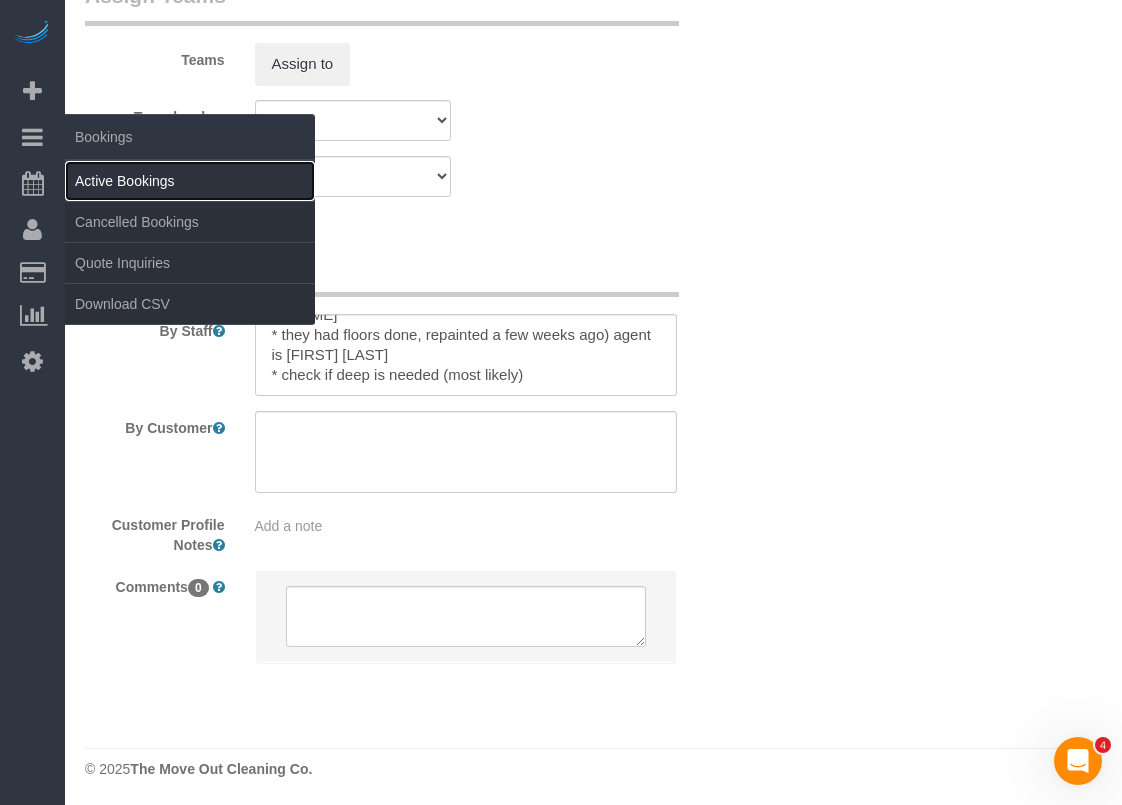 click on "Active Bookings" at bounding box center [190, 181] 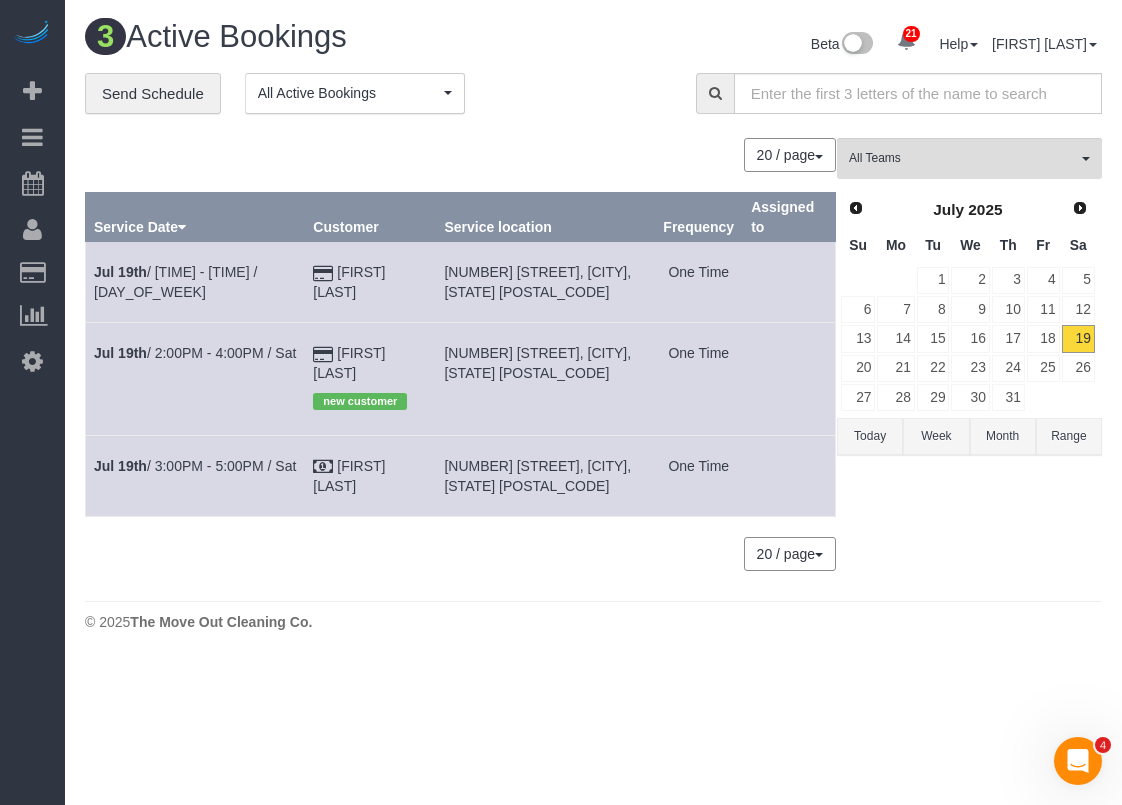 scroll, scrollTop: 0, scrollLeft: 0, axis: both 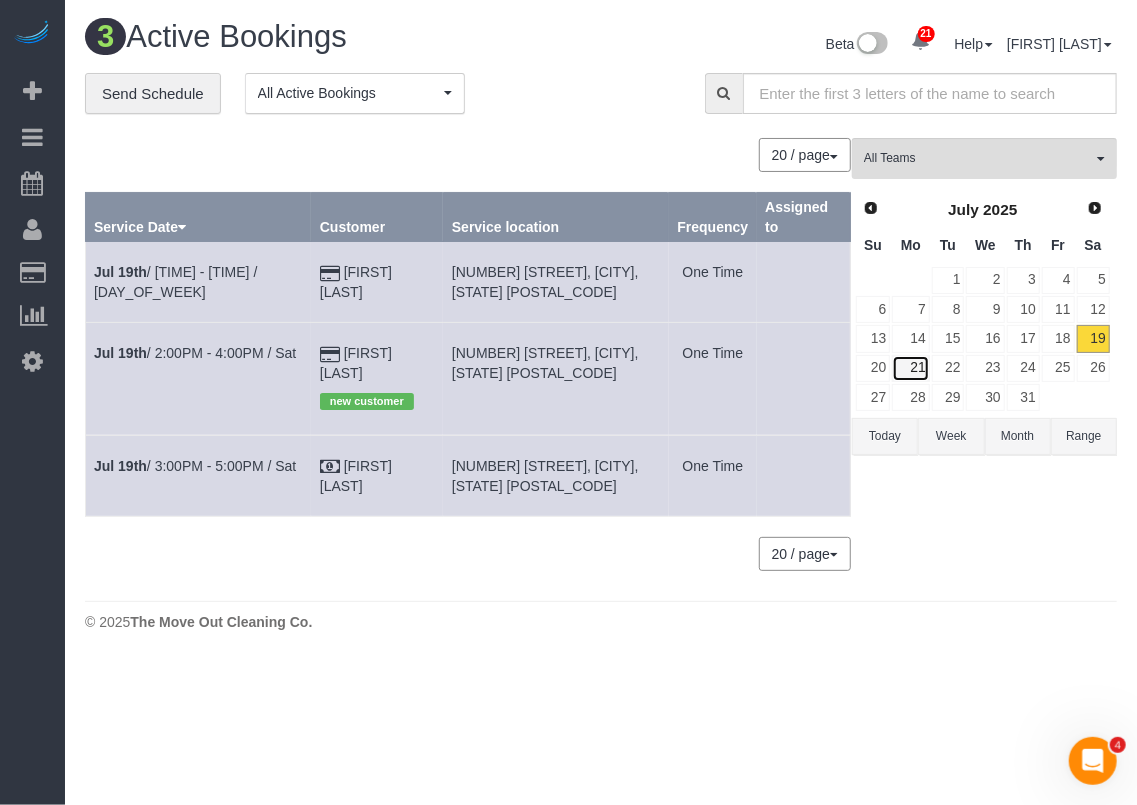 click on "21" at bounding box center [910, 368] 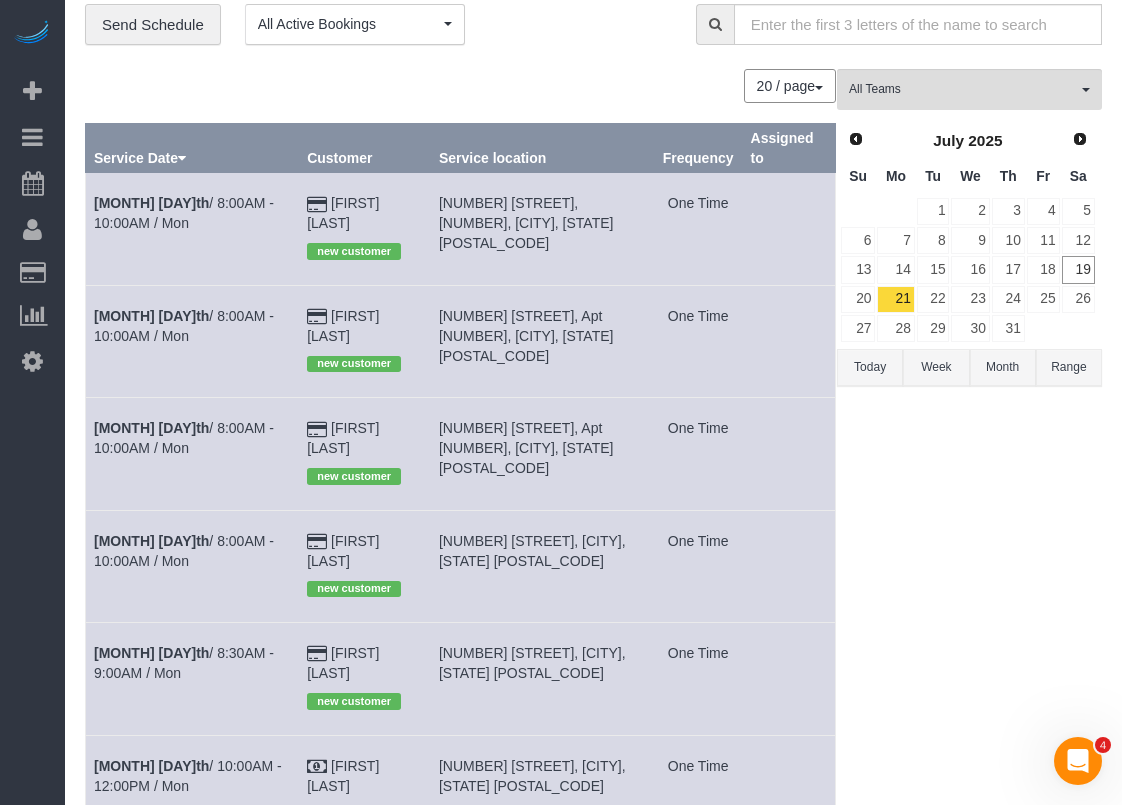 scroll, scrollTop: 100, scrollLeft: 0, axis: vertical 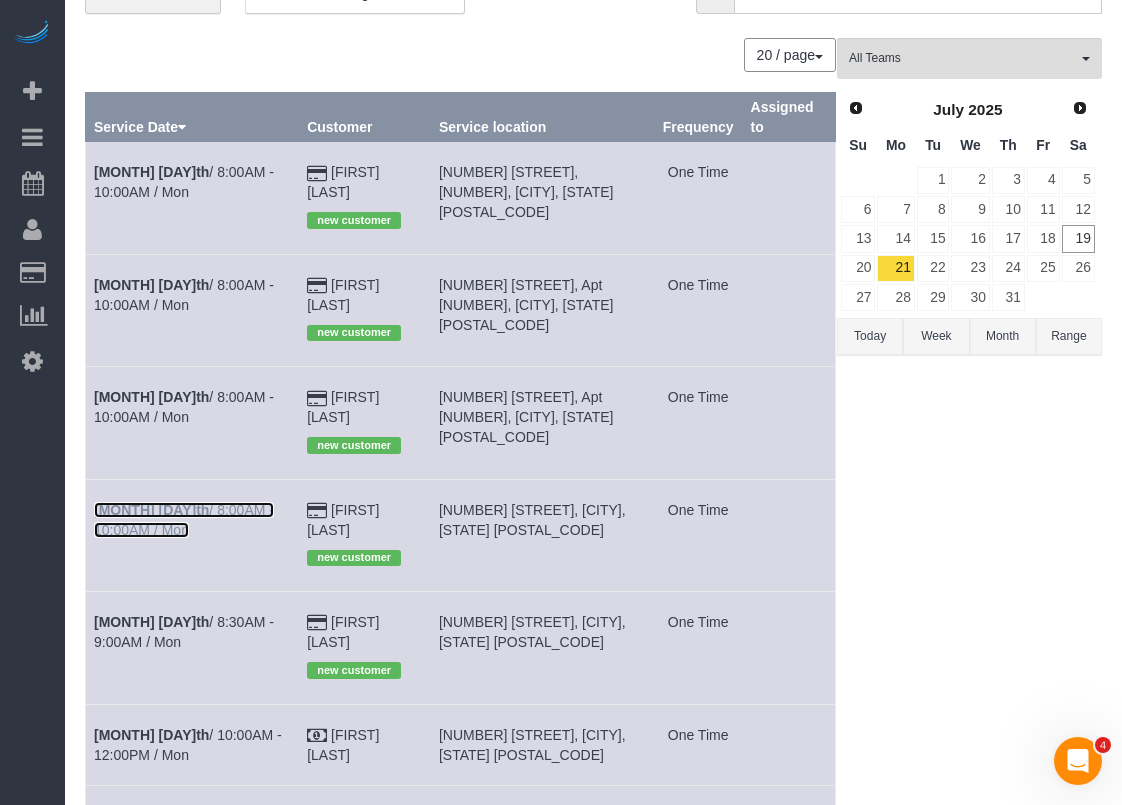 click on "Jul 21st
/ 8:00AM - 10:00AM / Mon" at bounding box center [184, 520] 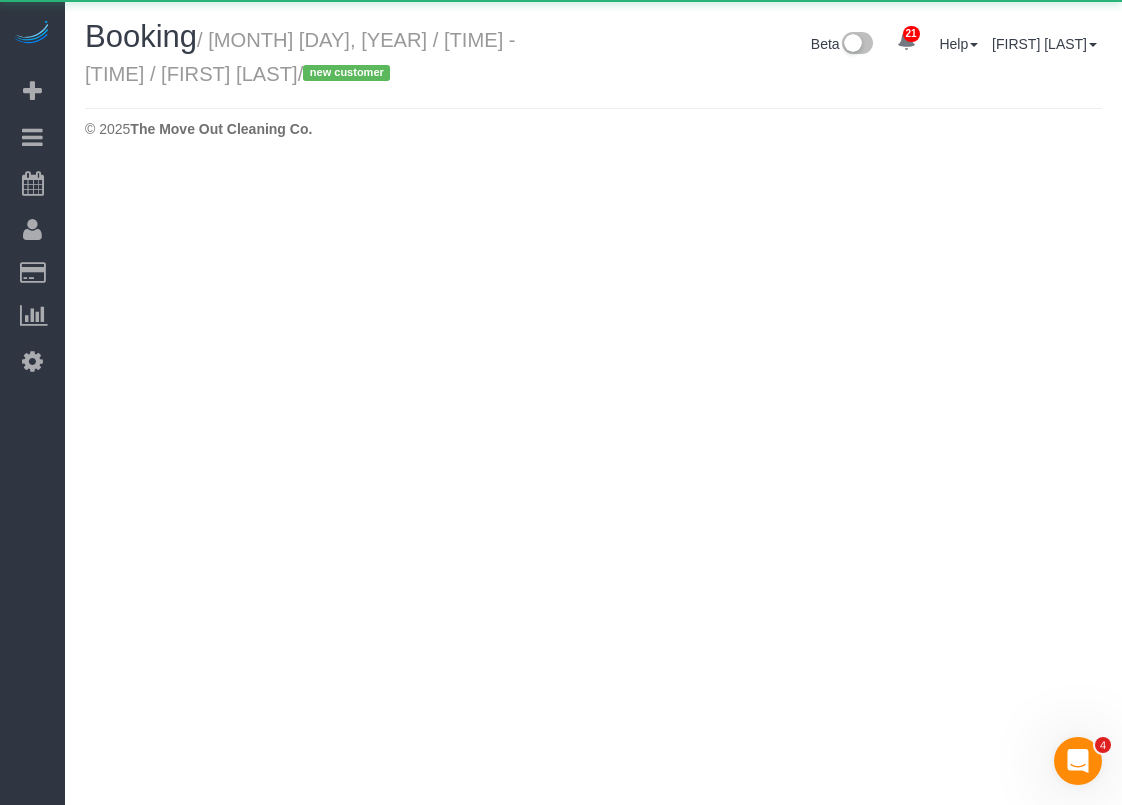 scroll, scrollTop: 0, scrollLeft: 0, axis: both 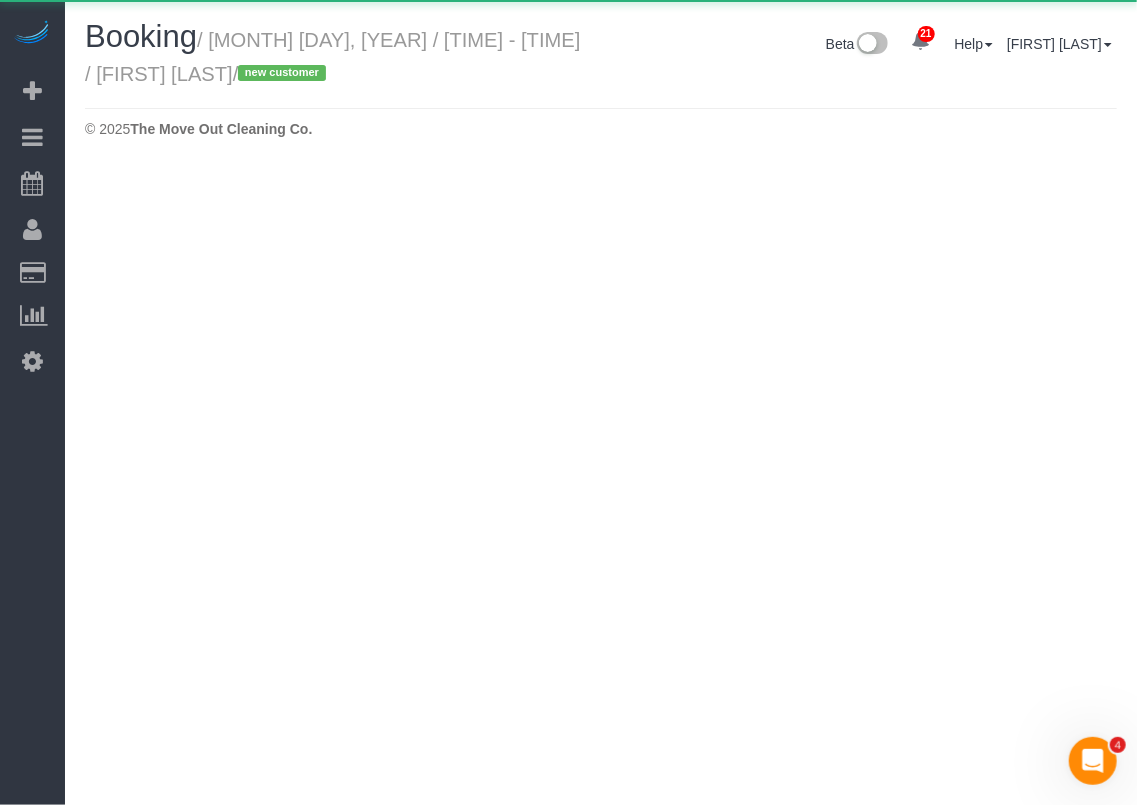 select on "TX" 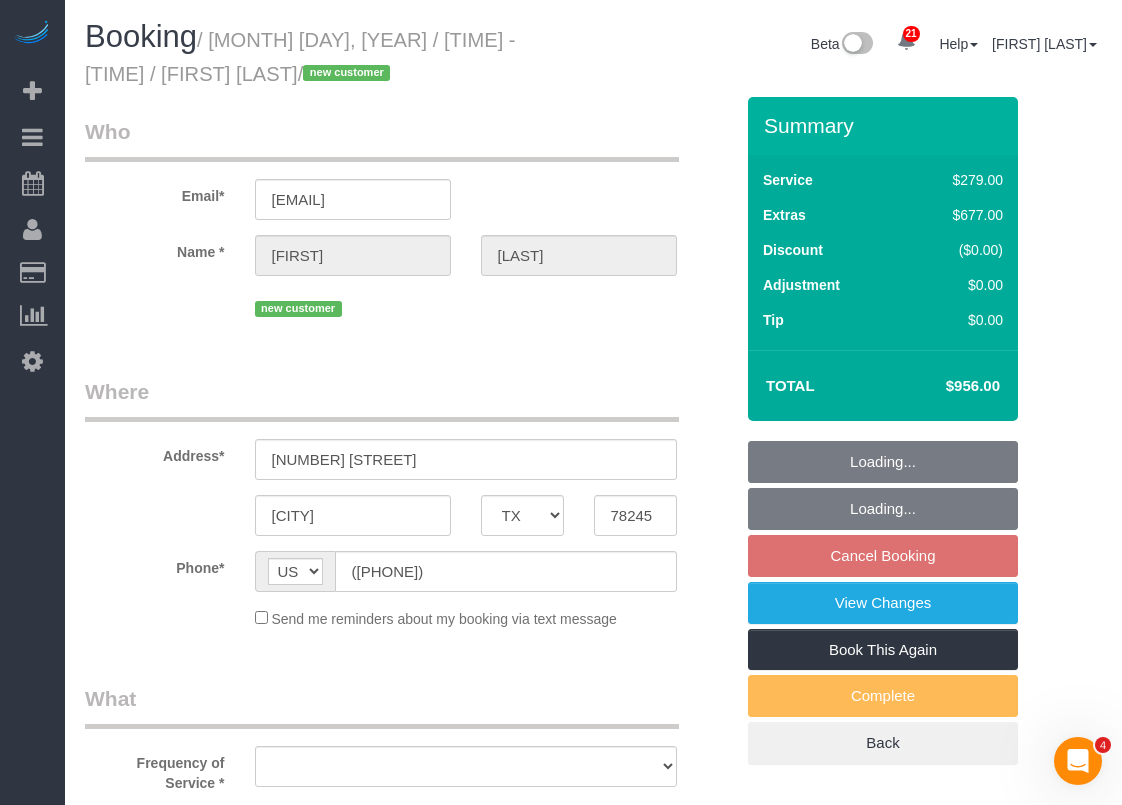select on "object:2430" 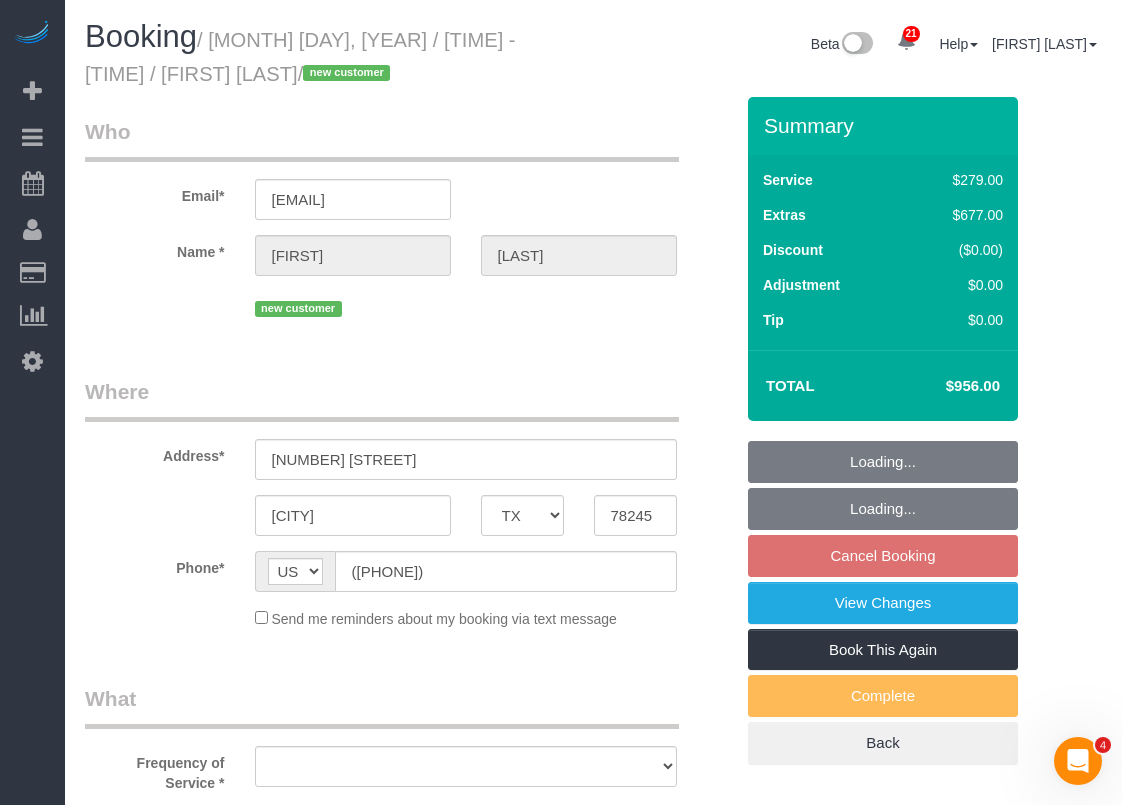 select on "string:fspay-1824065b-0adf-40c1-a320-481efe5745f5" 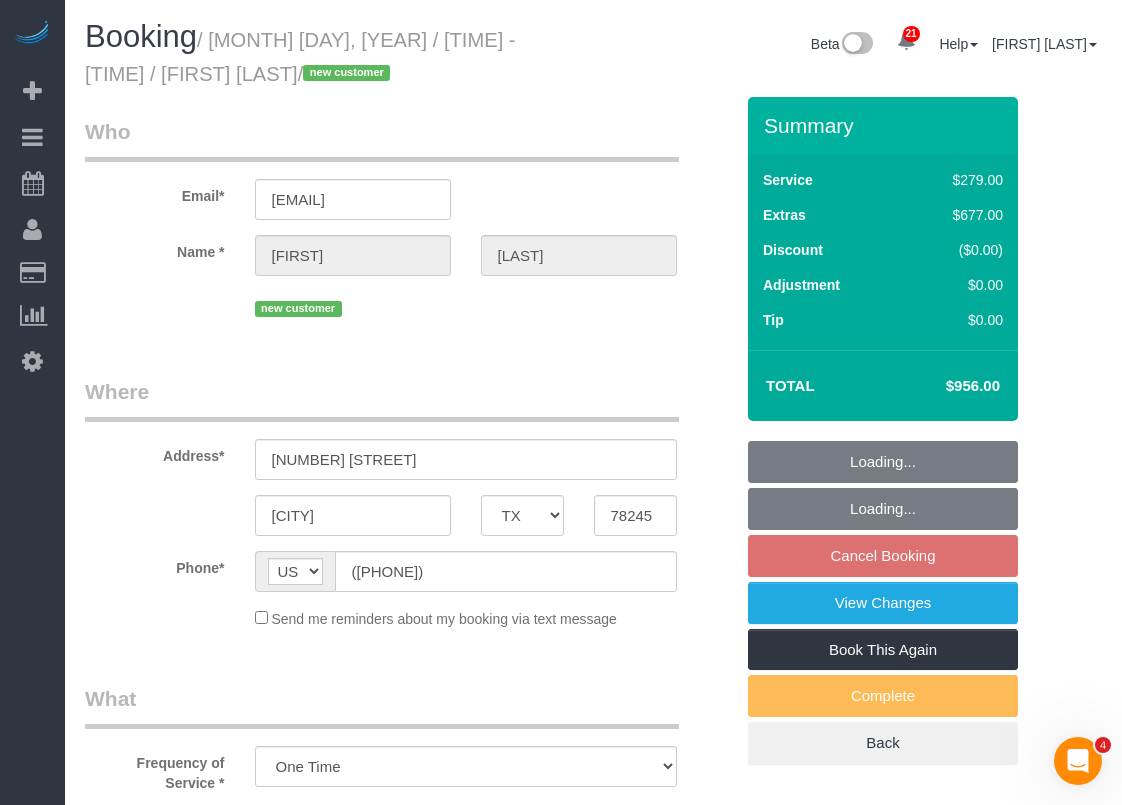 select on "object:2431" 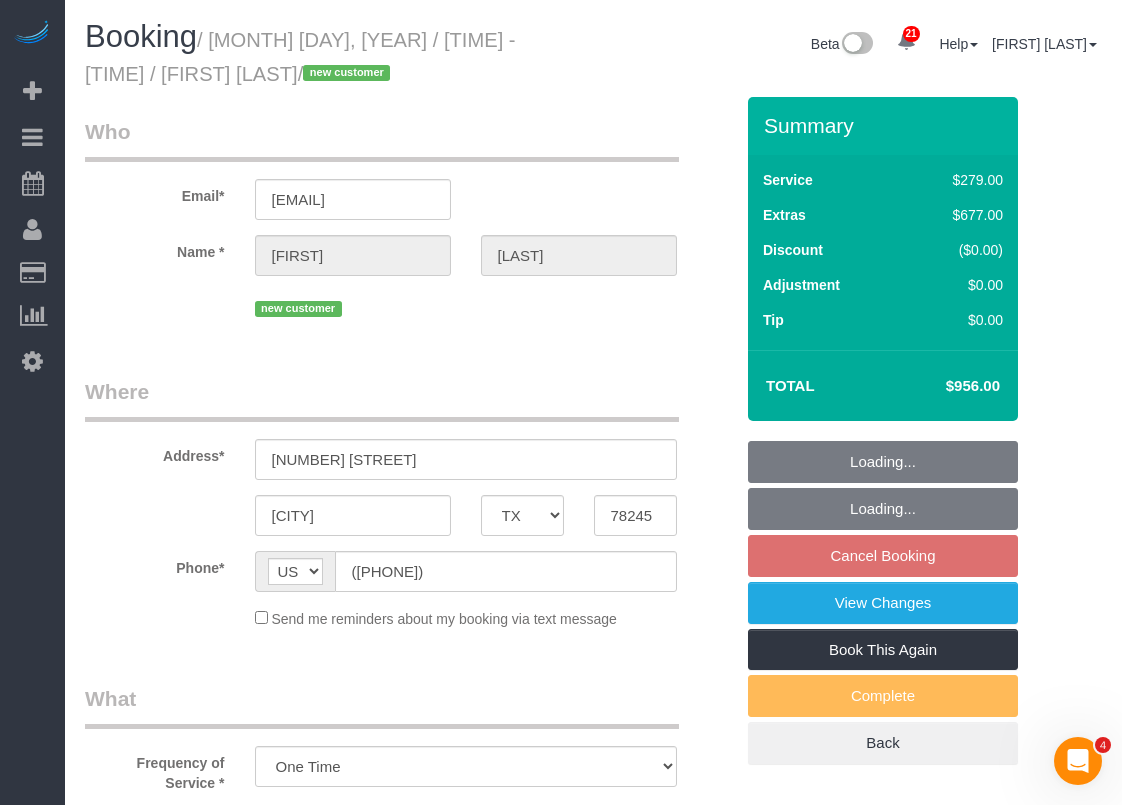 select on "spot26" 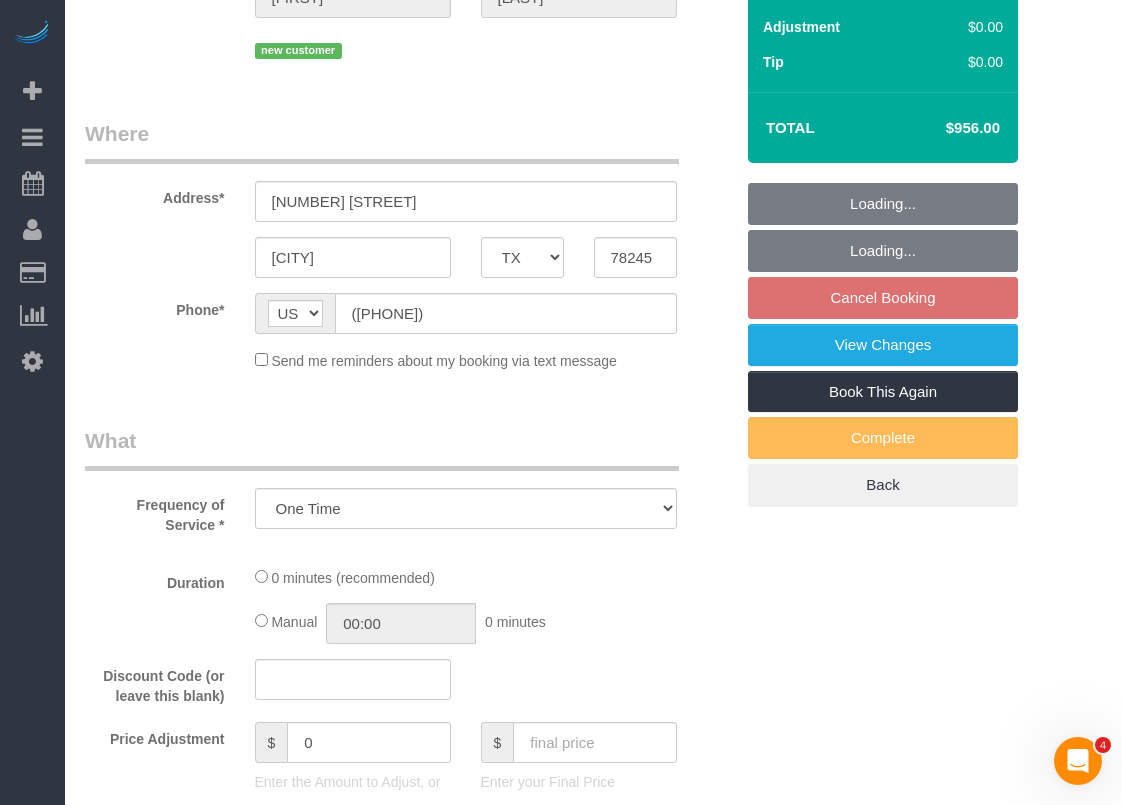 select on "3" 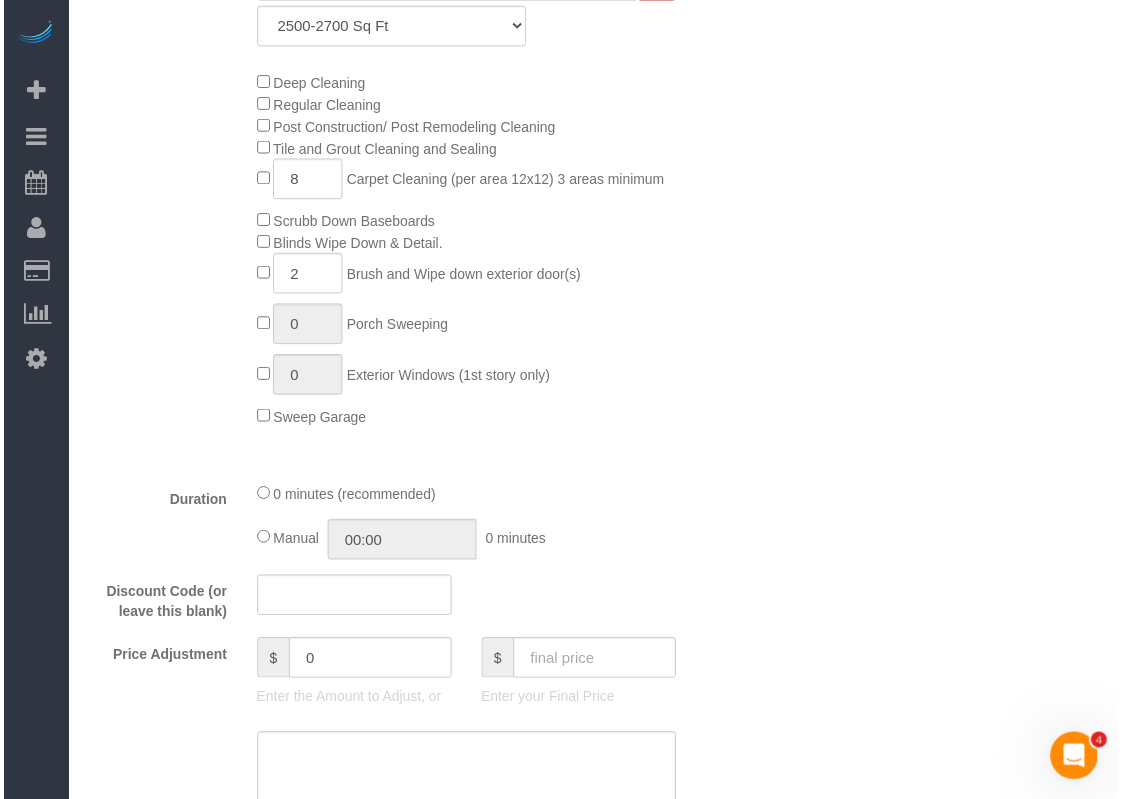 scroll, scrollTop: 700, scrollLeft: 0, axis: vertical 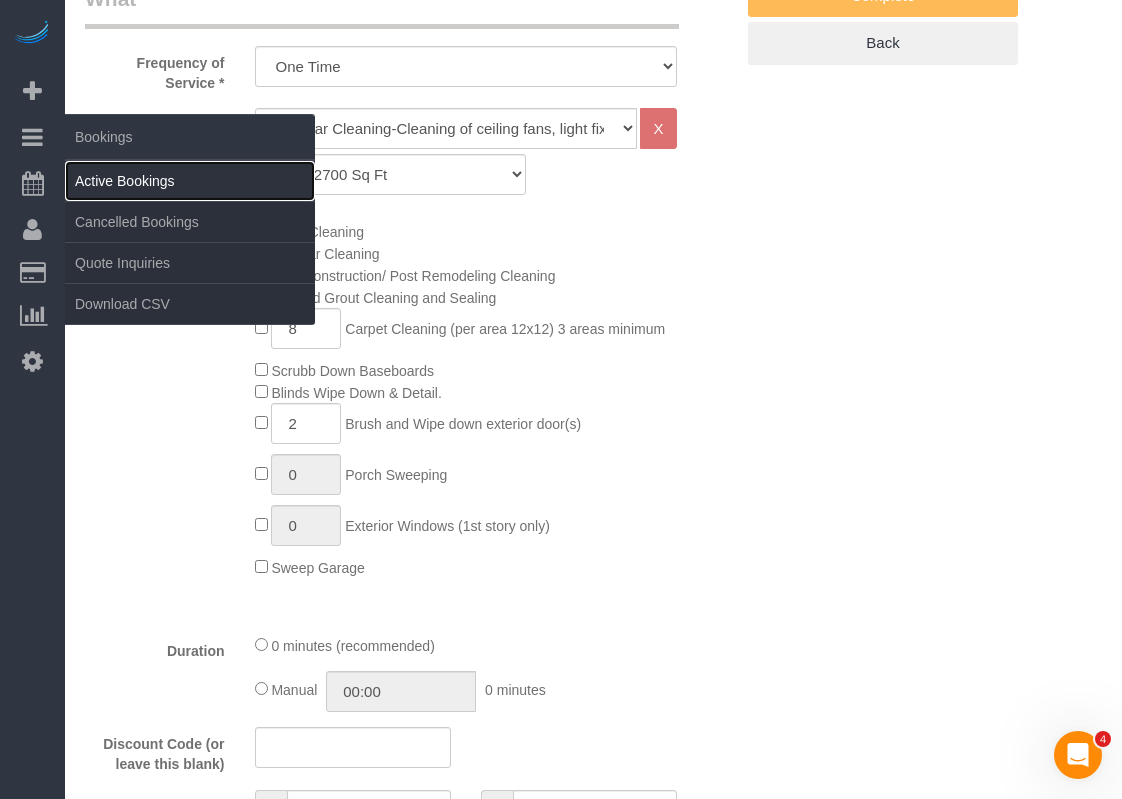 click on "Active Bookings" at bounding box center (190, 181) 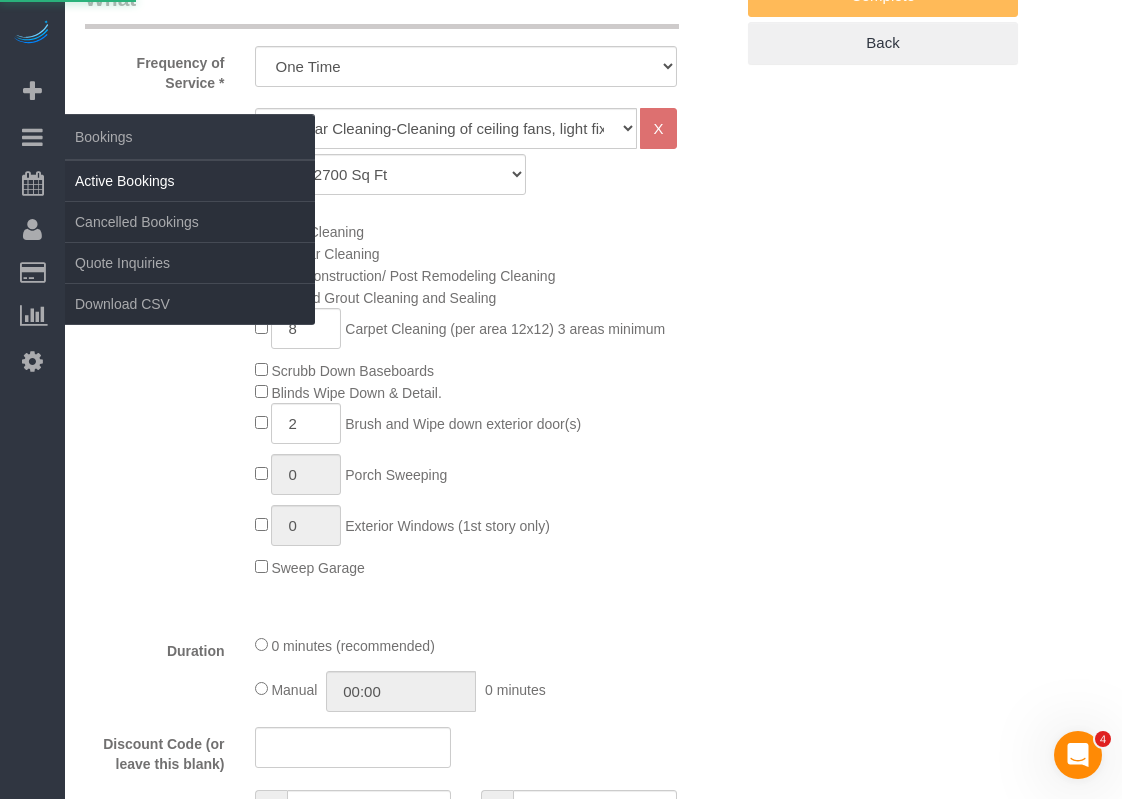 scroll, scrollTop: 0, scrollLeft: 0, axis: both 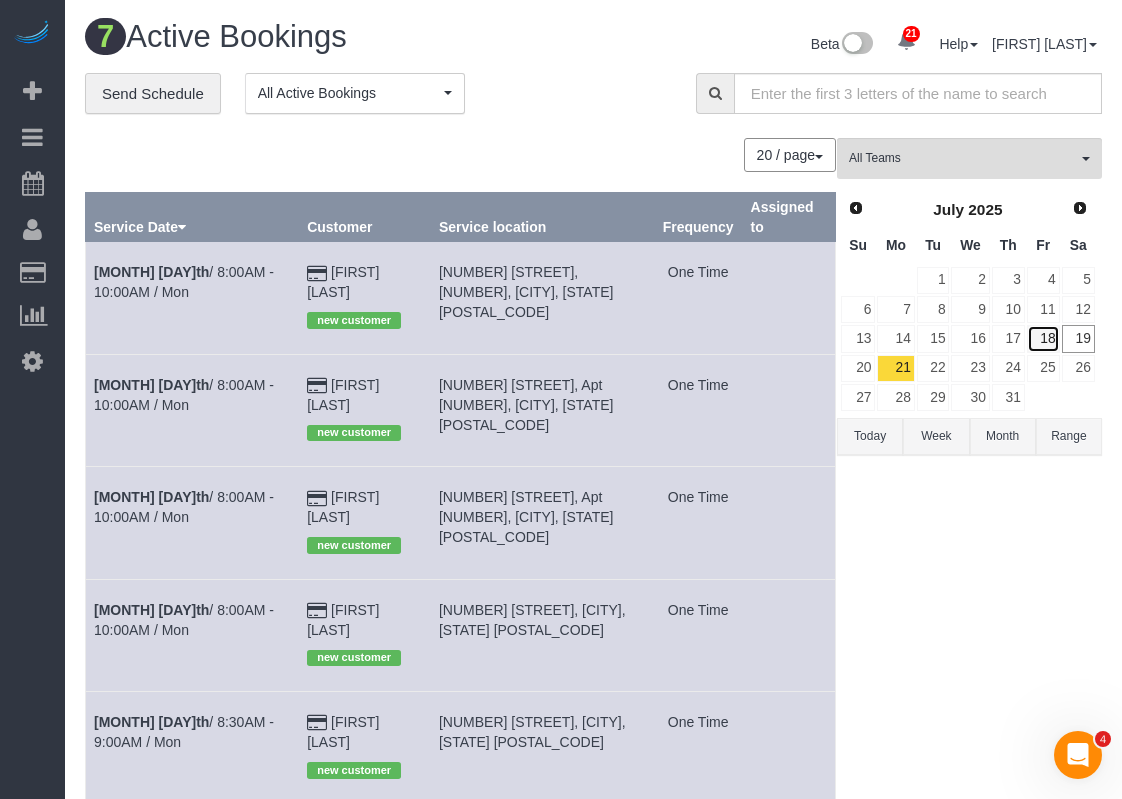 click on "18" at bounding box center [1043, 338] 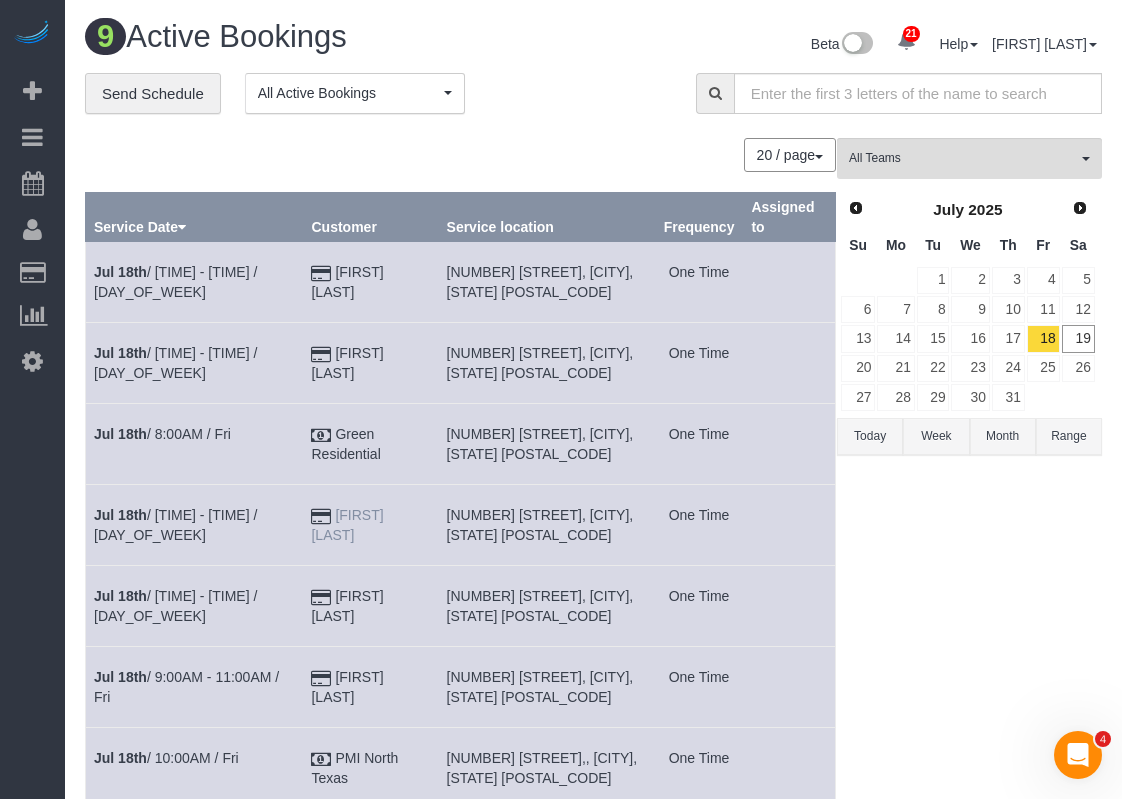 drag, startPoint x: 390, startPoint y: 510, endPoint x: 319, endPoint y: 507, distance: 71.063354 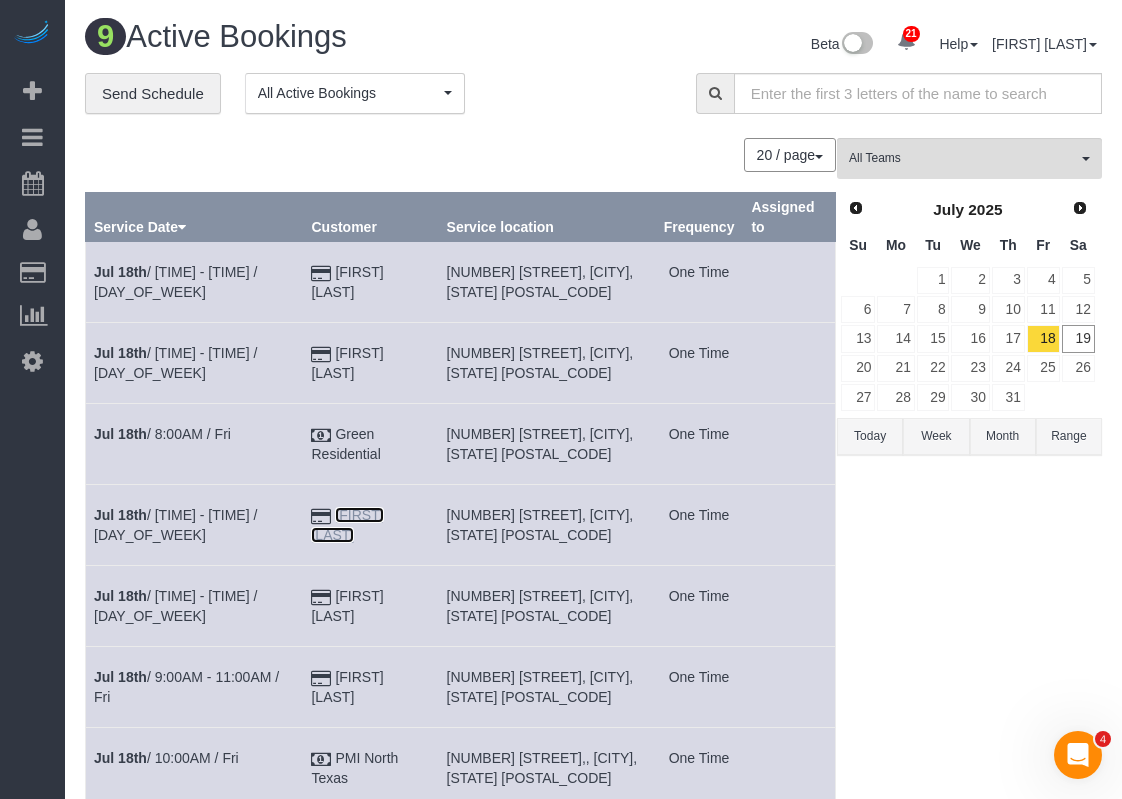 copy on "Aiden Cai" 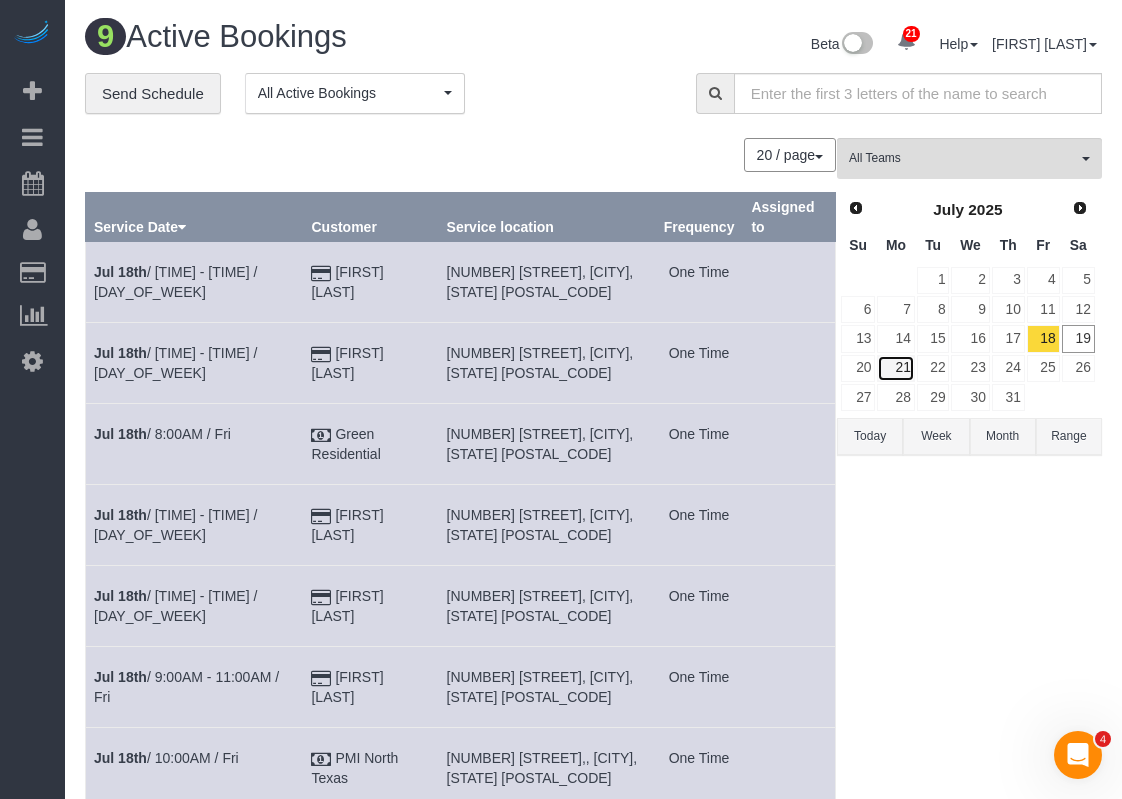 click on "21" at bounding box center [895, 368] 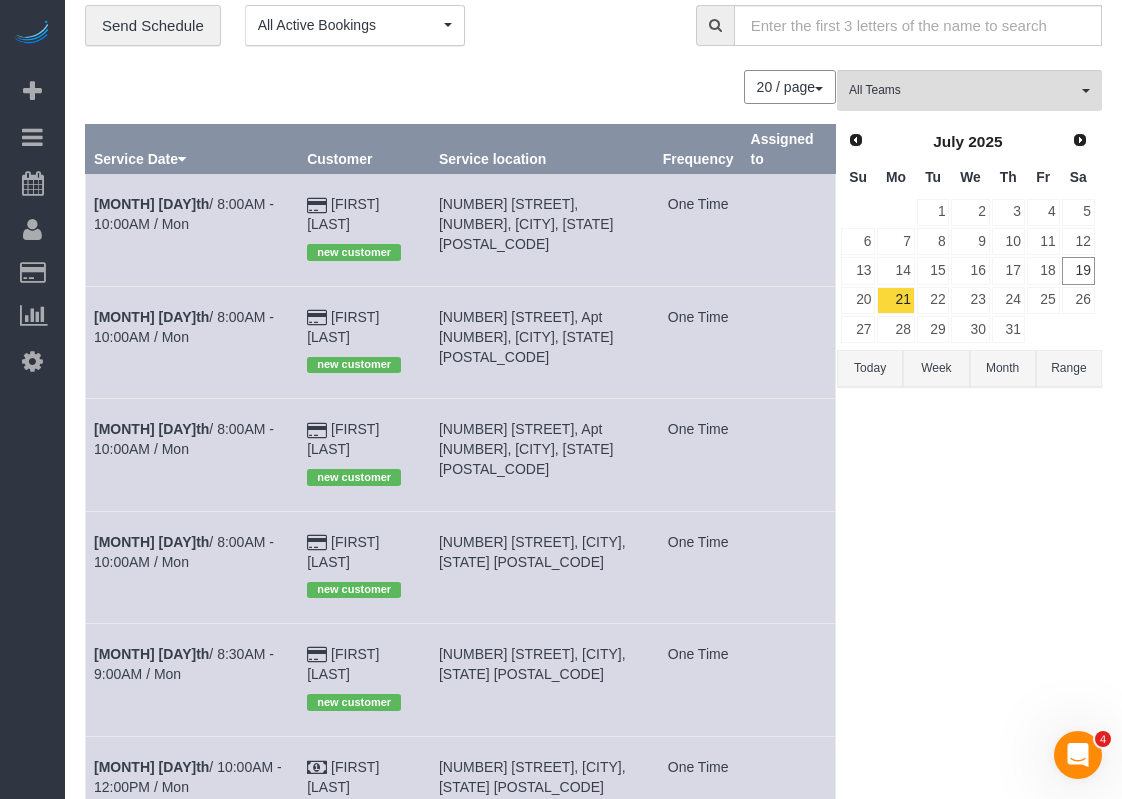 scroll, scrollTop: 100, scrollLeft: 0, axis: vertical 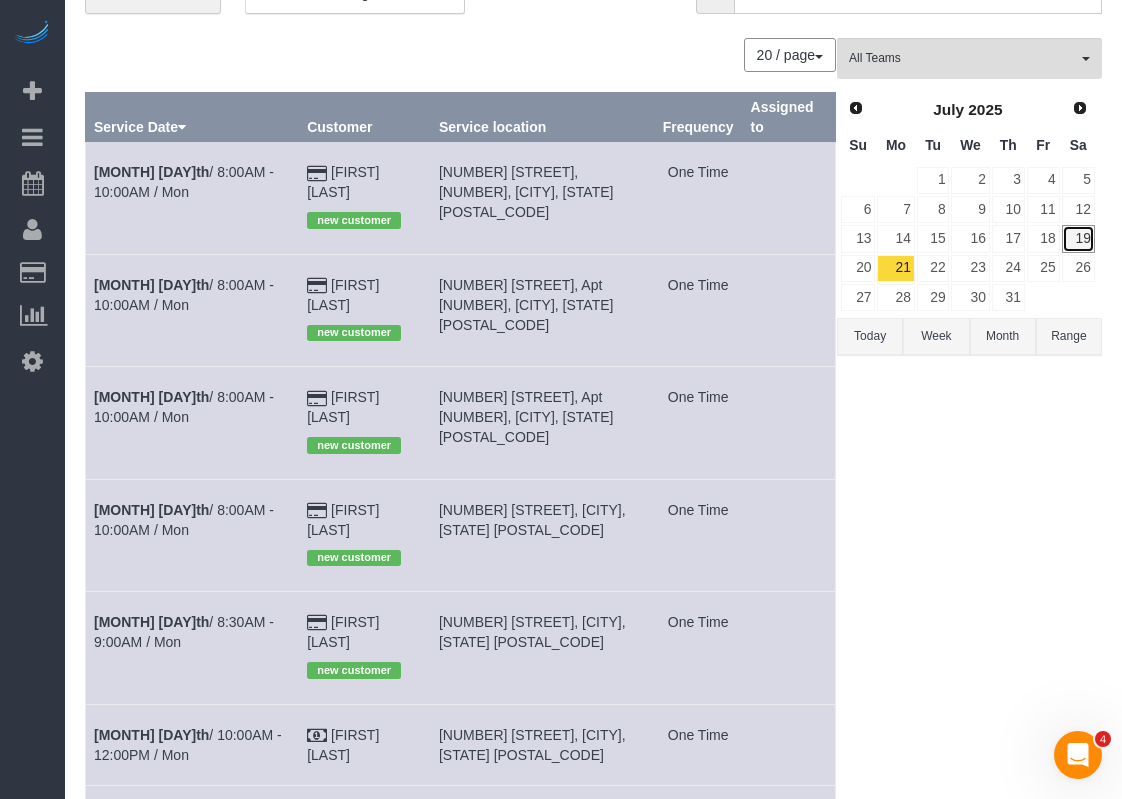 click on "19" at bounding box center (1078, 238) 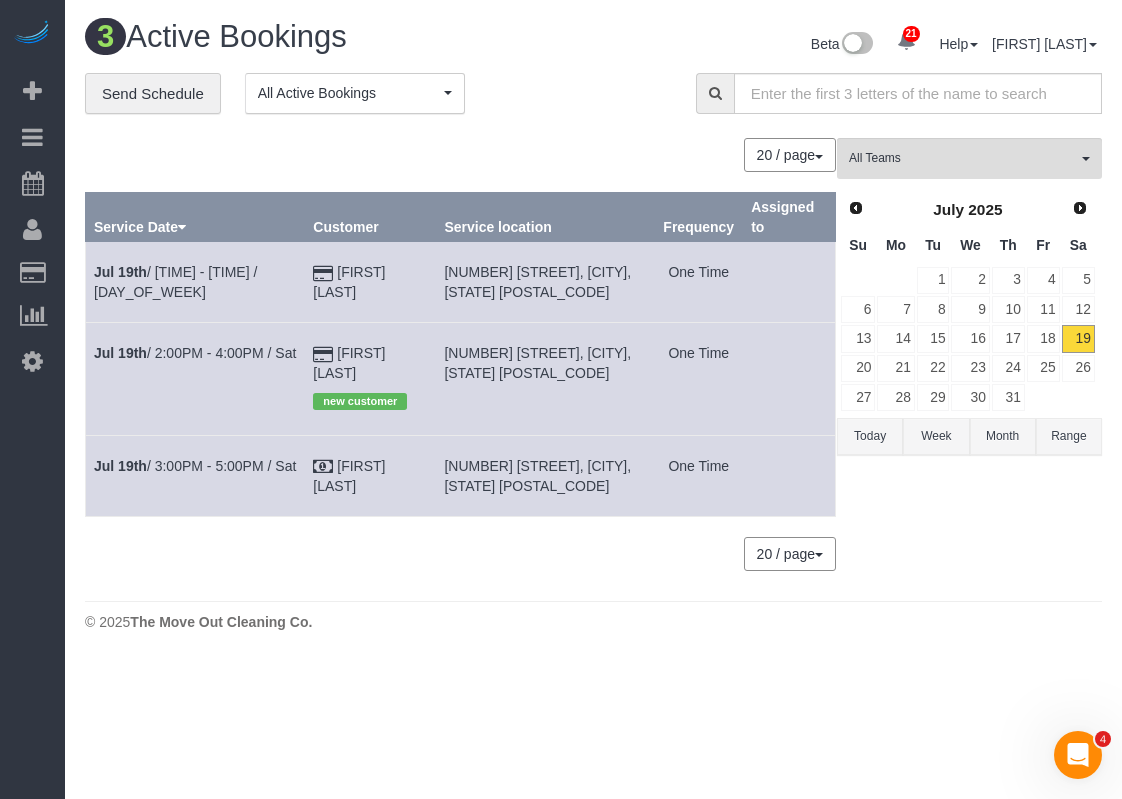 scroll, scrollTop: 0, scrollLeft: 0, axis: both 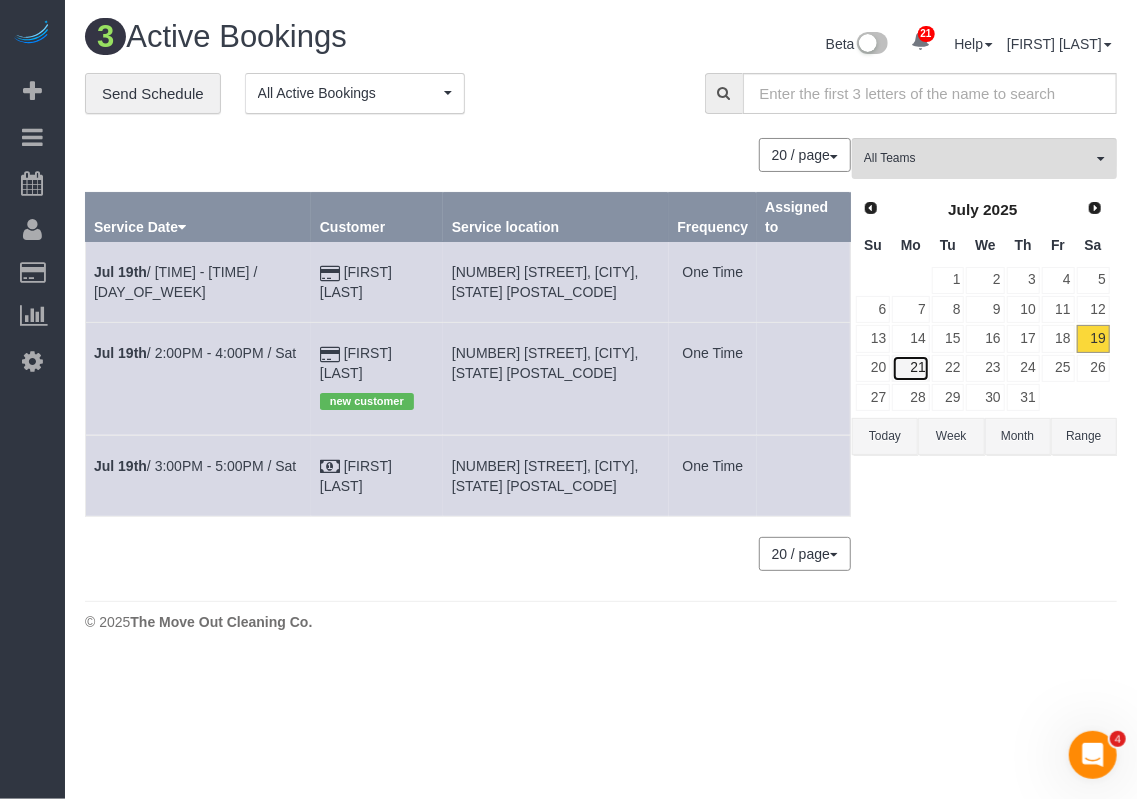 click on "21" at bounding box center [910, 368] 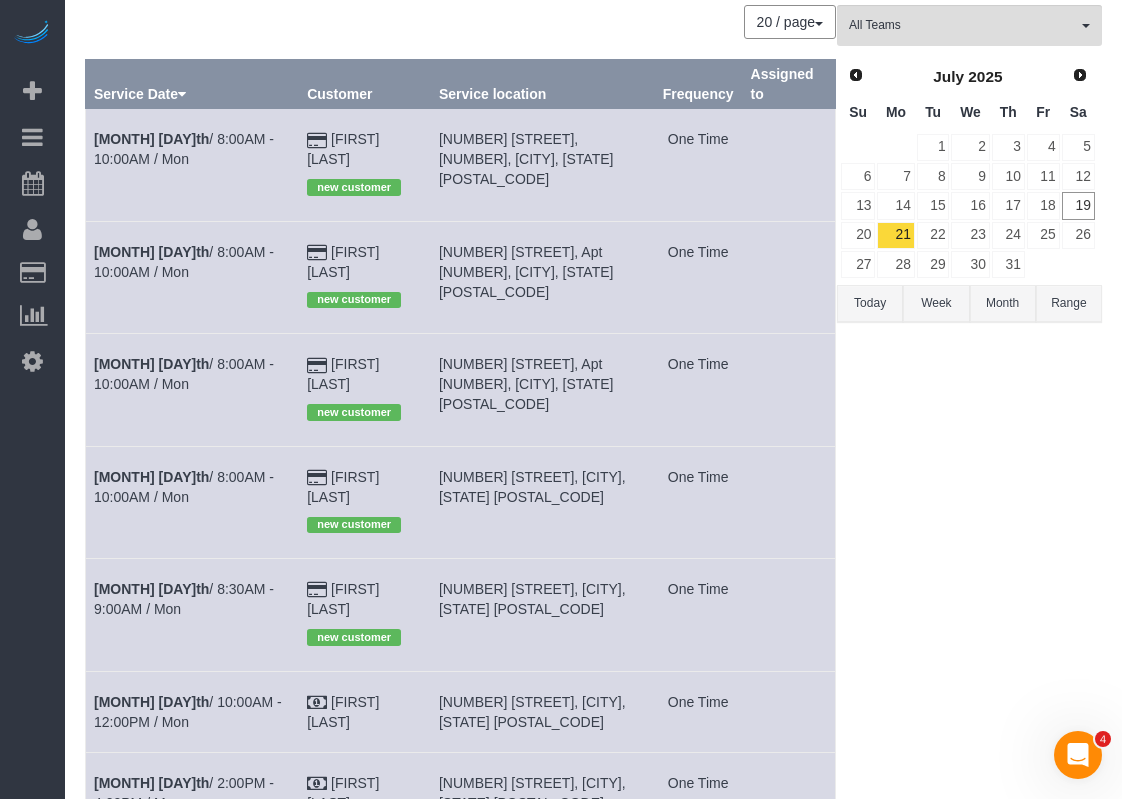scroll, scrollTop: 200, scrollLeft: 0, axis: vertical 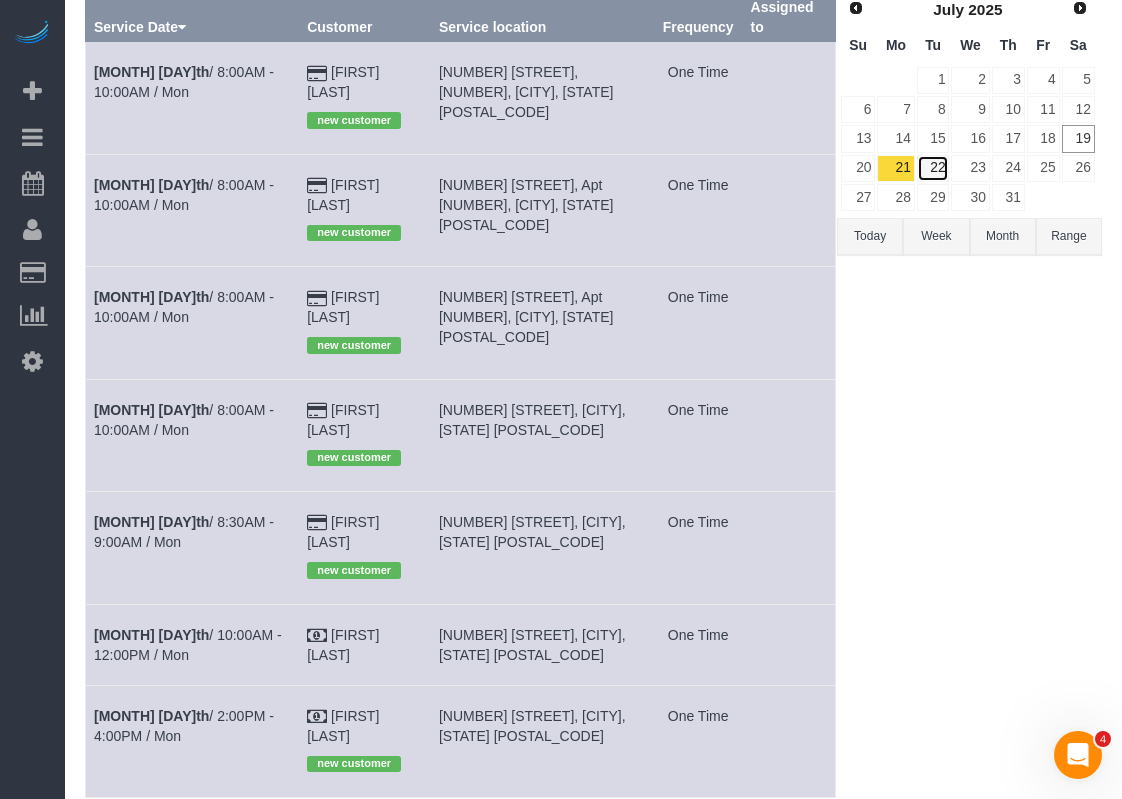click on "22" at bounding box center [933, 168] 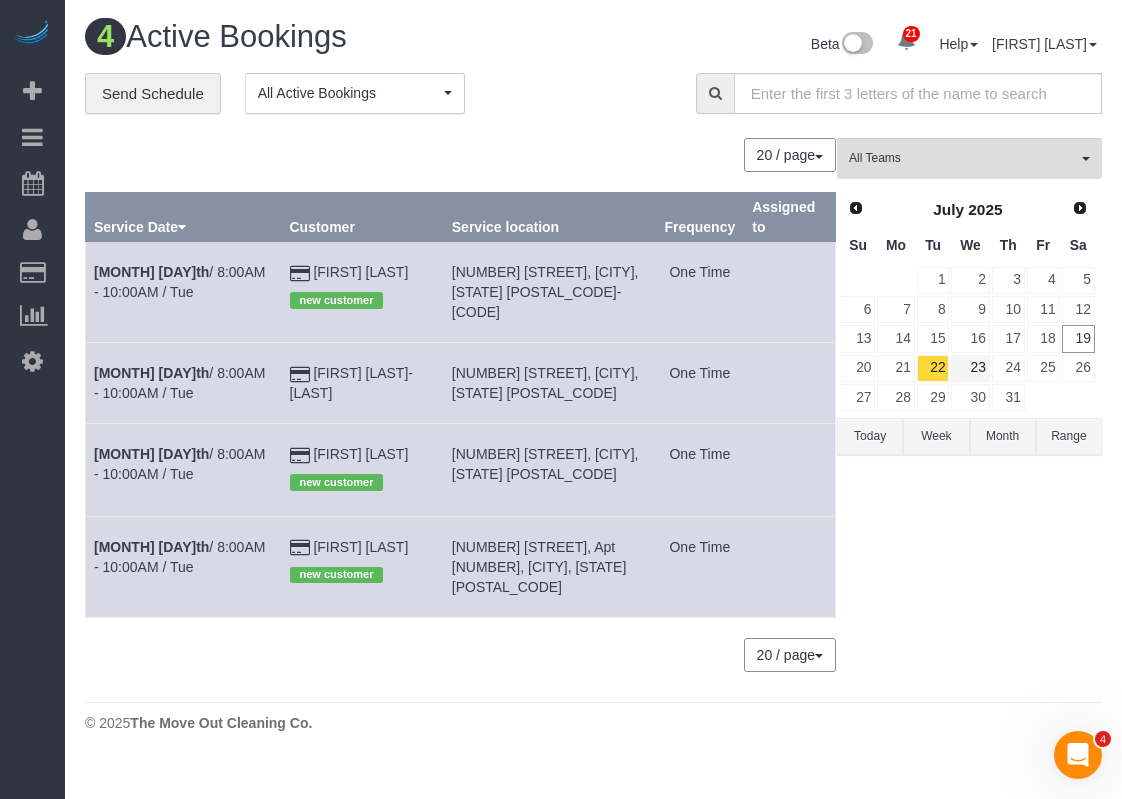 scroll, scrollTop: 0, scrollLeft: 0, axis: both 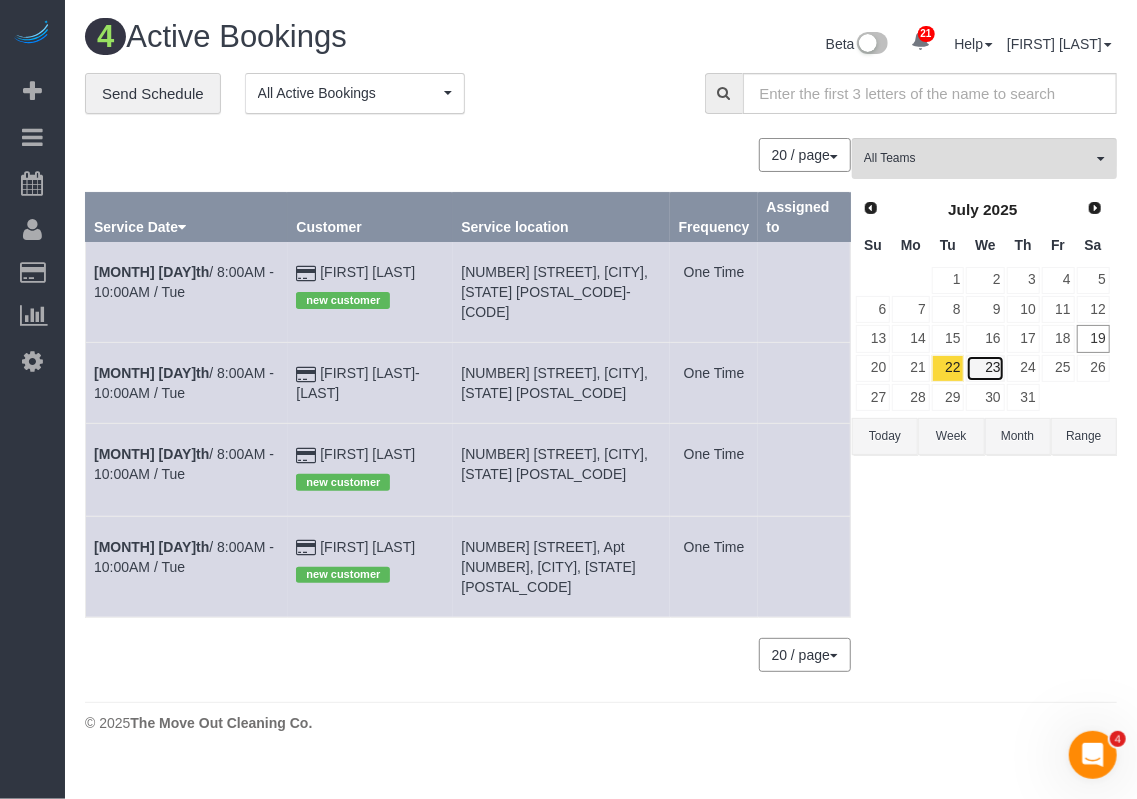 click on "23" at bounding box center (985, 368) 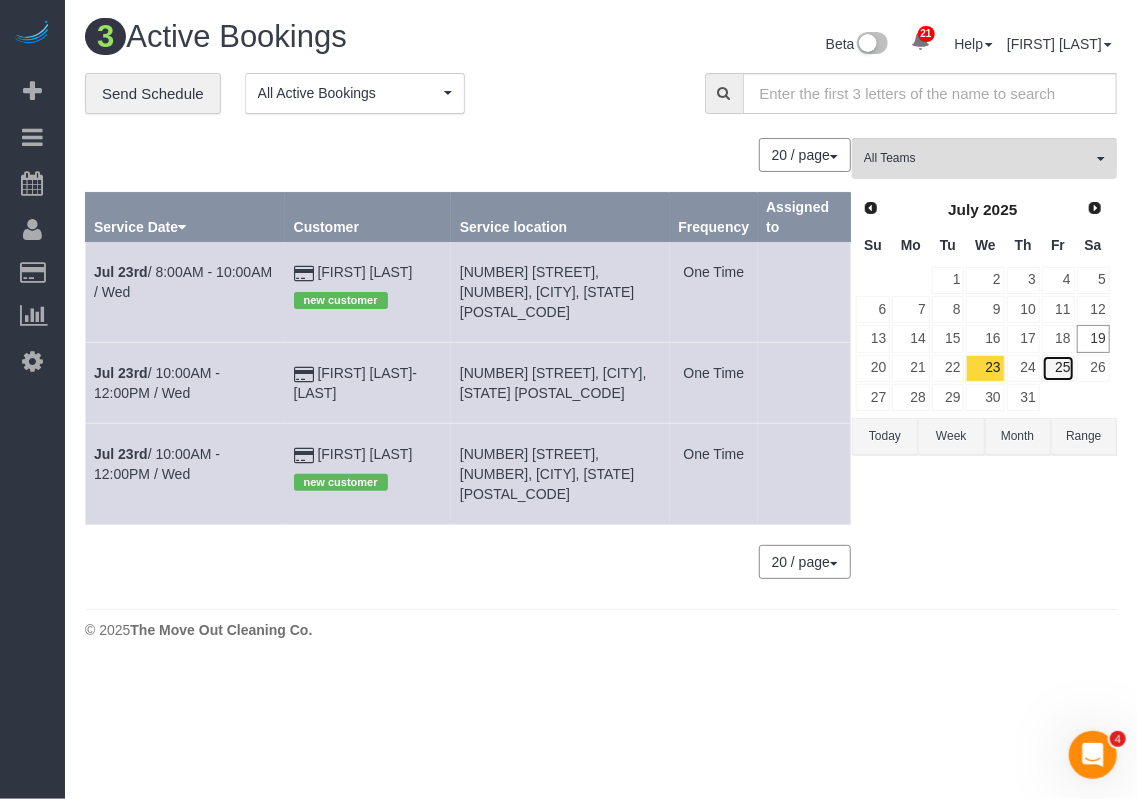click on "25" at bounding box center (1058, 368) 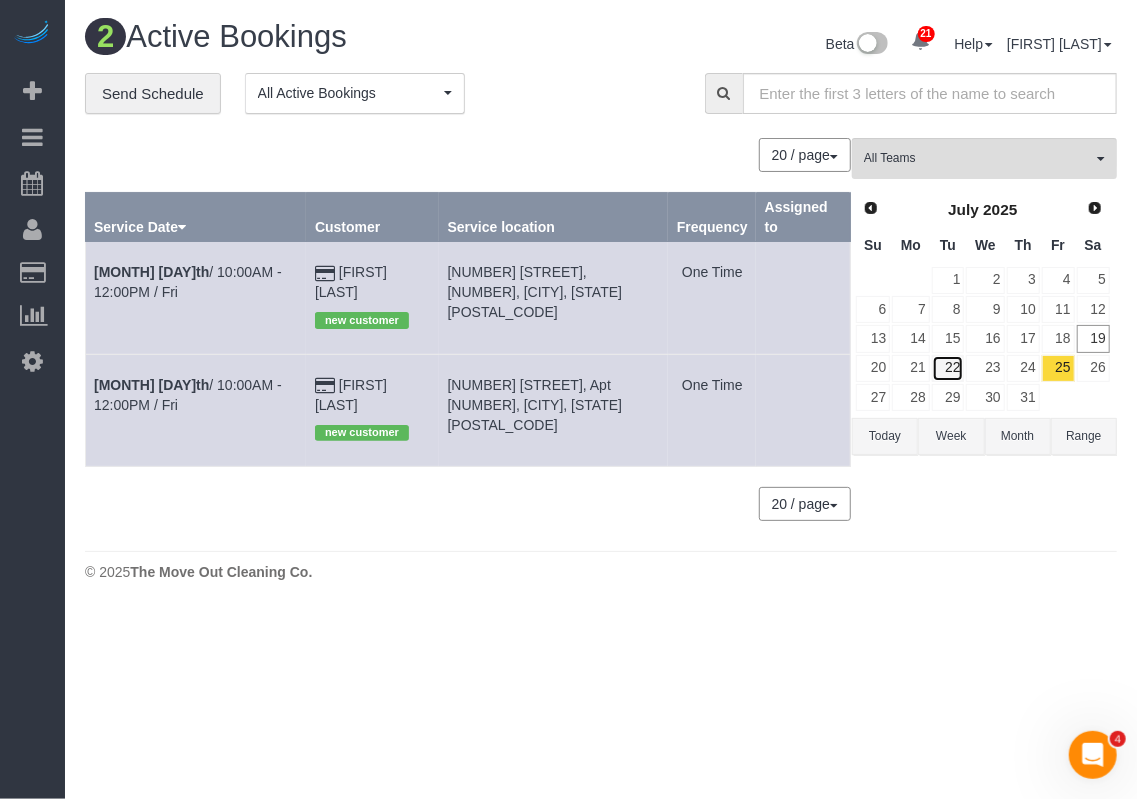 click on "22" at bounding box center [948, 368] 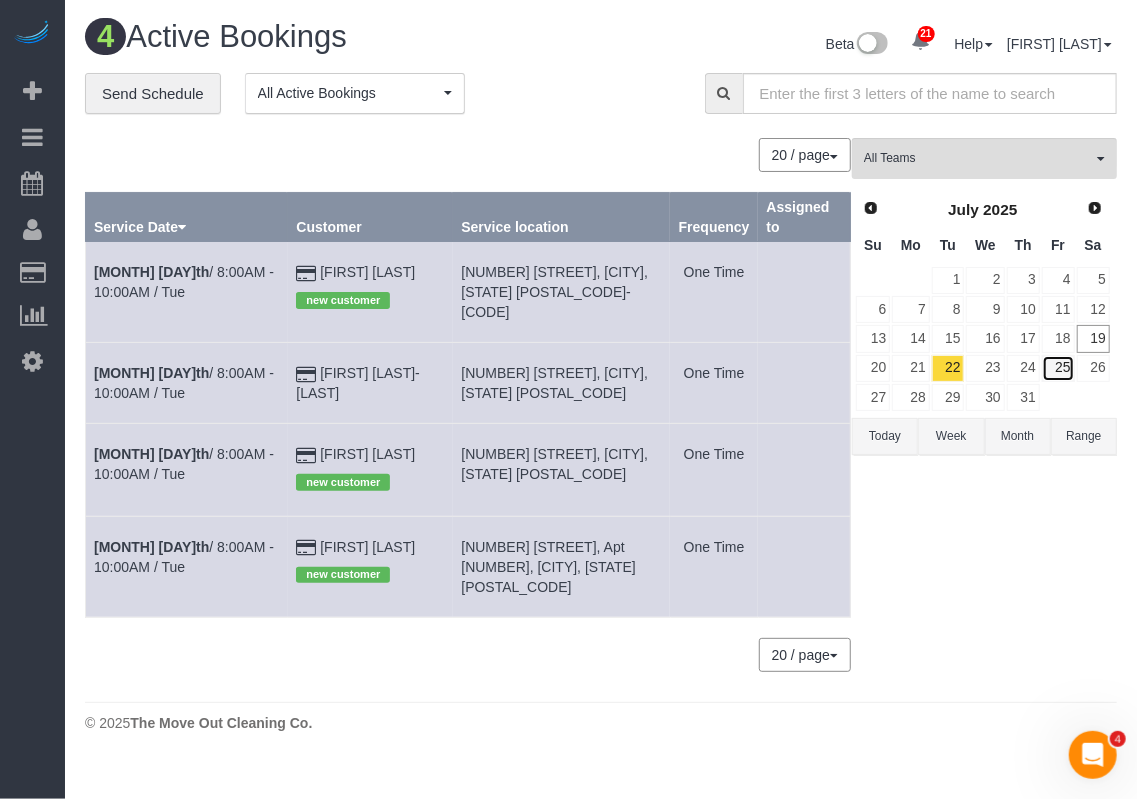 click on "25" at bounding box center (1058, 368) 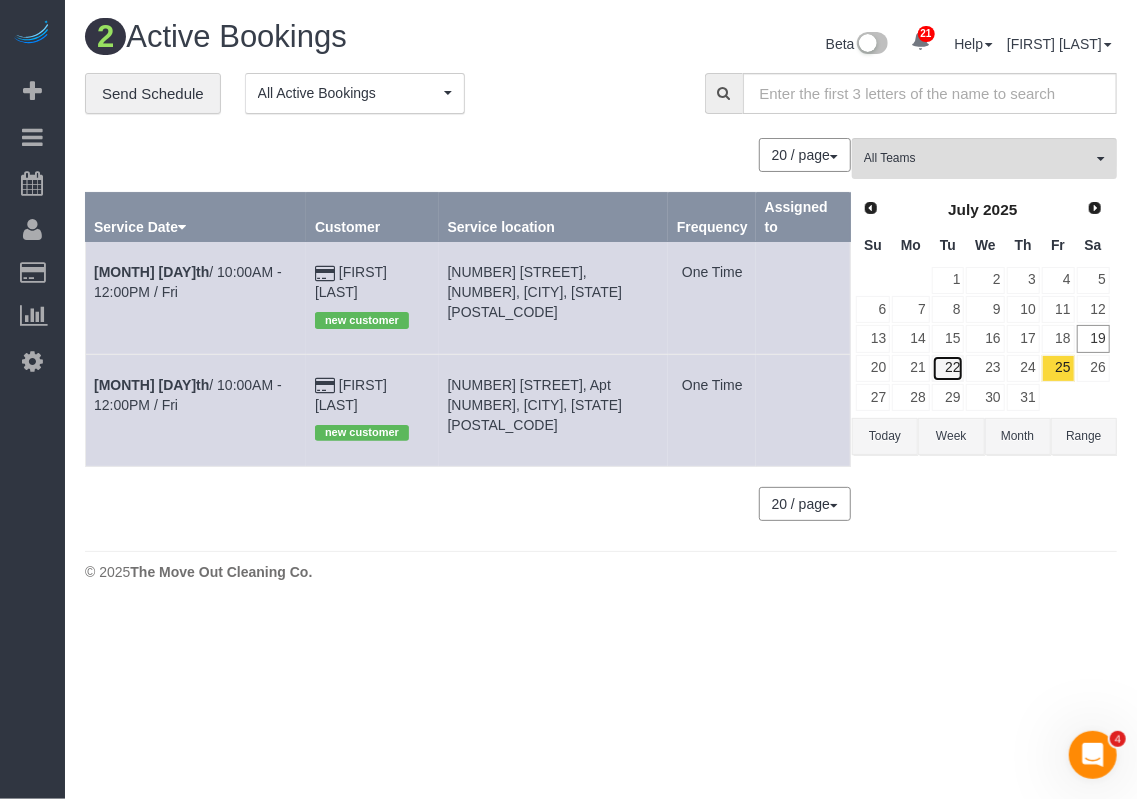 click on "22" at bounding box center [948, 368] 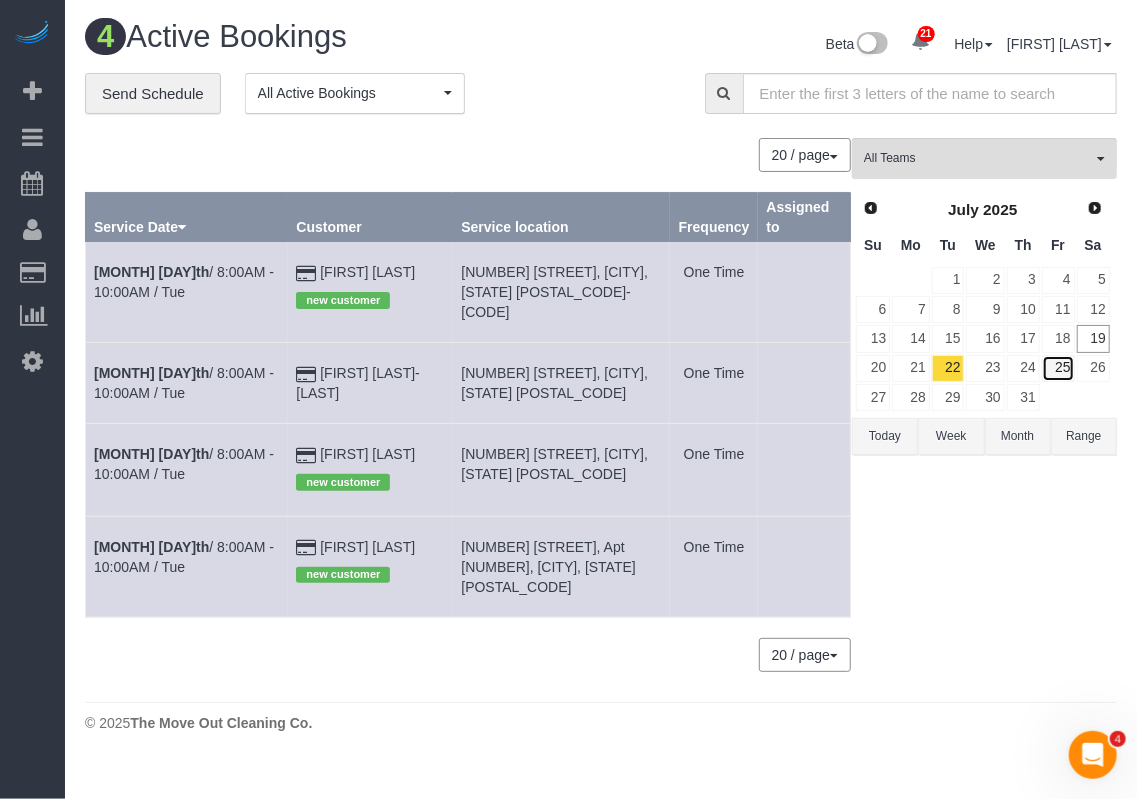 click on "25" at bounding box center (1058, 368) 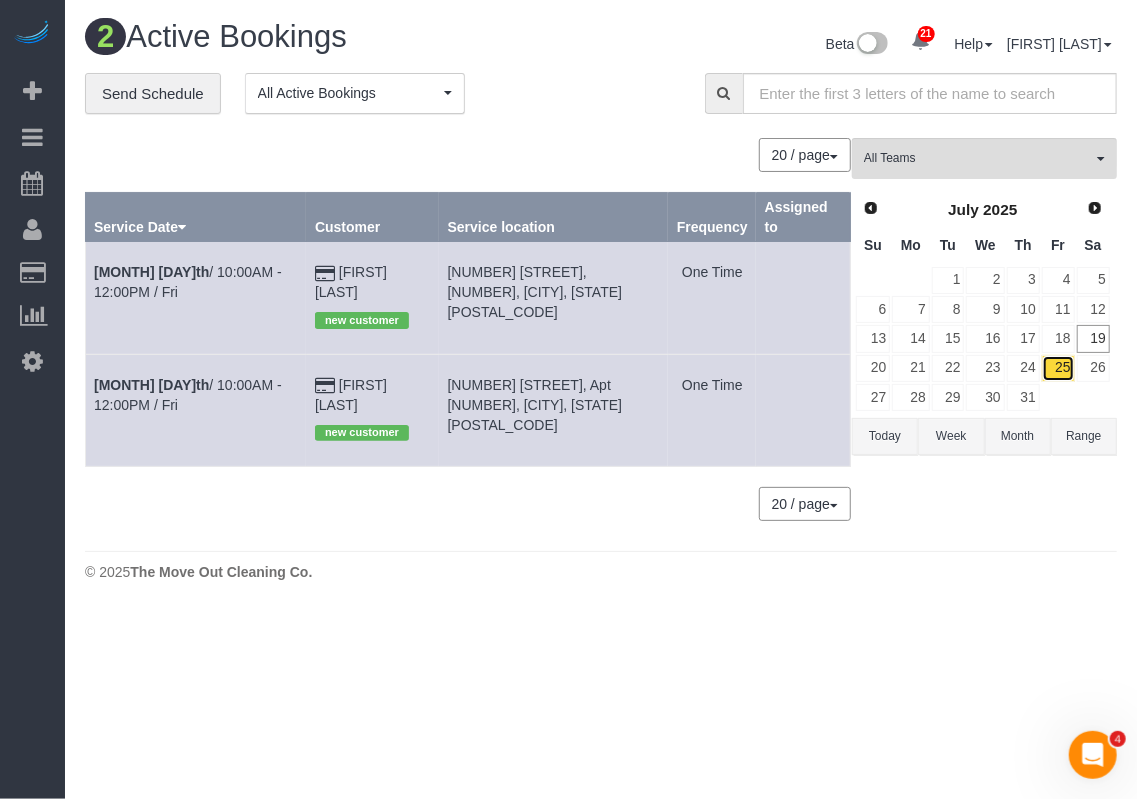 click on "25" at bounding box center (1058, 368) 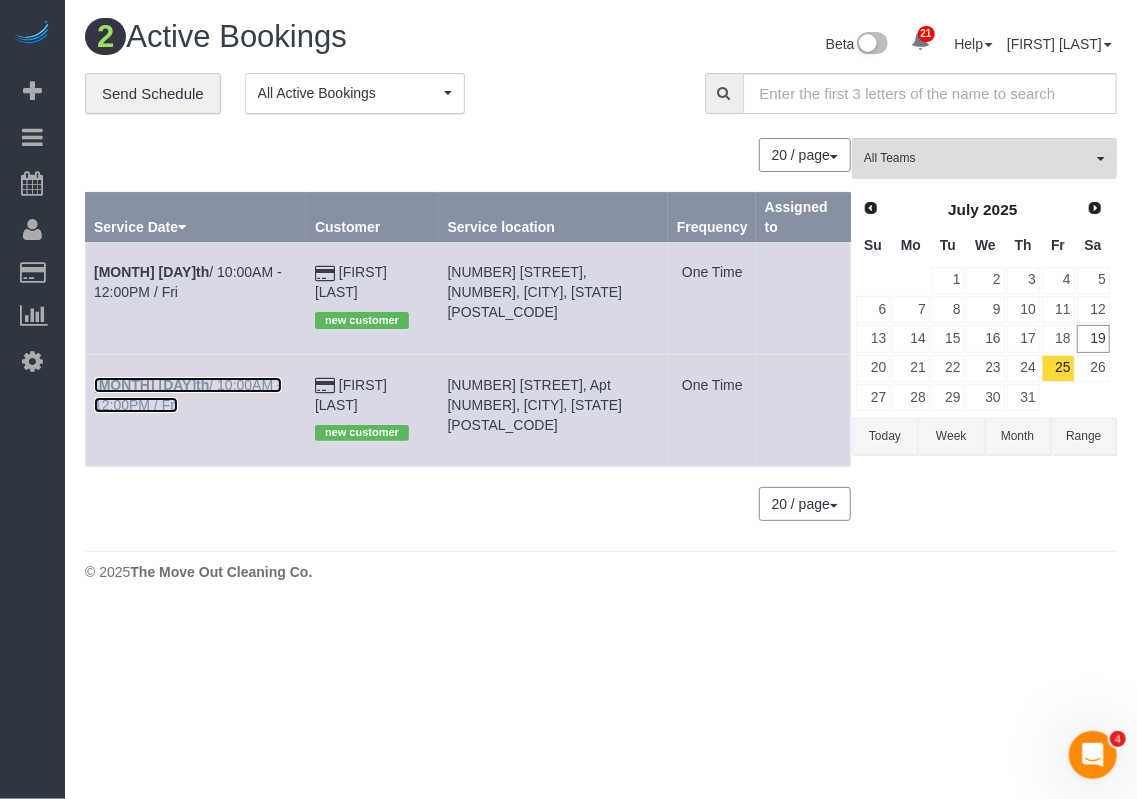 click on "Jul 25th
/ 10:00AM - 12:00PM / Fri" at bounding box center [188, 395] 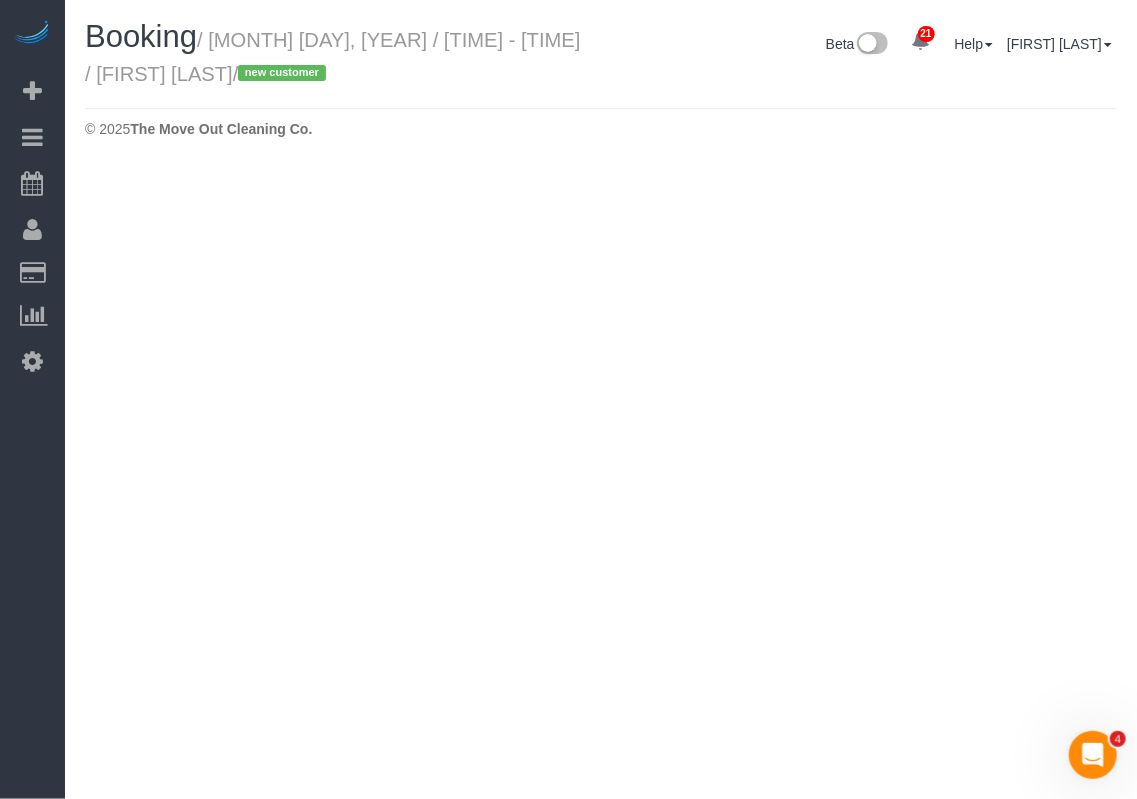 select on "TX" 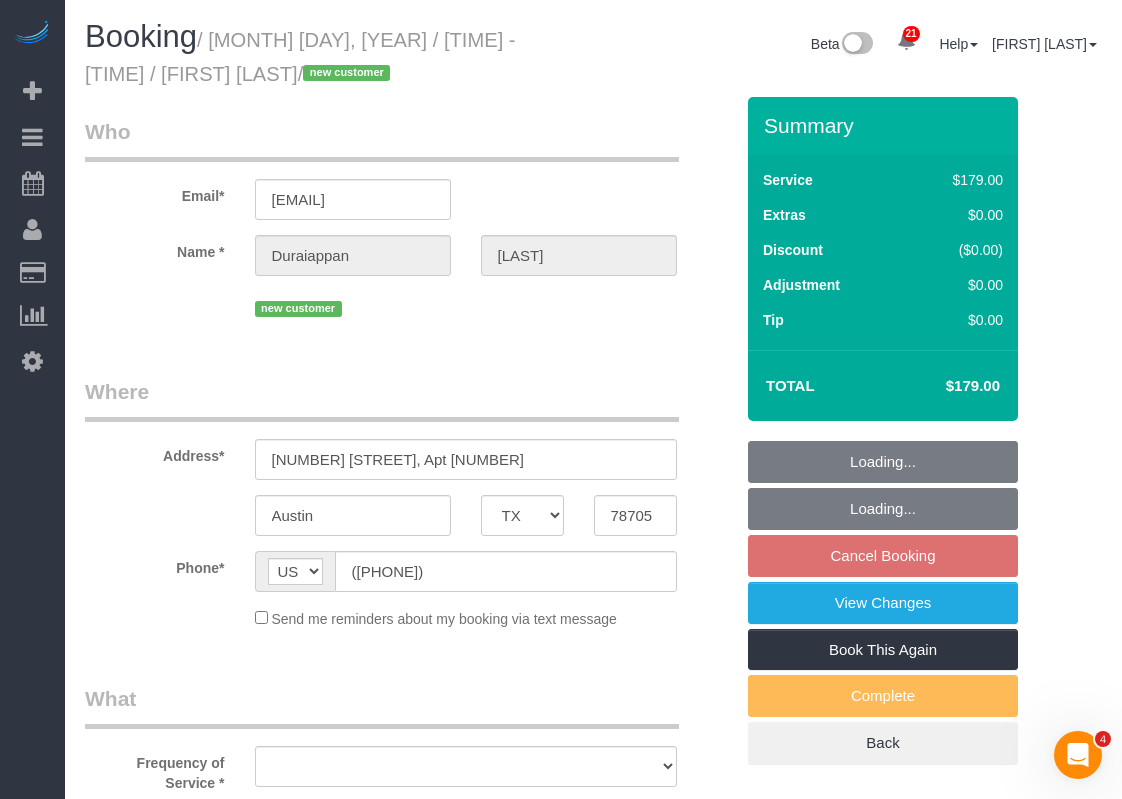 select on "object:3850" 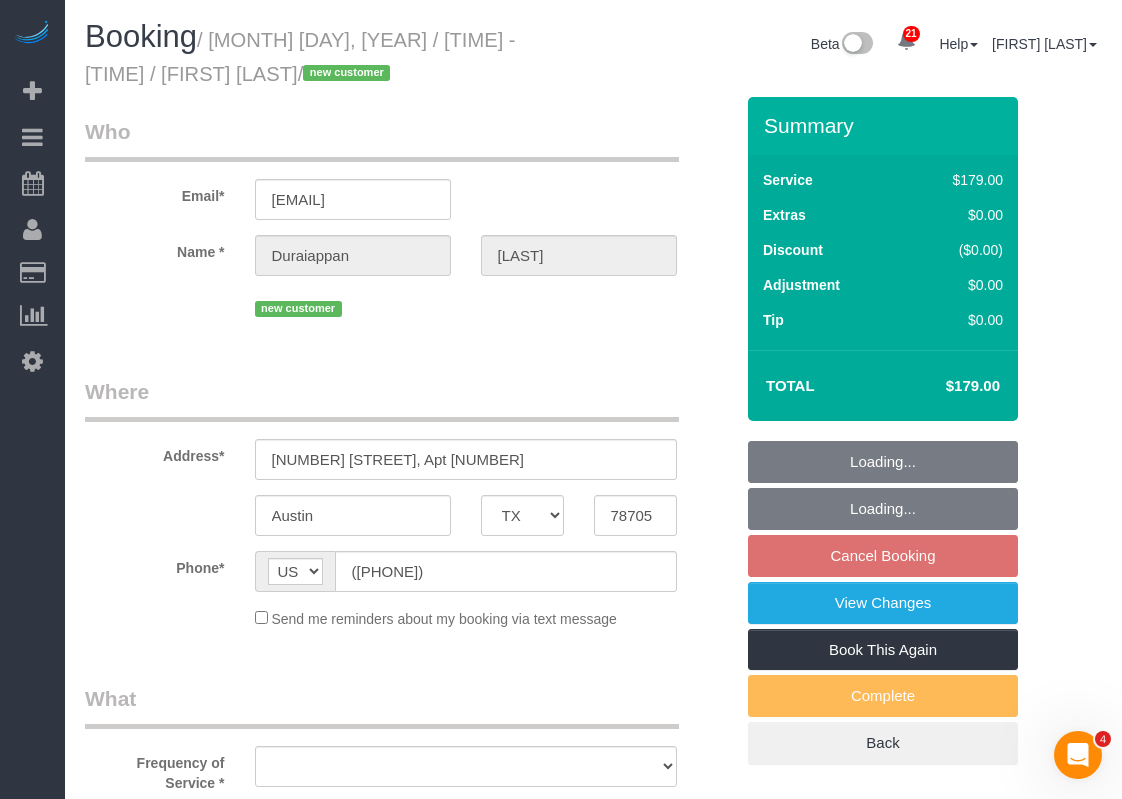 select on "string:fspay-f333f23a-880f-4cb1-8c87-56d8117881d7" 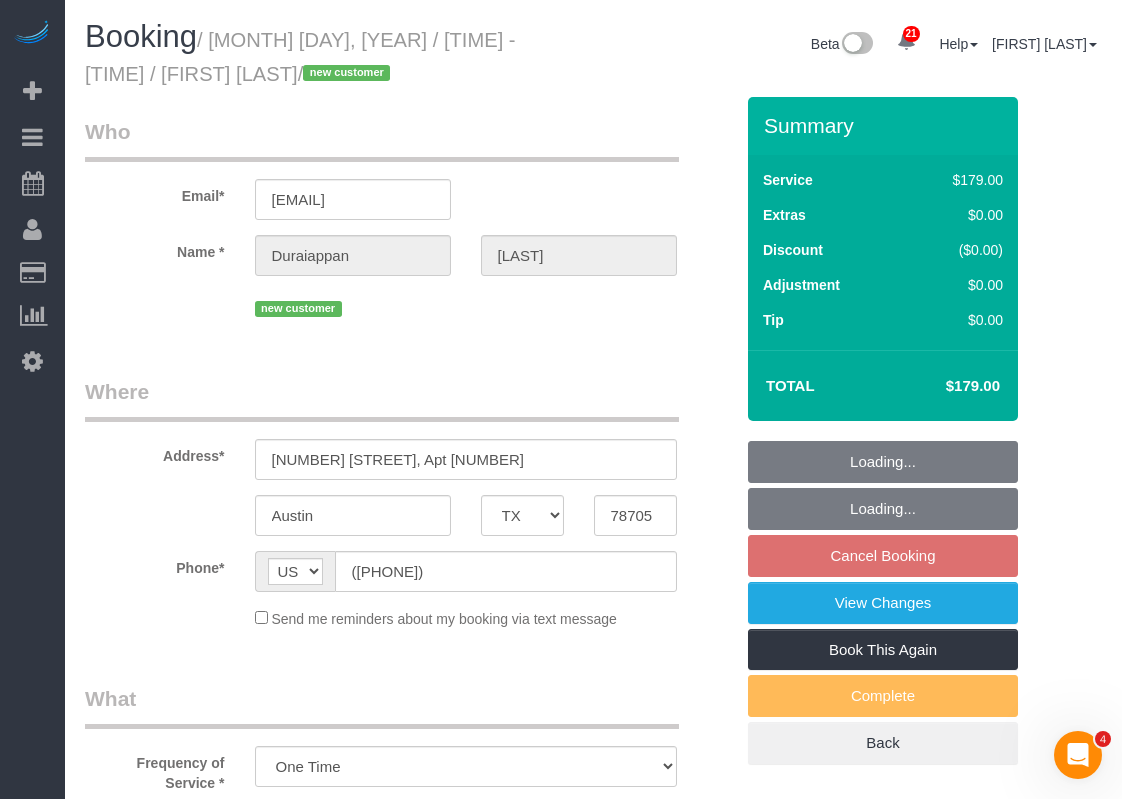 select on "object:3867" 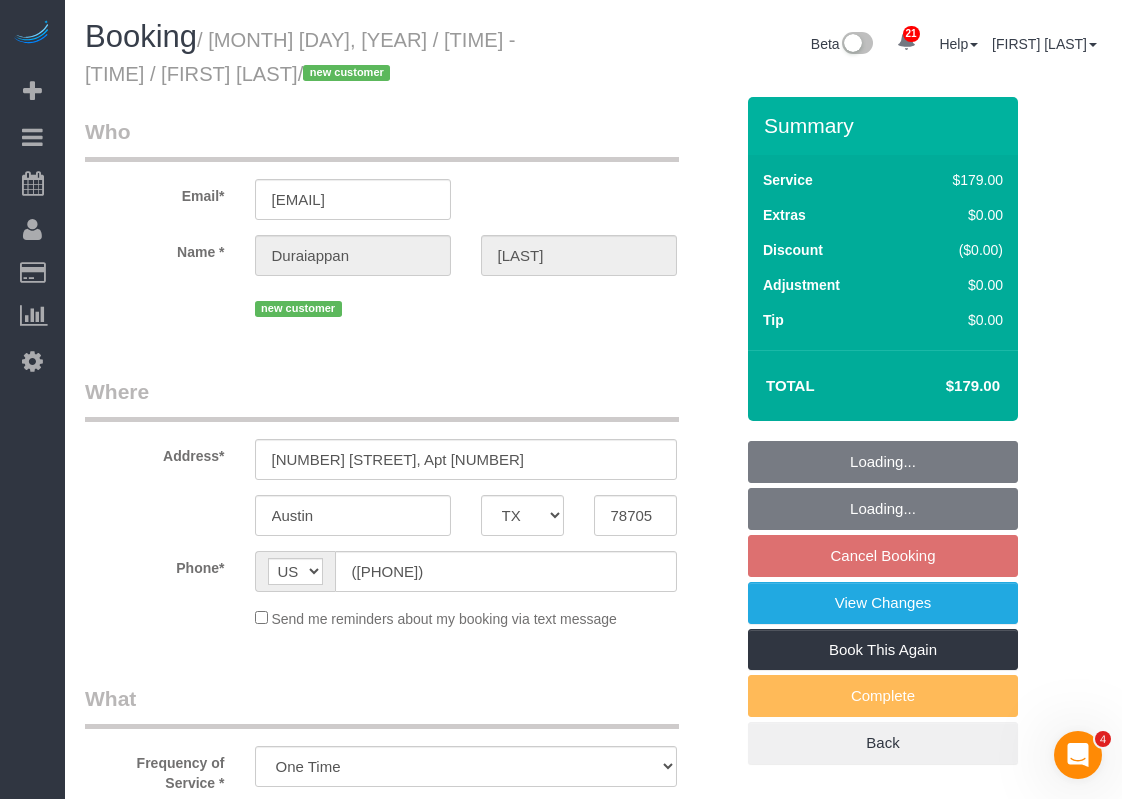 select on "3" 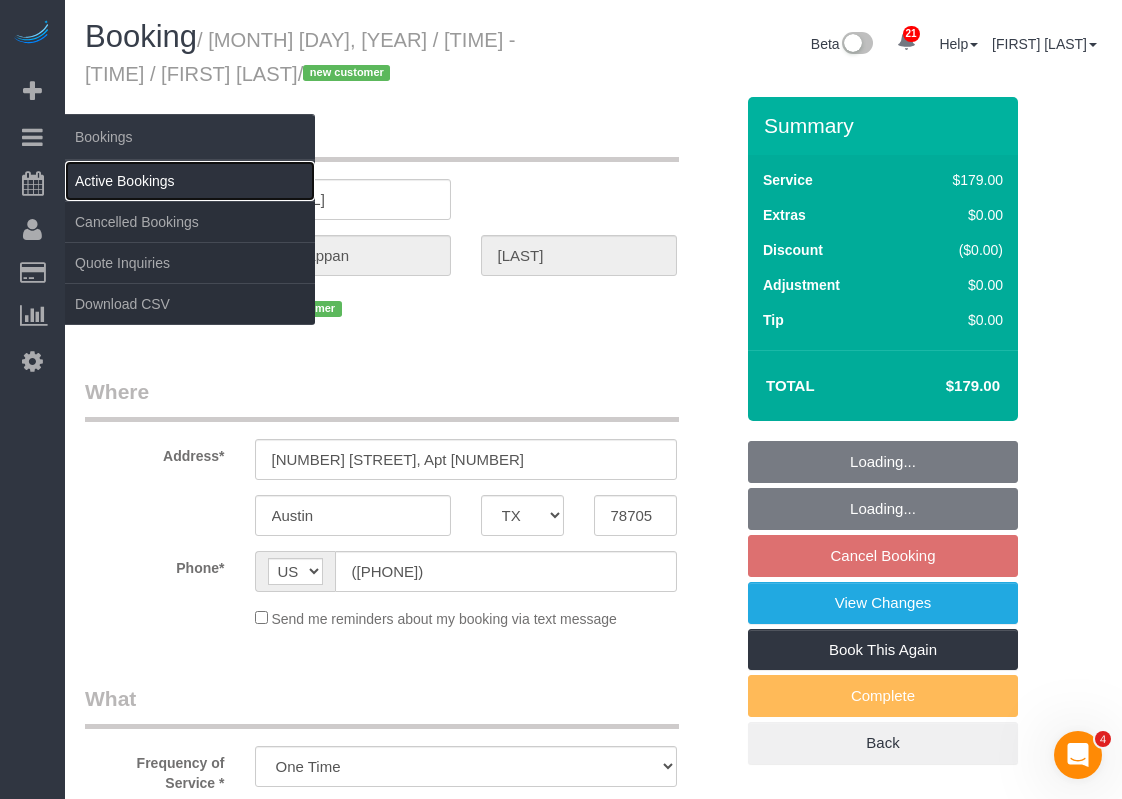 click on "Active Bookings" at bounding box center (190, 181) 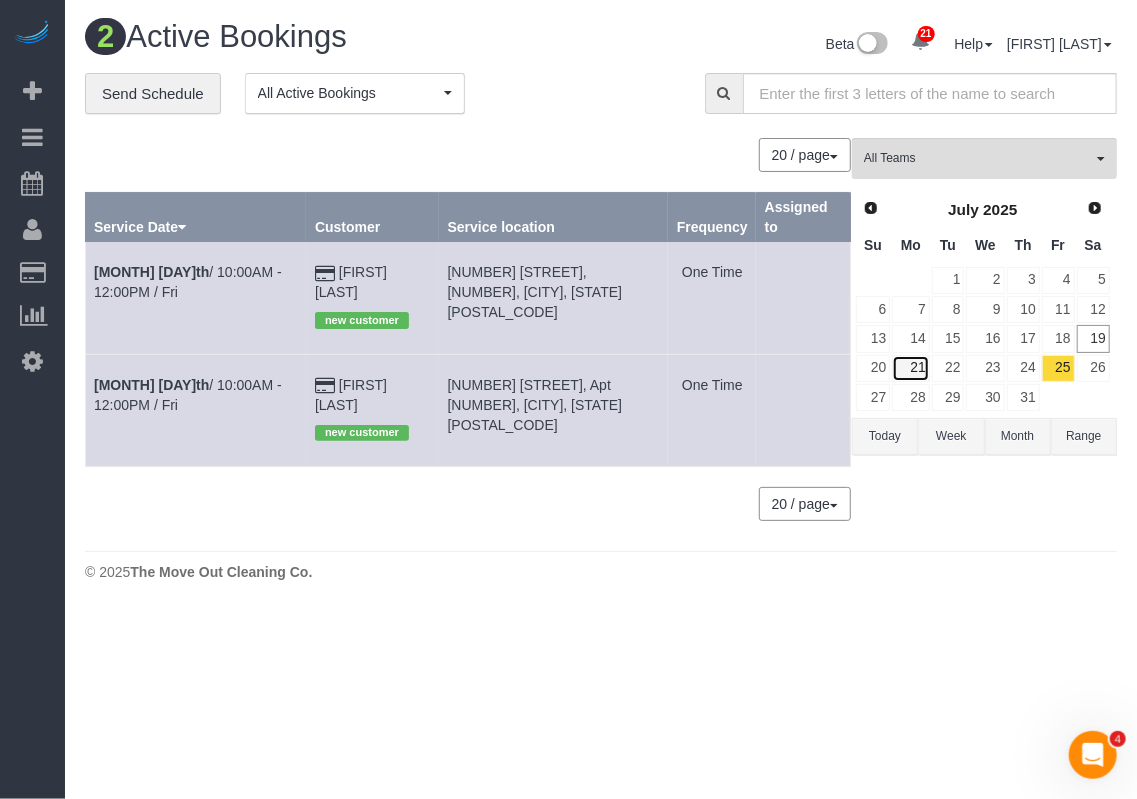 click on "21" at bounding box center (910, 368) 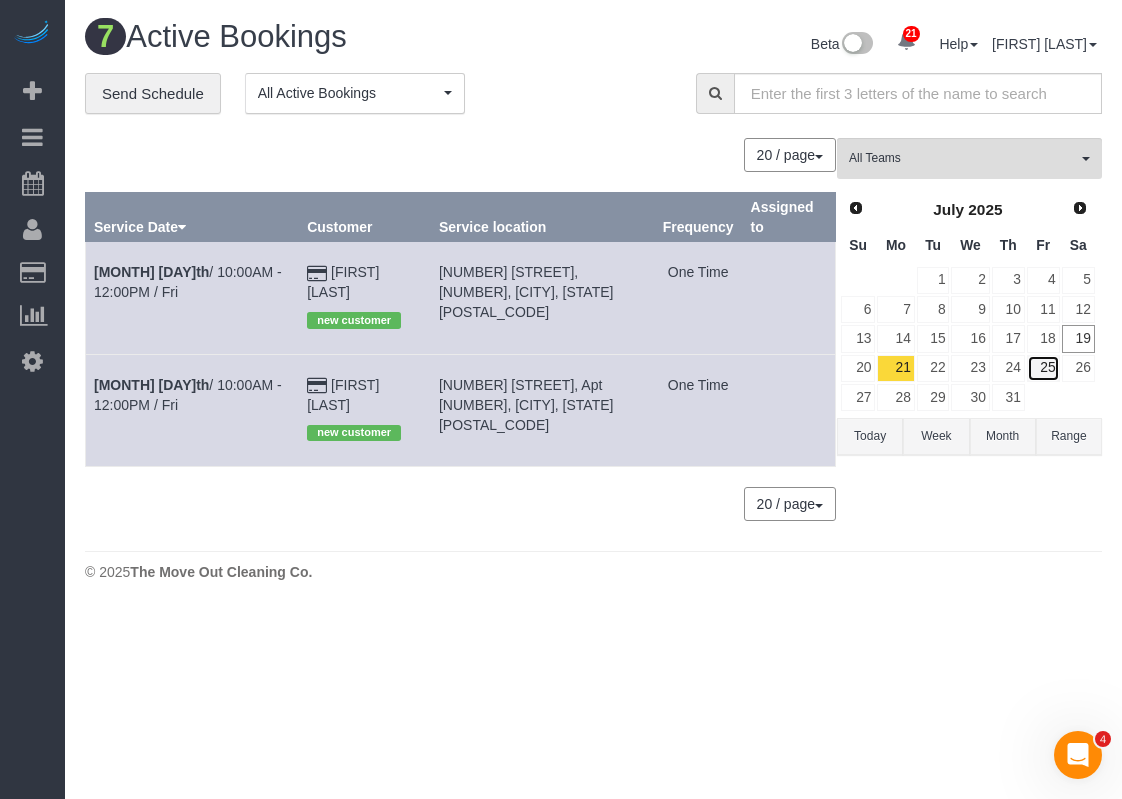 click on "25" at bounding box center (1043, 368) 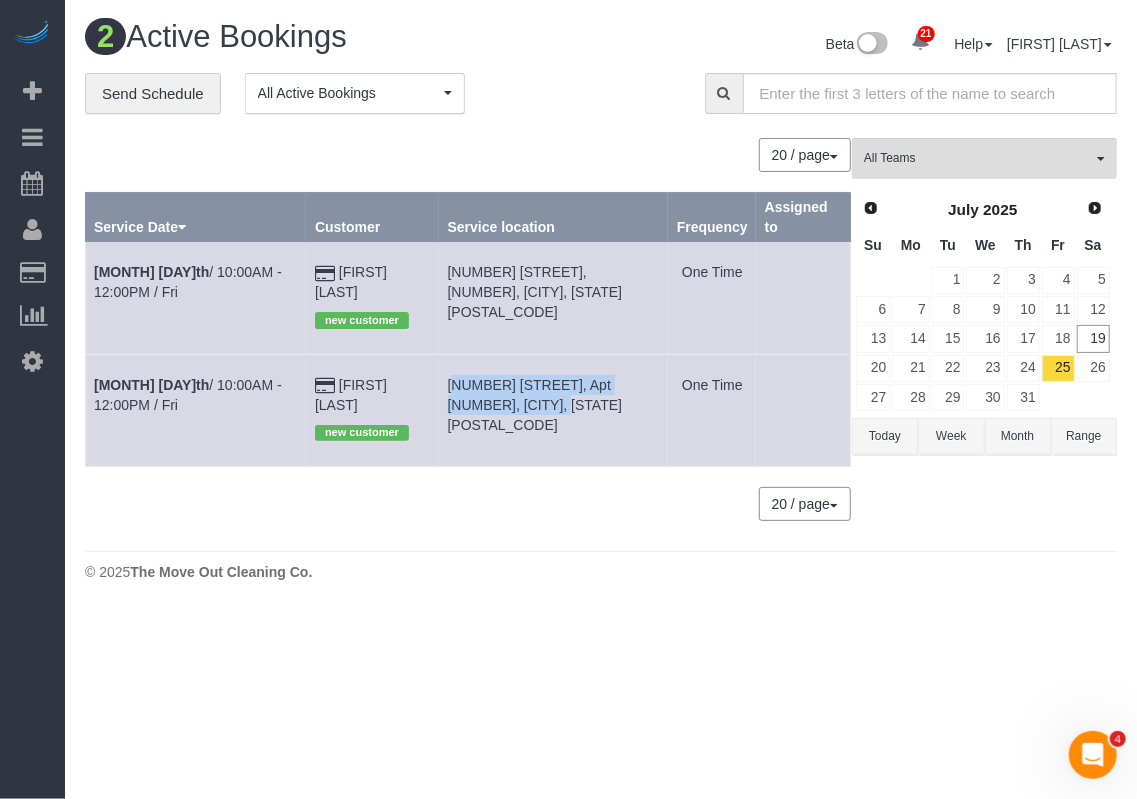 drag, startPoint x: 586, startPoint y: 386, endPoint x: 469, endPoint y: 369, distance: 118.22859 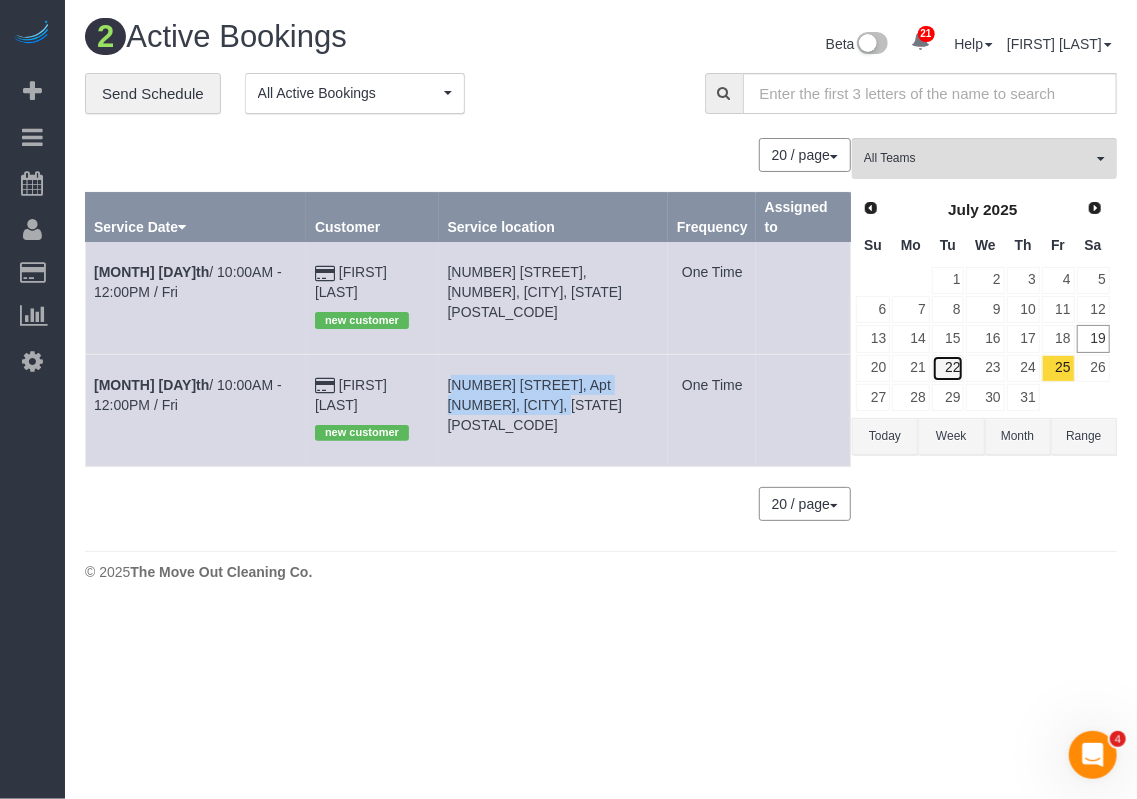 click on "22" at bounding box center [948, 368] 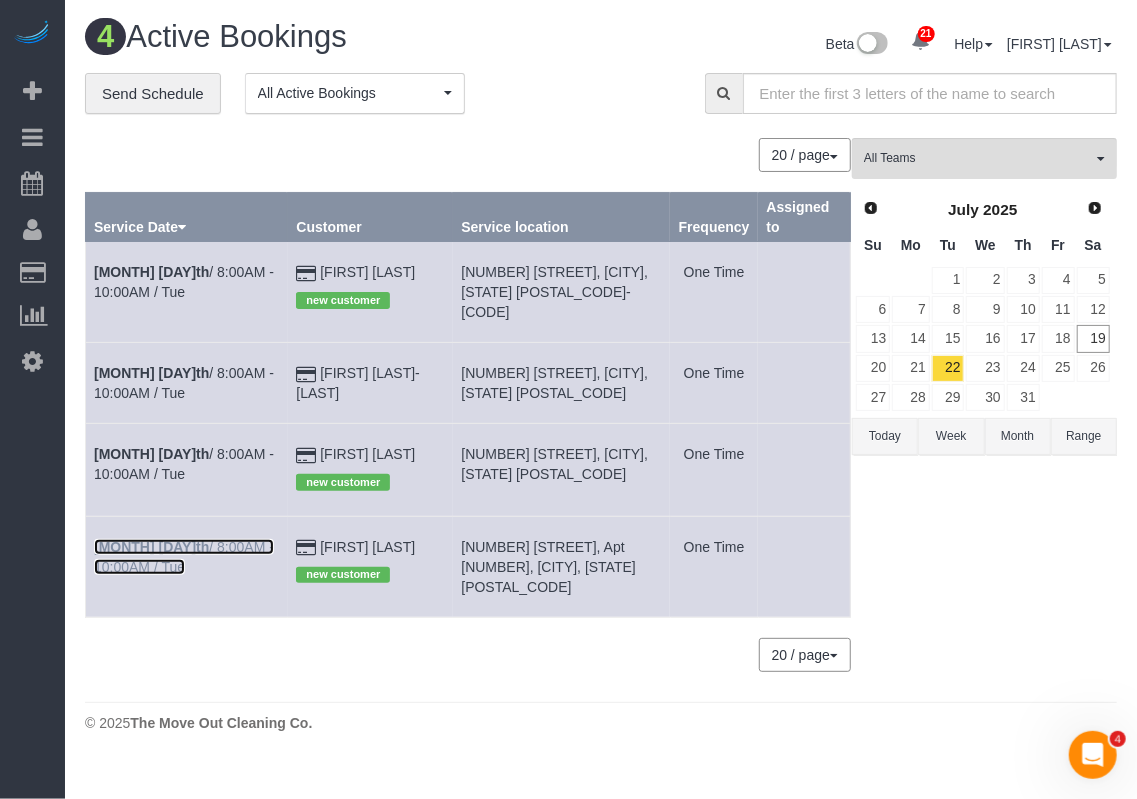 click on "Jul 22nd
/ 8:00AM - 10:00AM / Tue" at bounding box center (184, 557) 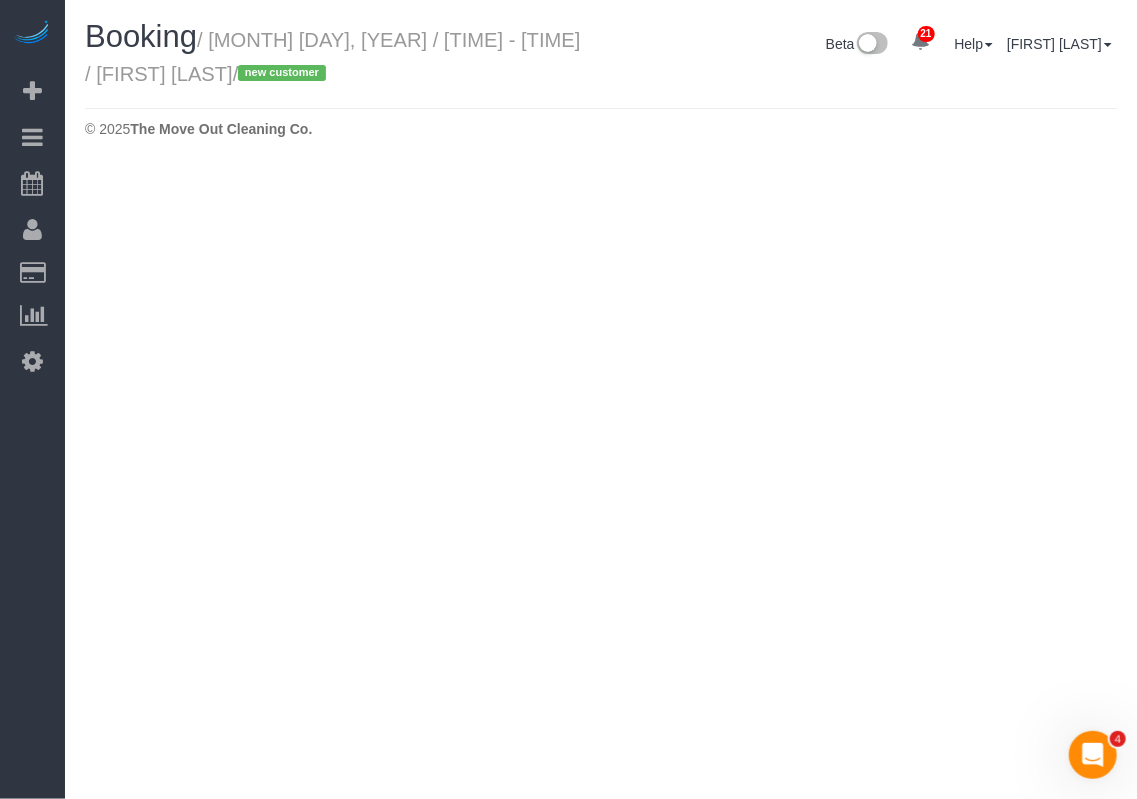 select on "TX" 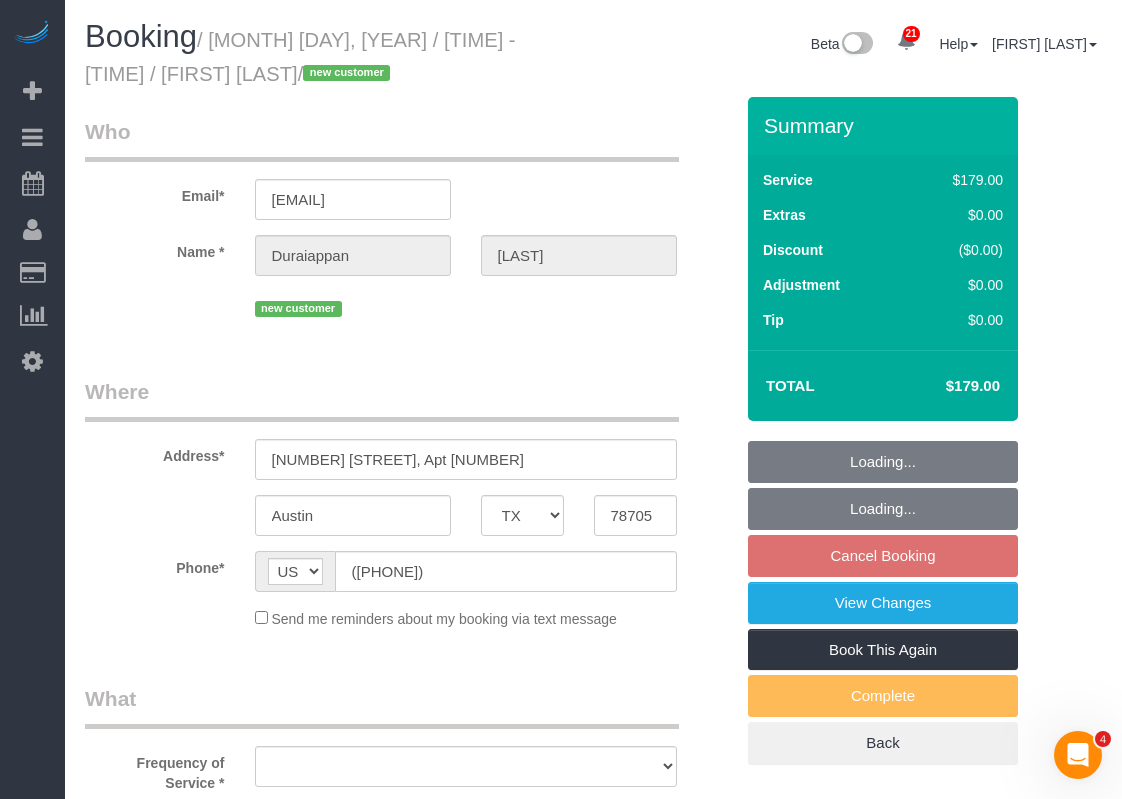 select on "object:4775" 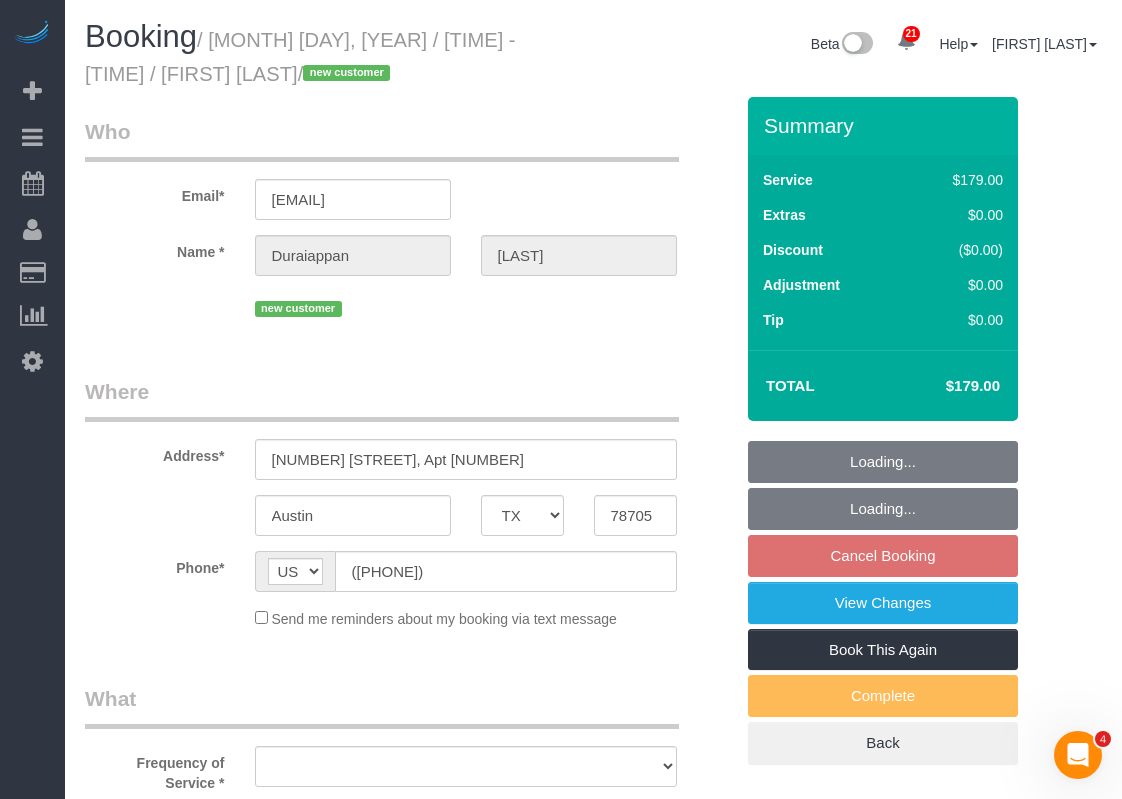 select on "string:fspay-f333f23a-880f-4cb1-8c87-56d8117881d7" 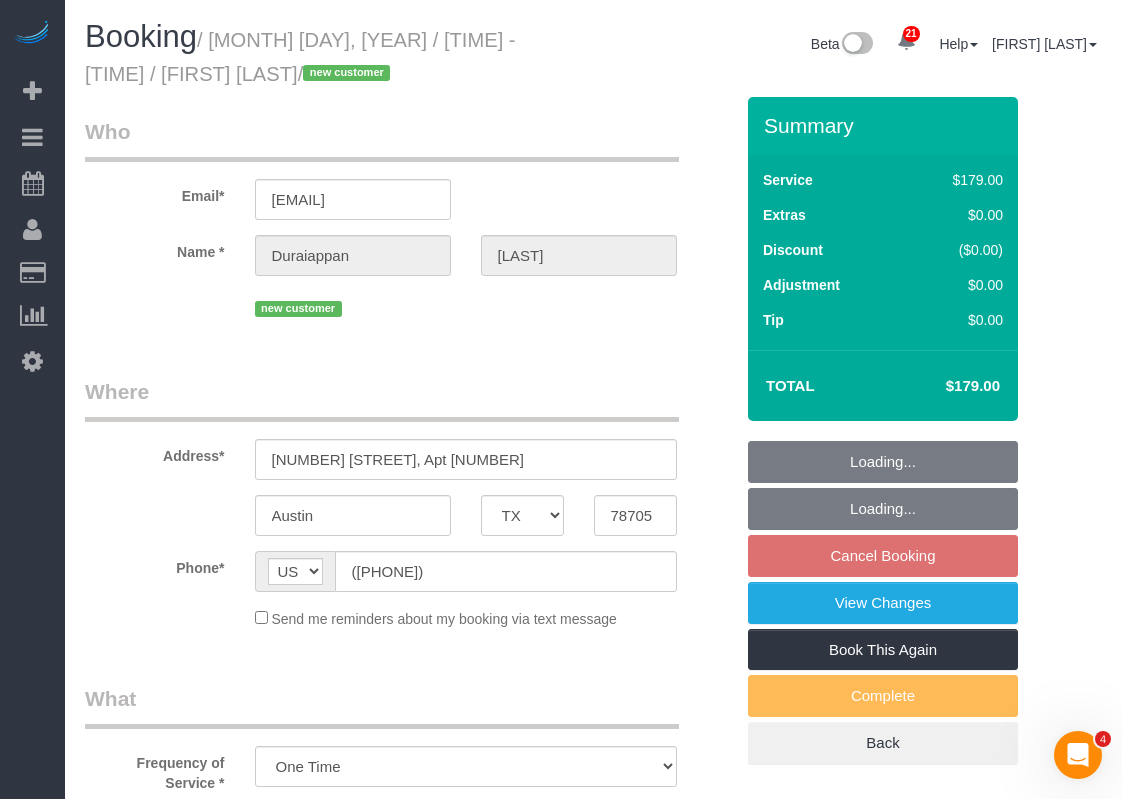 select on "object:4853" 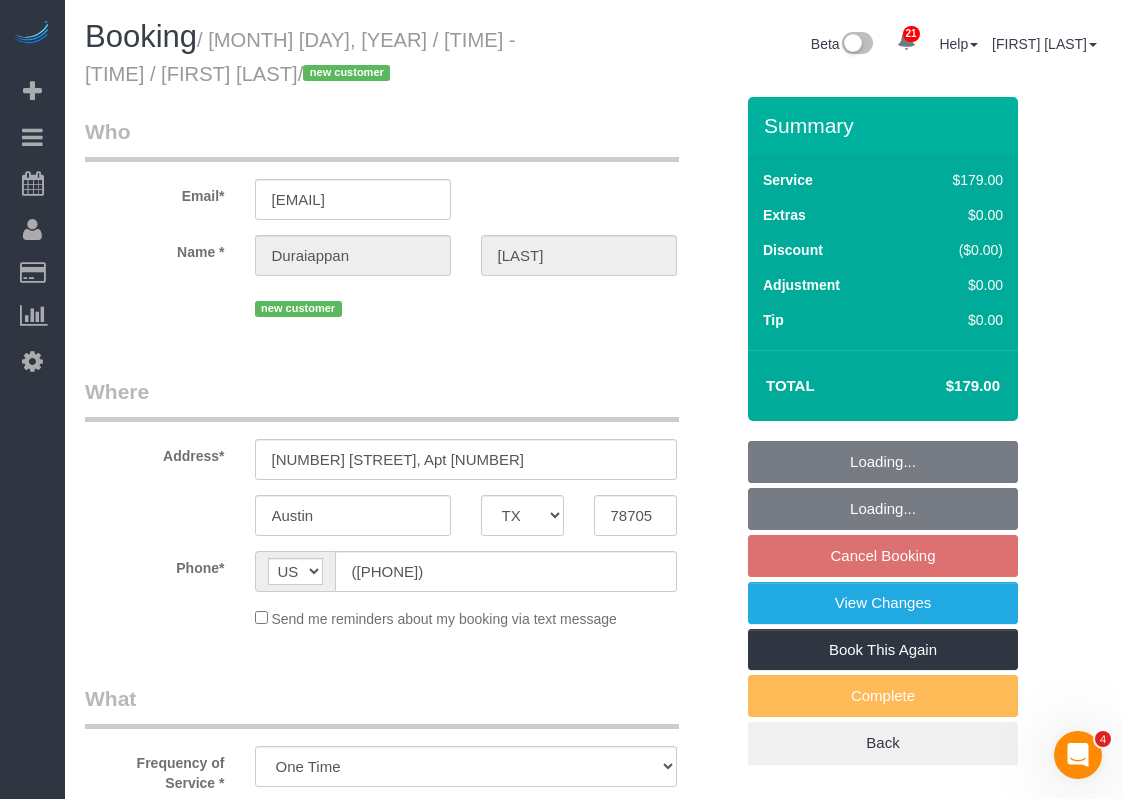 select on "3" 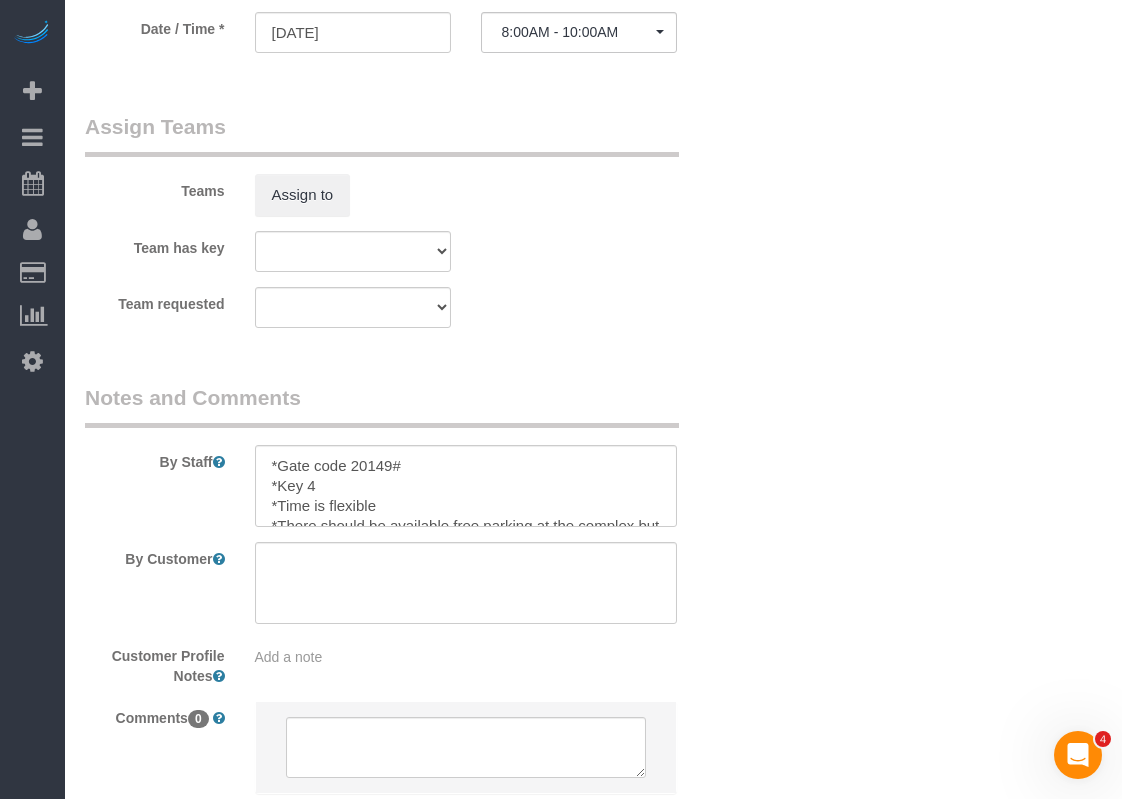 scroll, scrollTop: 2000, scrollLeft: 0, axis: vertical 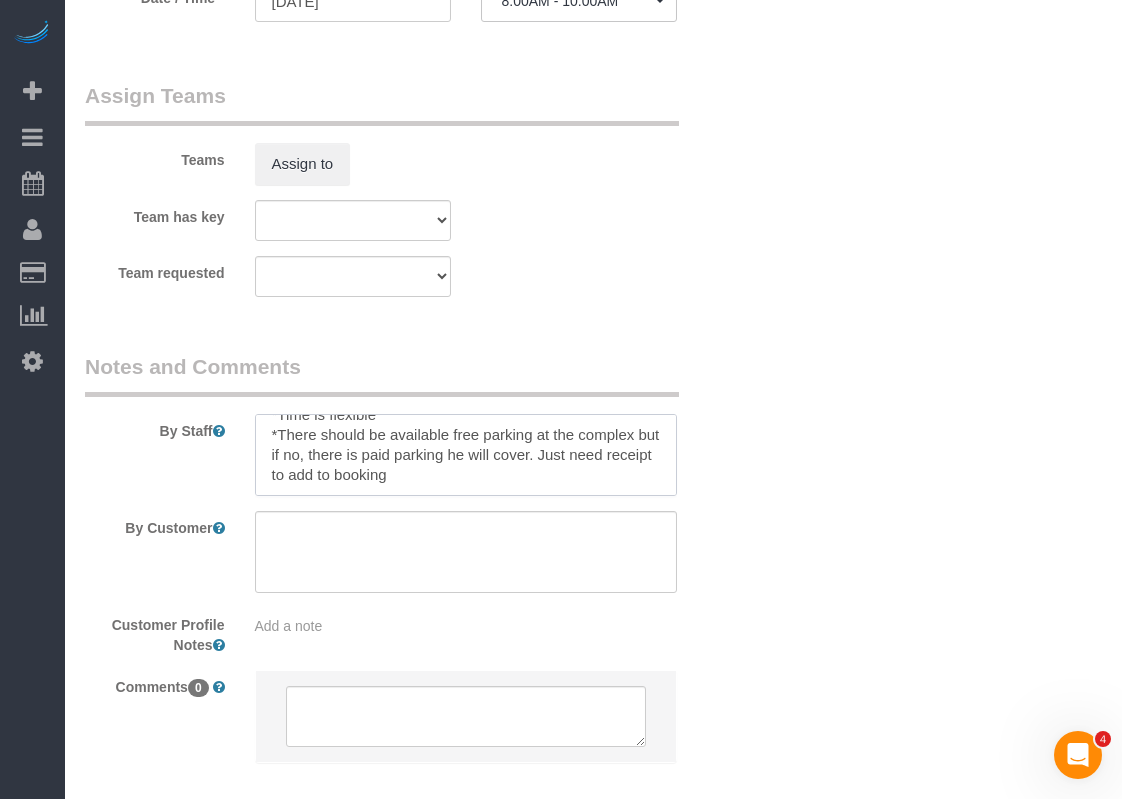 drag, startPoint x: 271, startPoint y: 433, endPoint x: 630, endPoint y: 531, distance: 372.13574 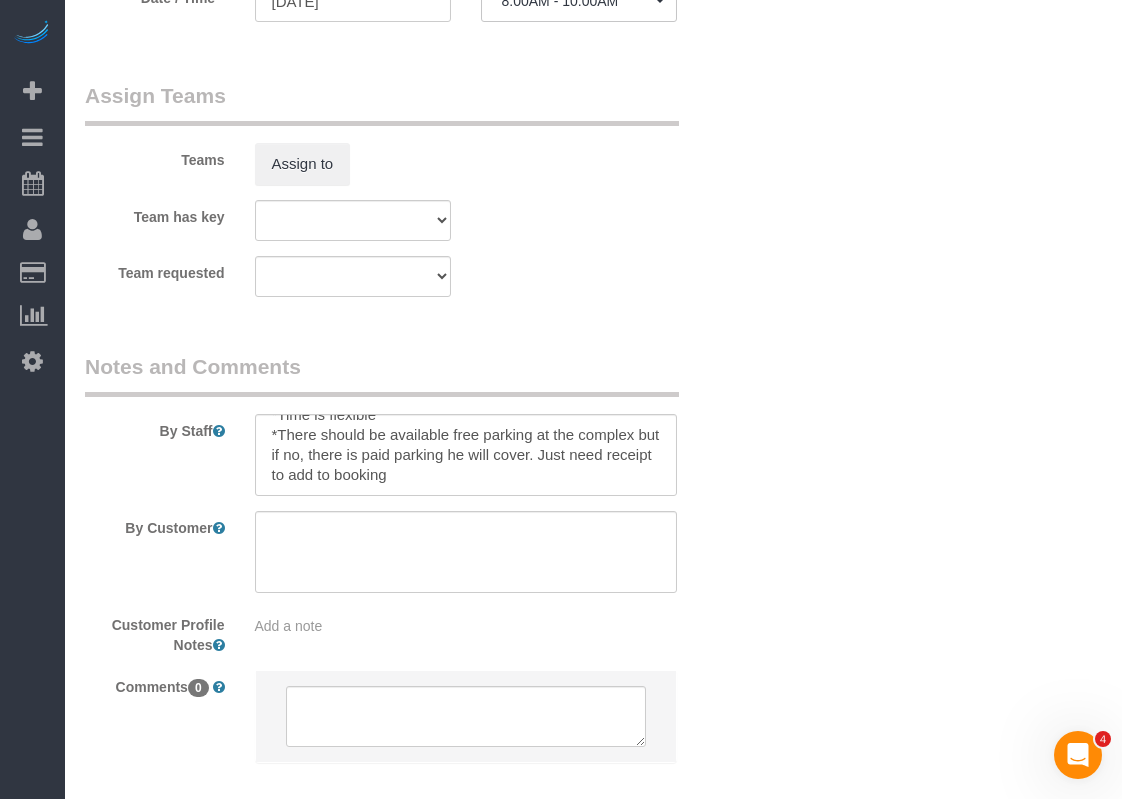 click on "Notes and Comments" at bounding box center [382, 374] 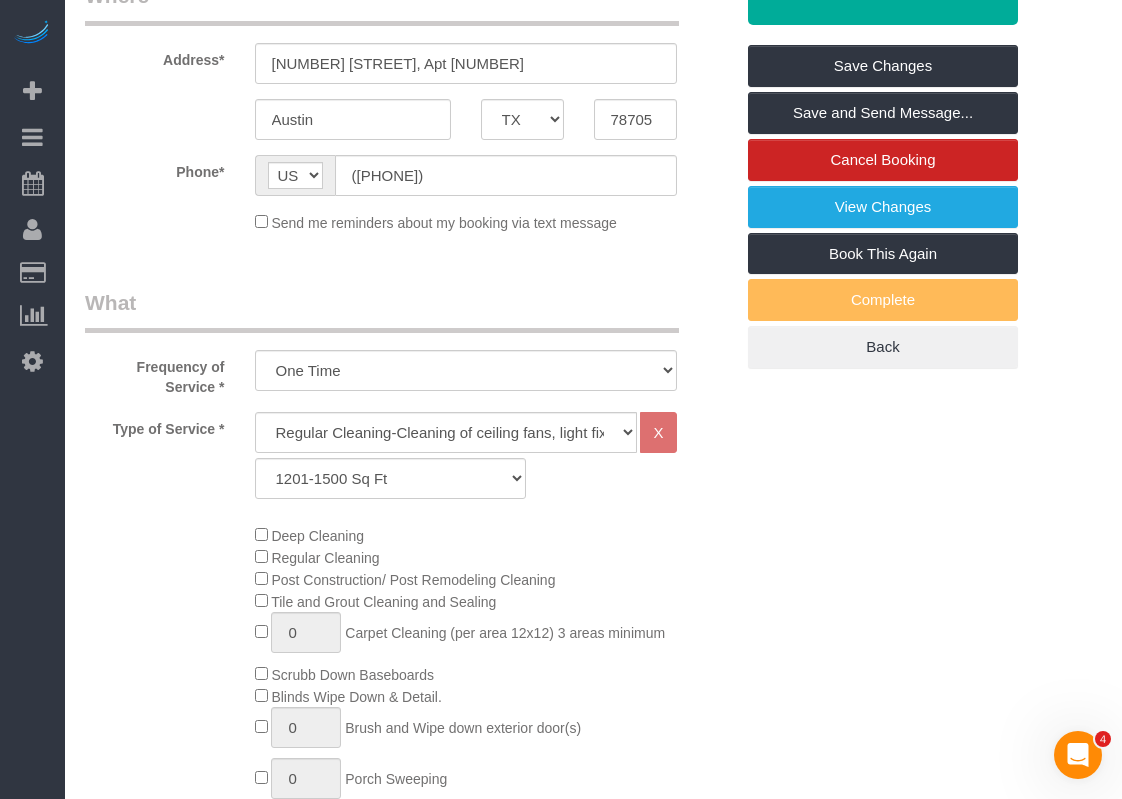 scroll, scrollTop: 300, scrollLeft: 0, axis: vertical 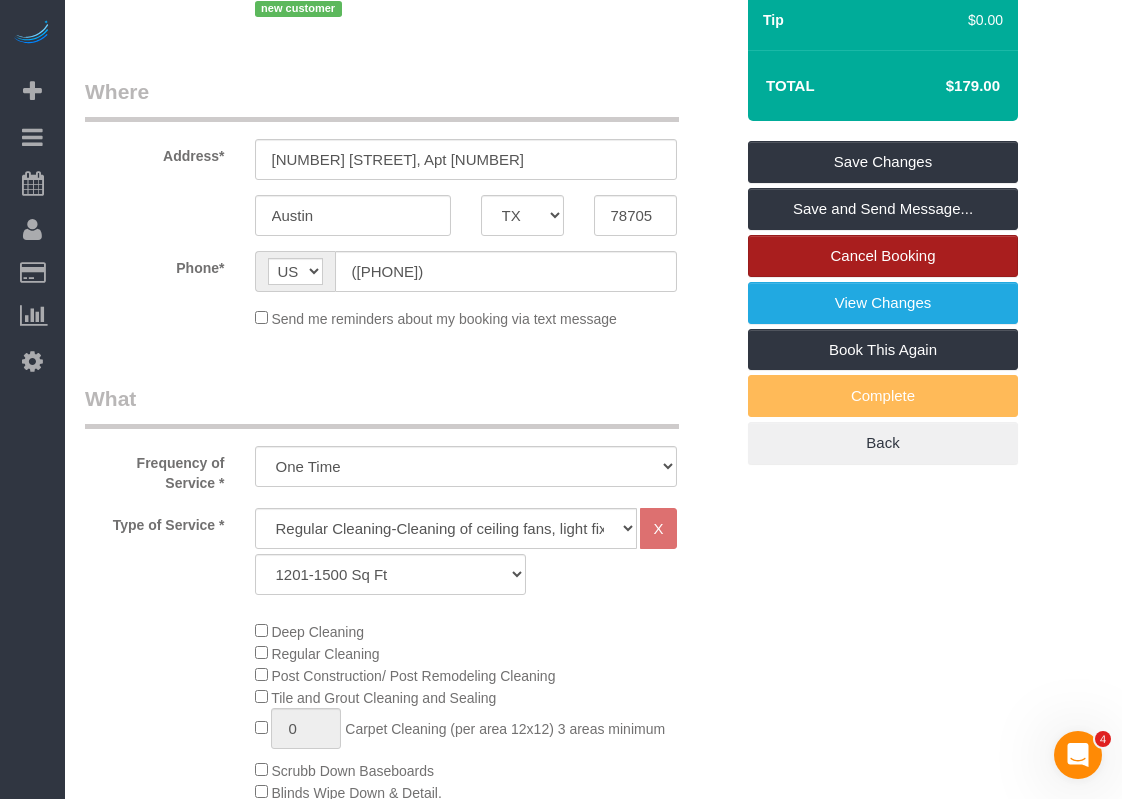 click on "Cancel Booking" at bounding box center (883, 256) 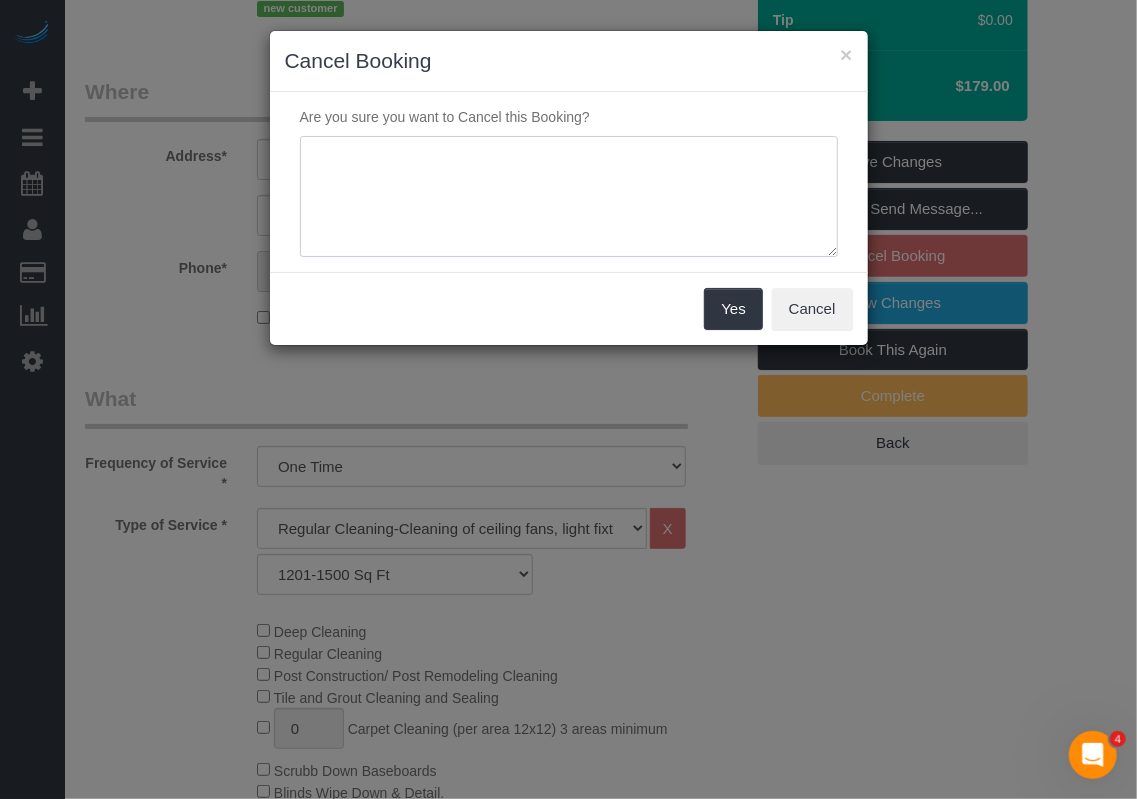 click at bounding box center [569, 197] 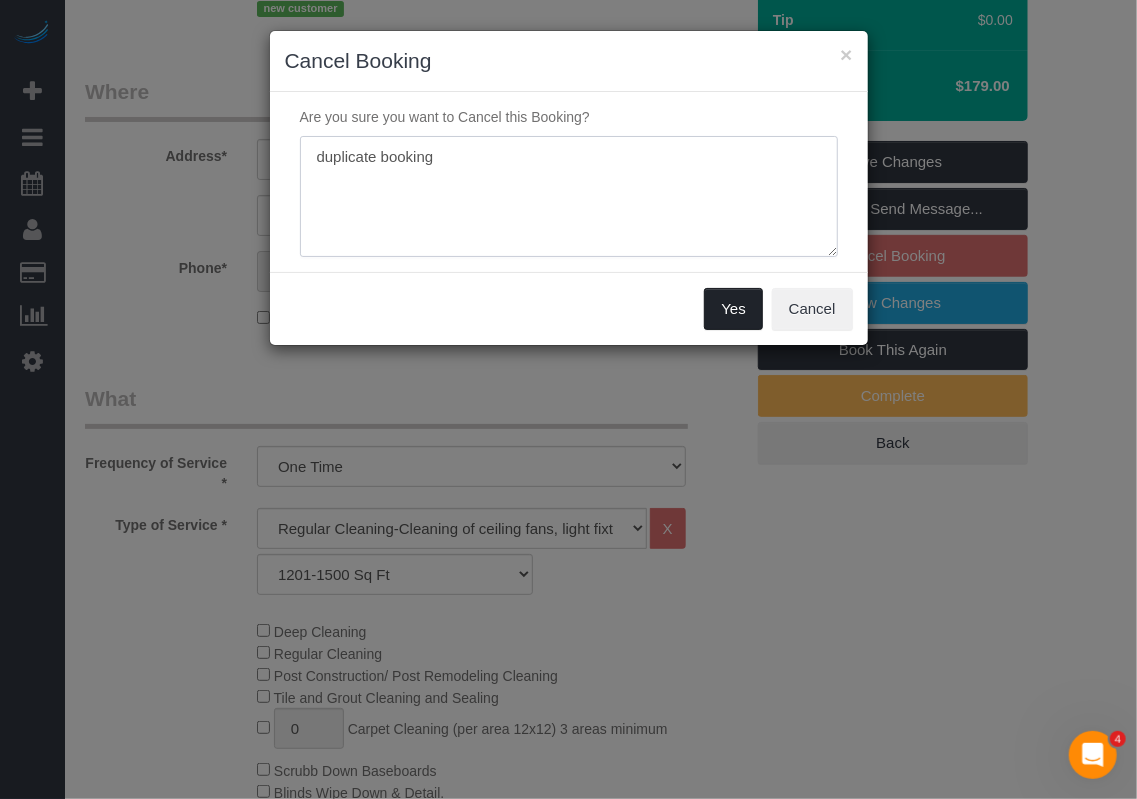 type on "duplicate booking" 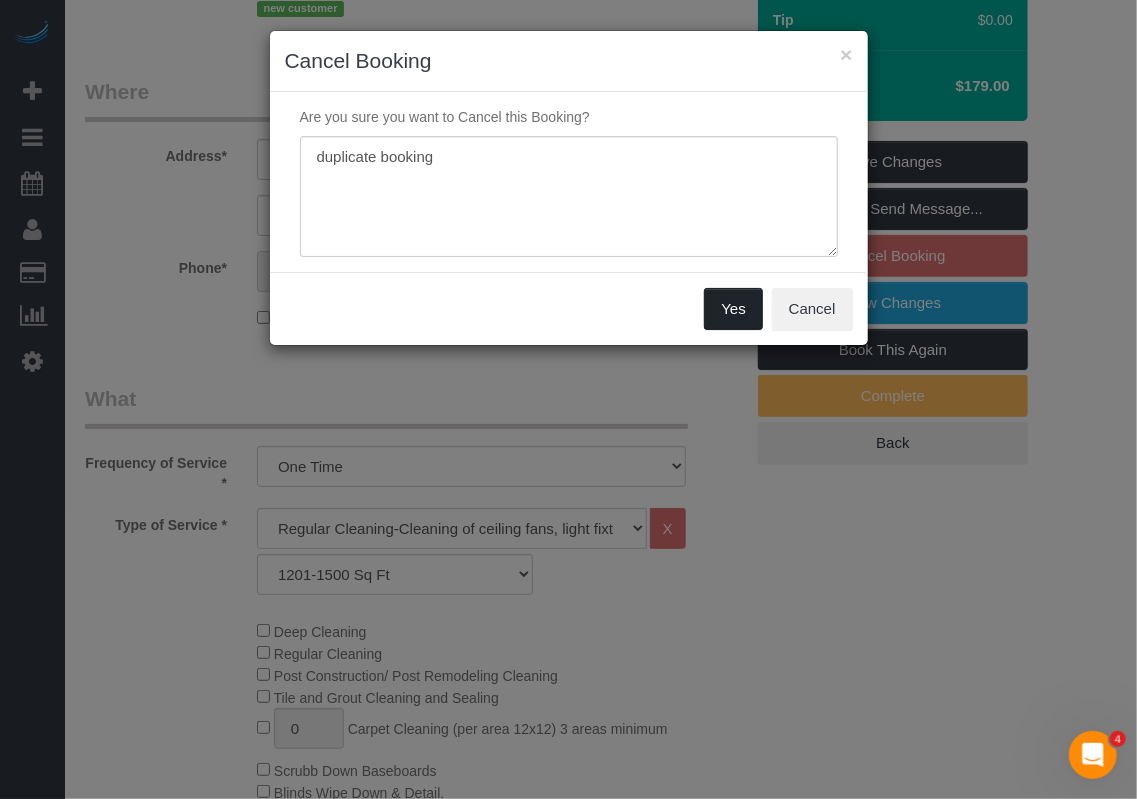 click on "Yes" at bounding box center [733, 309] 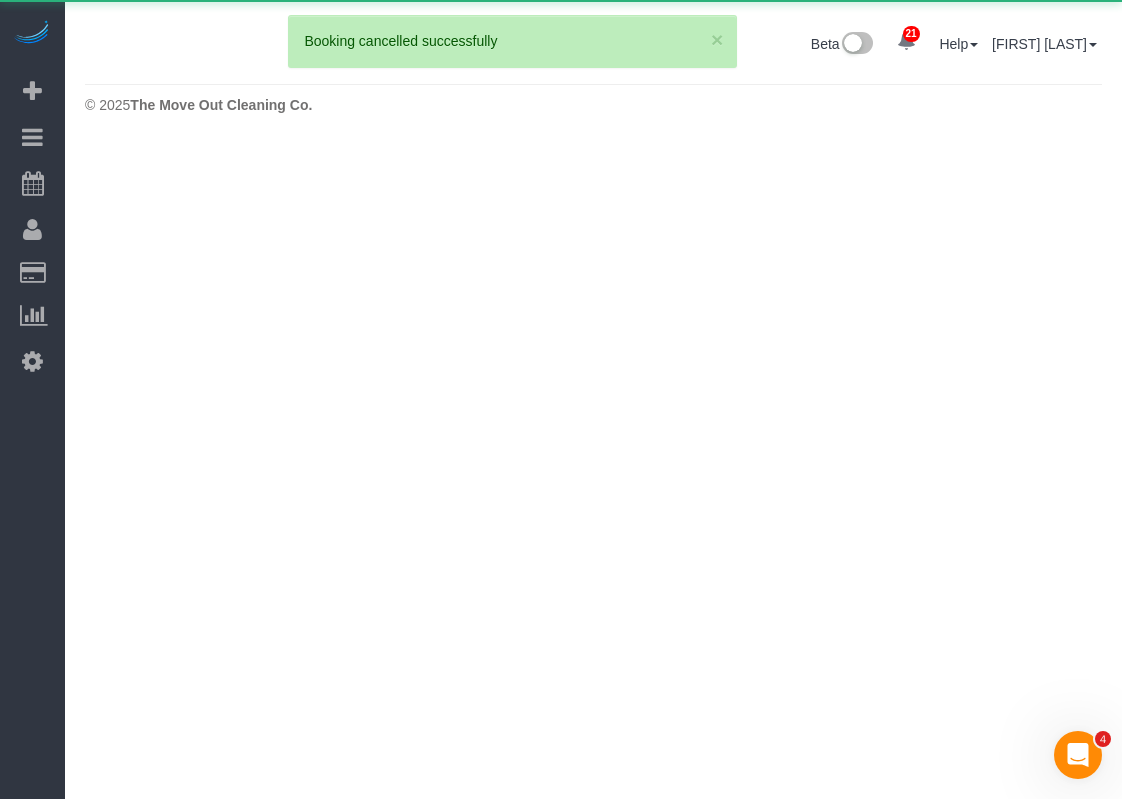 scroll, scrollTop: 0, scrollLeft: 0, axis: both 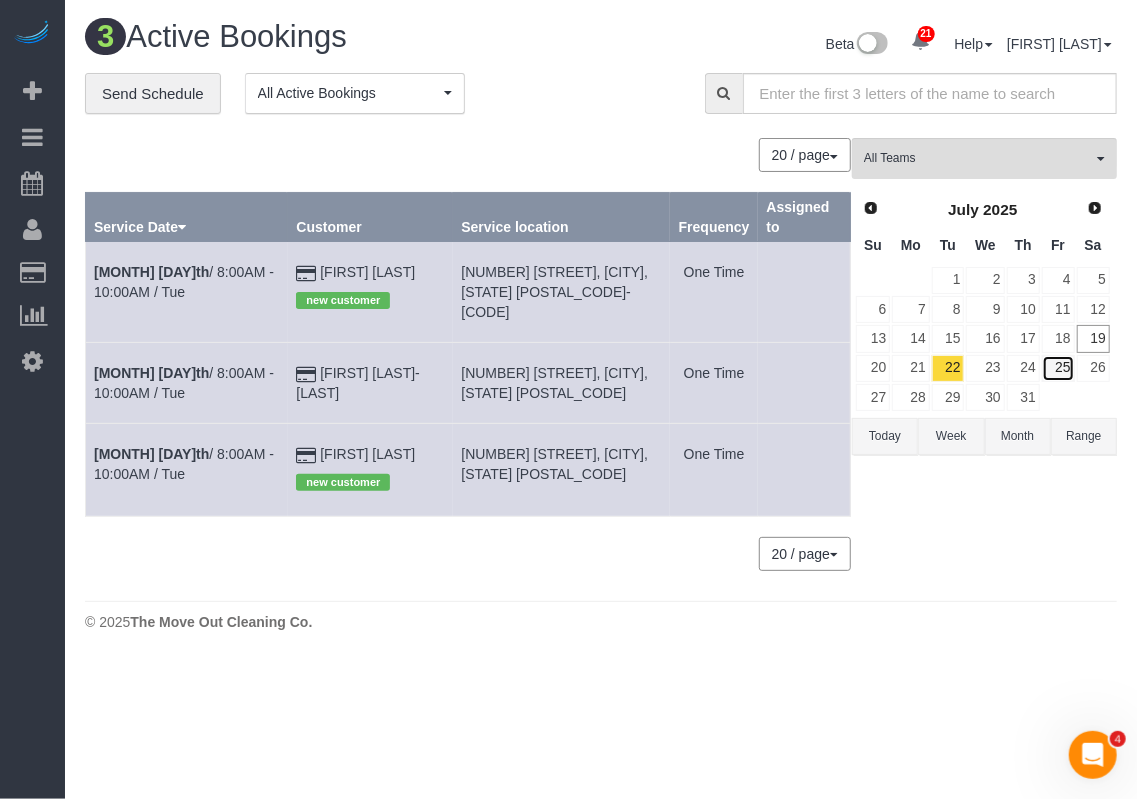 click on "25" at bounding box center [1058, 368] 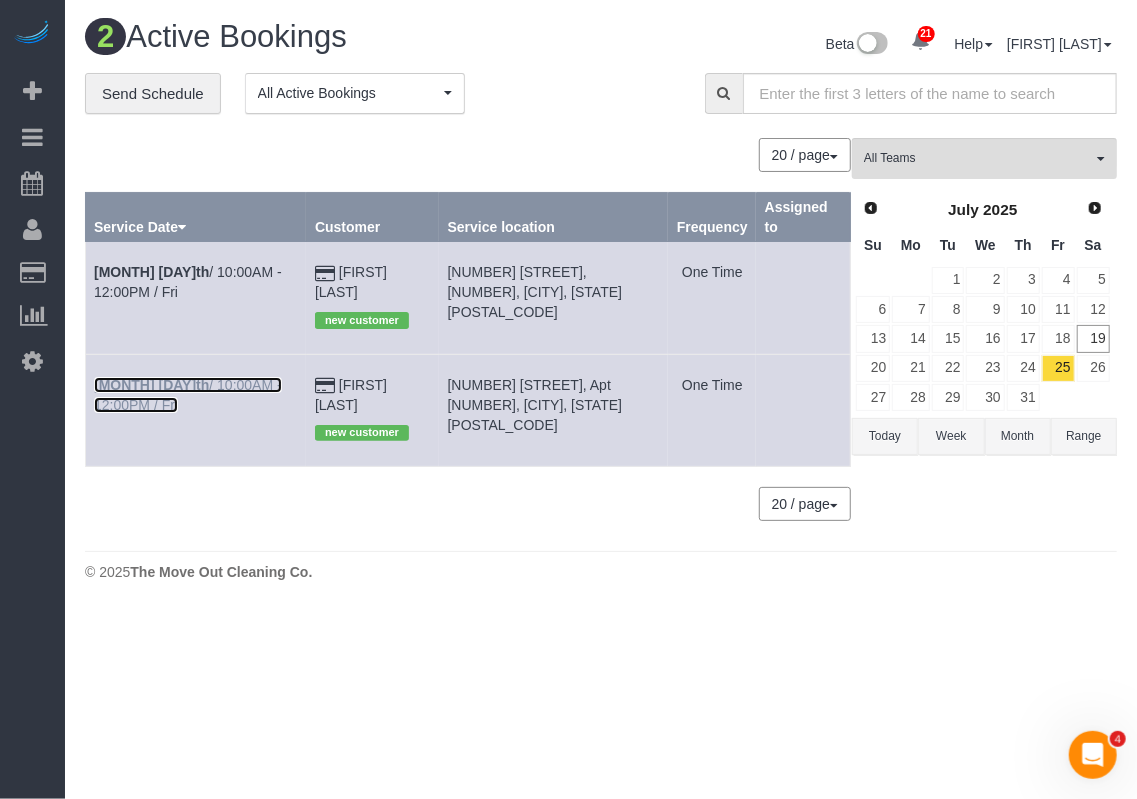 click on "Jul 25th" at bounding box center [151, 385] 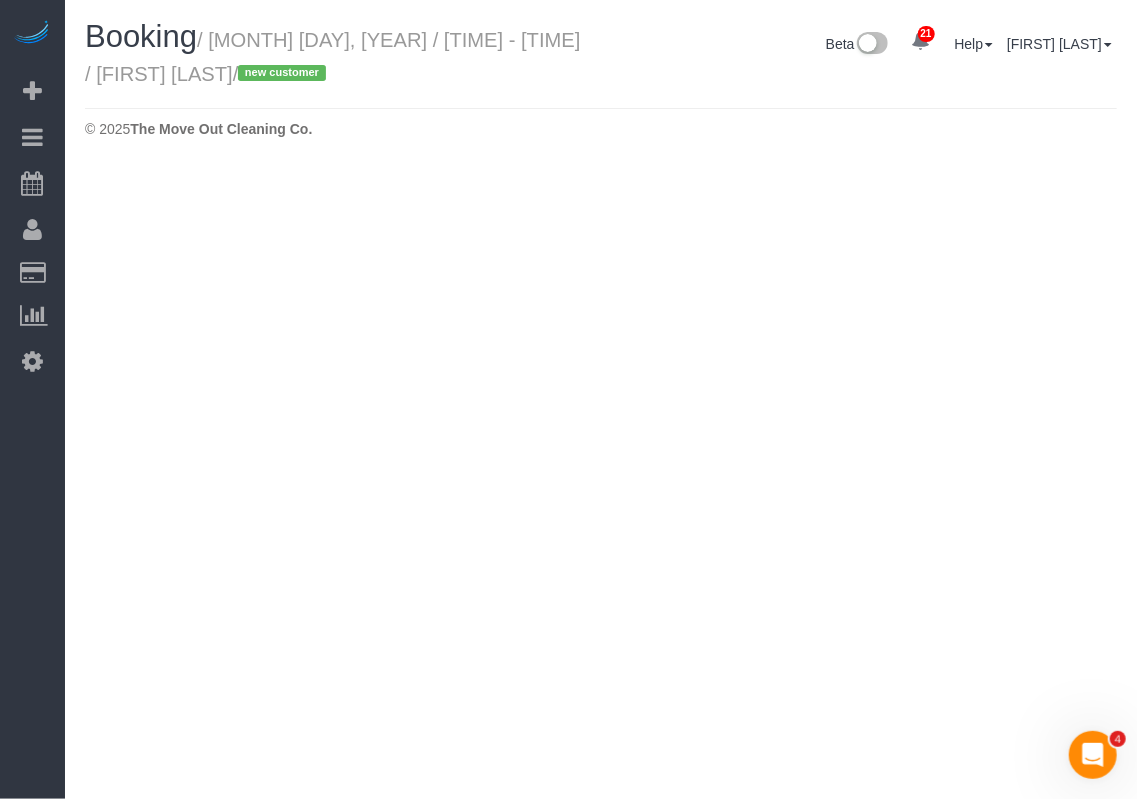 select on "TX" 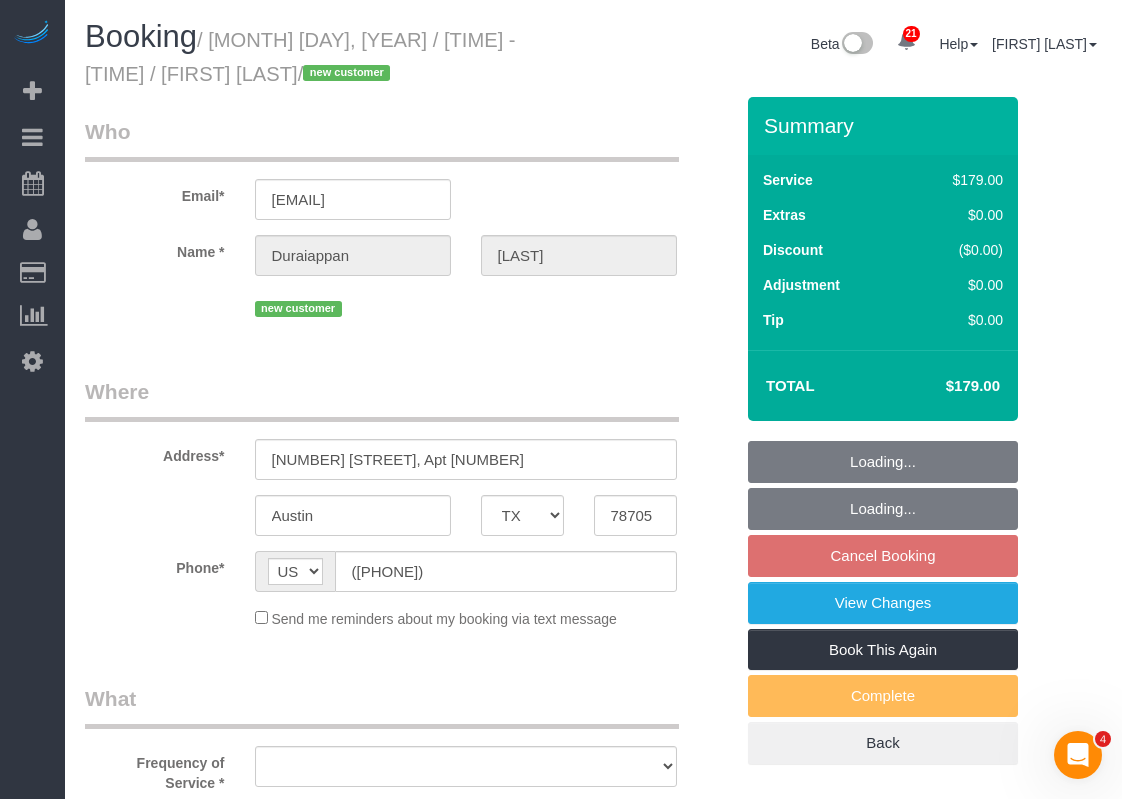 select on "object:5350" 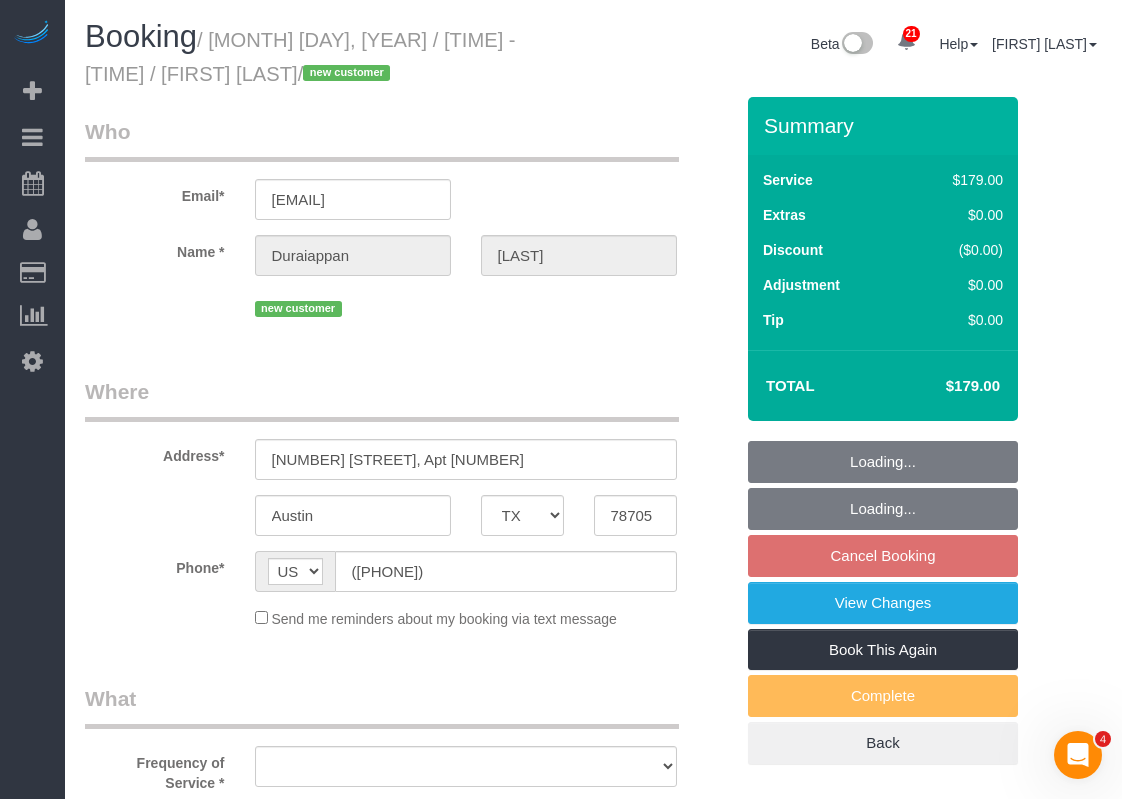select on "string:fspay-f333f23a-880f-4cb1-8c87-56d8117881d7" 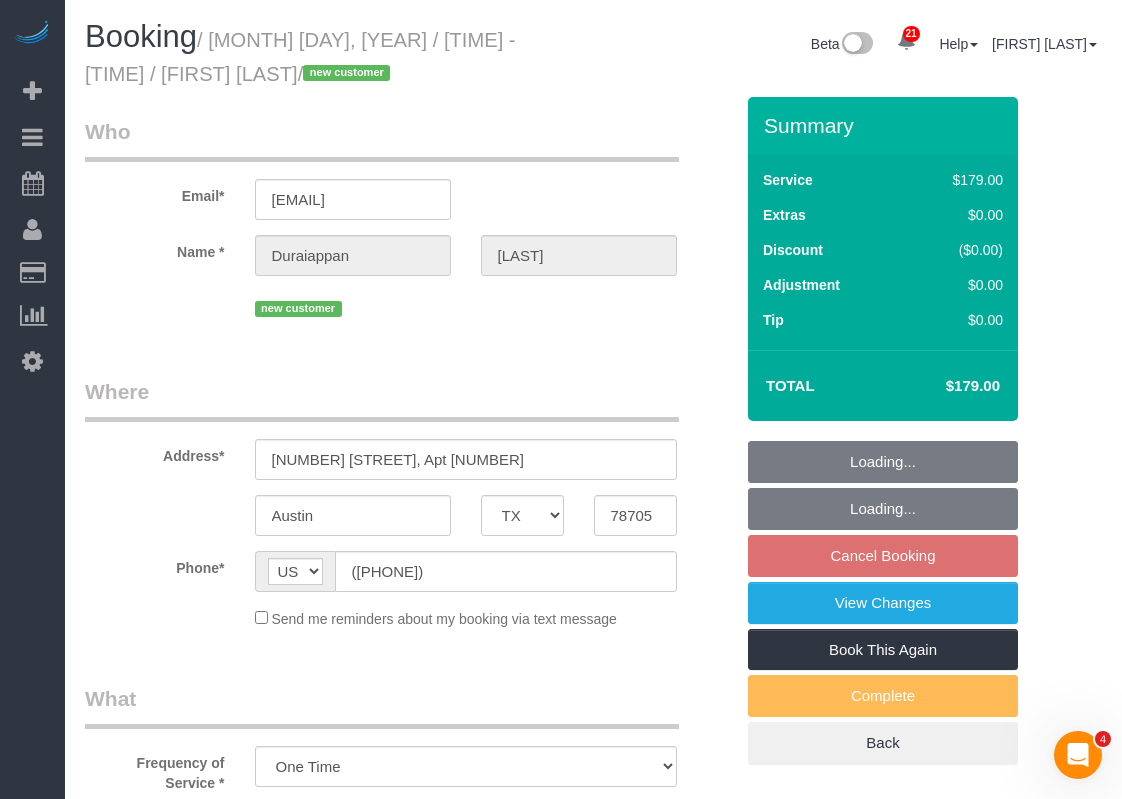 select on "object:5351" 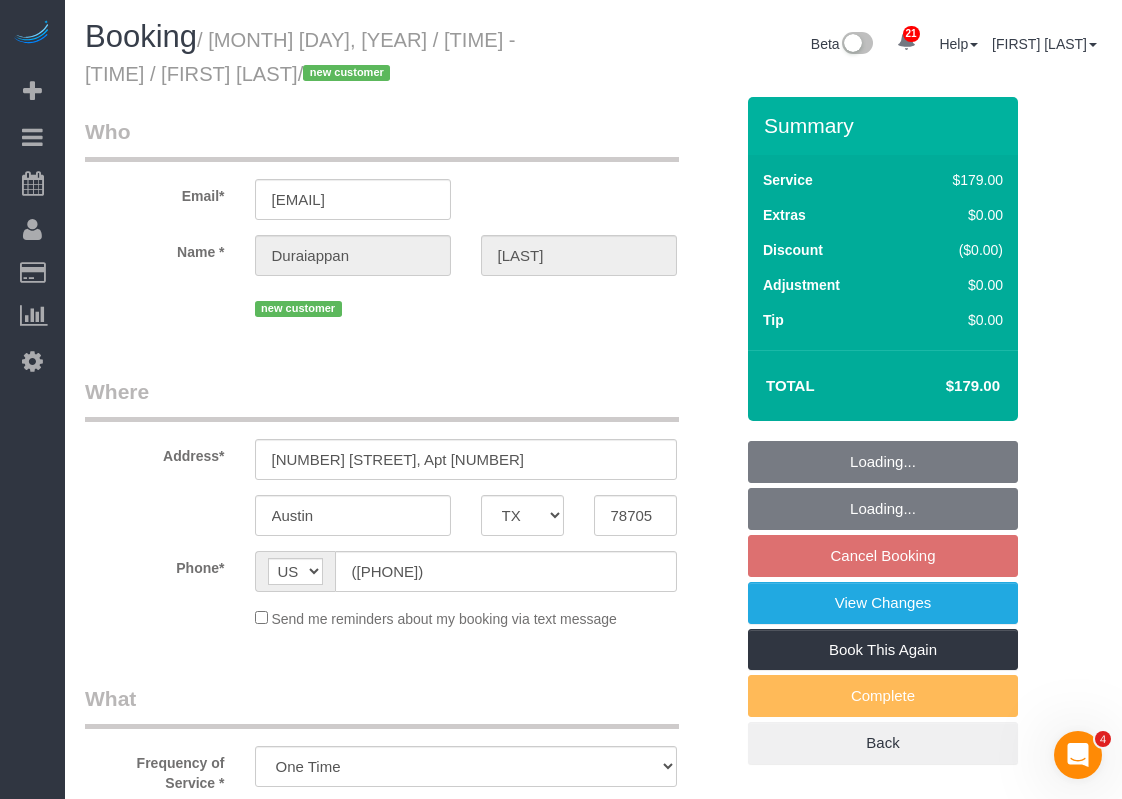 select on "spot102" 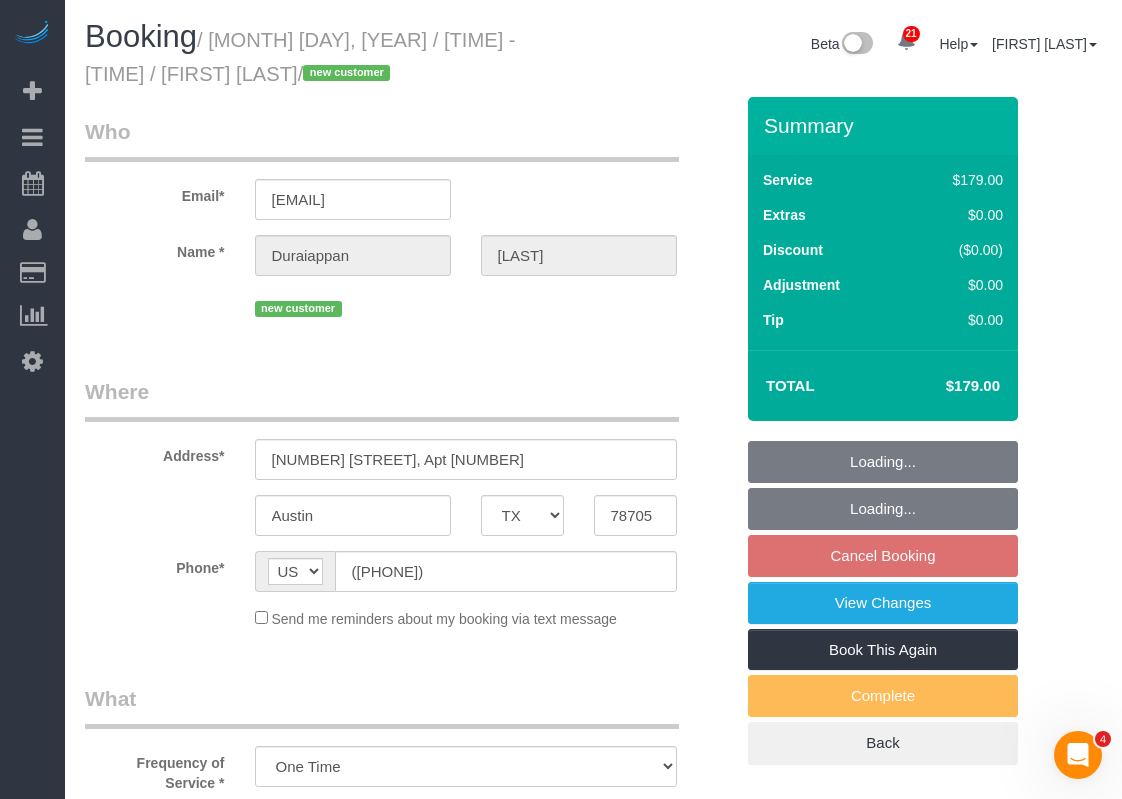 select on "3" 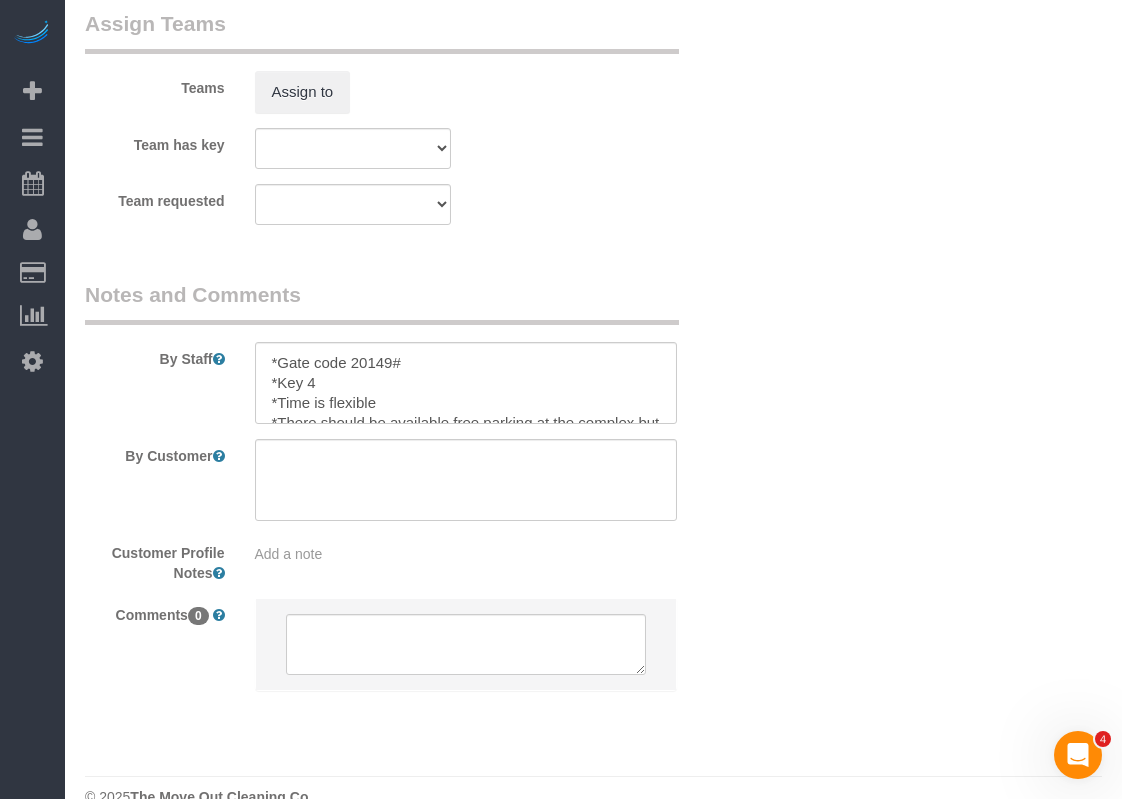 scroll, scrollTop: 2106, scrollLeft: 0, axis: vertical 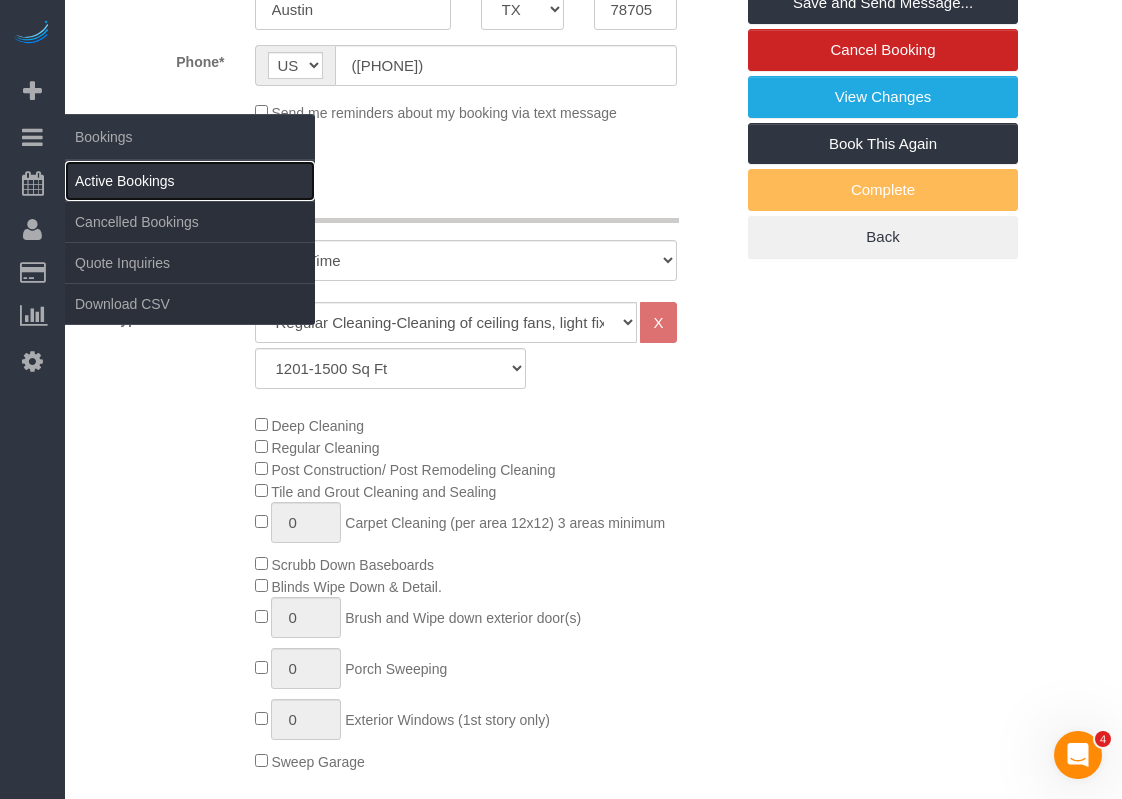 click on "Active Bookings" at bounding box center (190, 181) 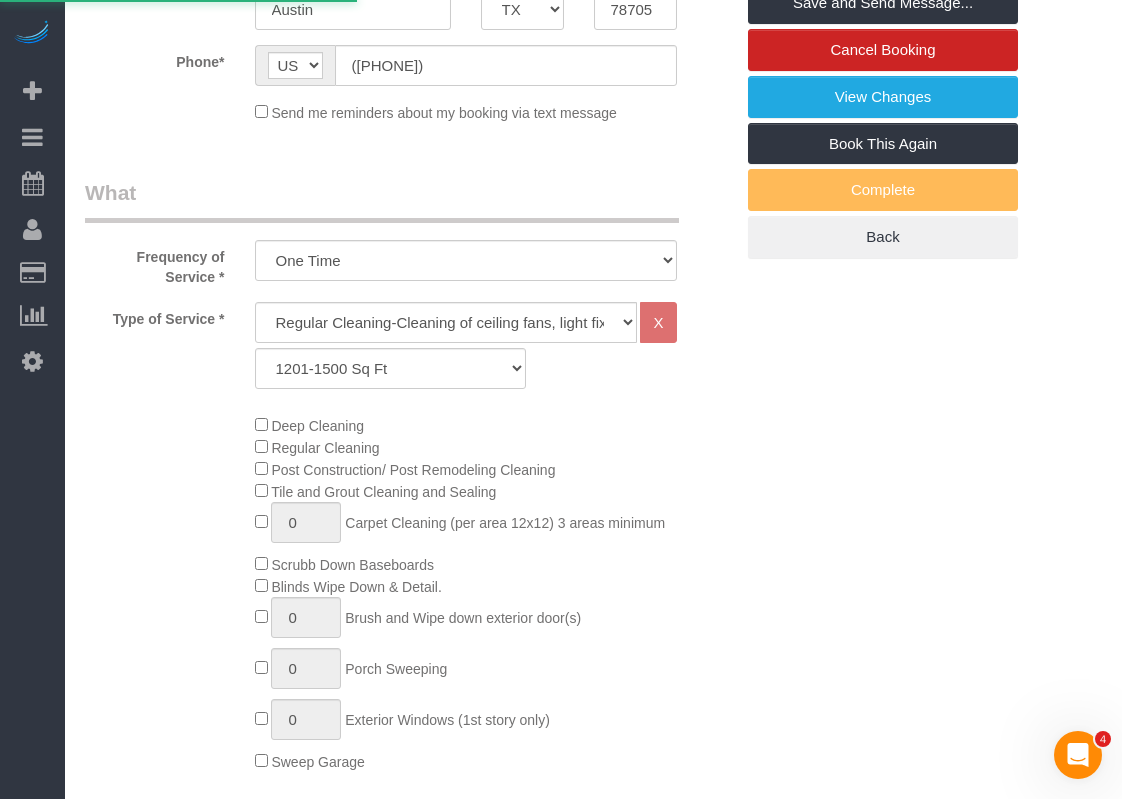 scroll, scrollTop: 0, scrollLeft: 0, axis: both 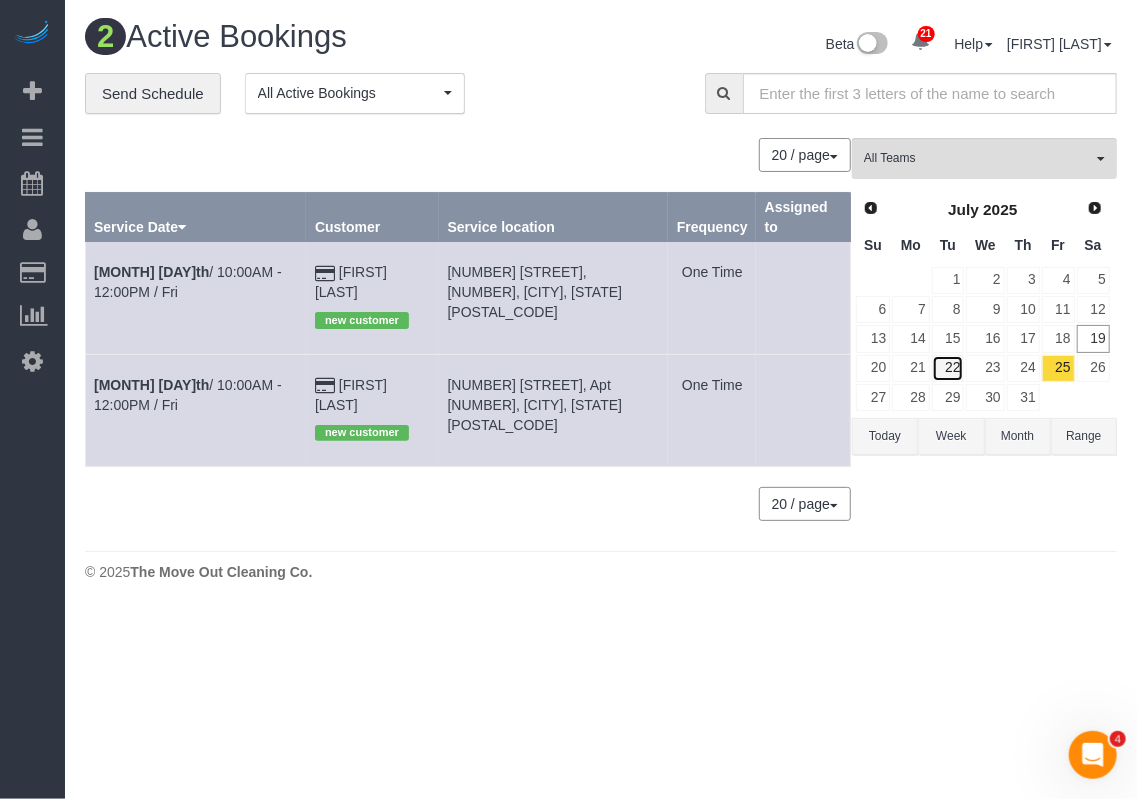 click on "22" at bounding box center [948, 368] 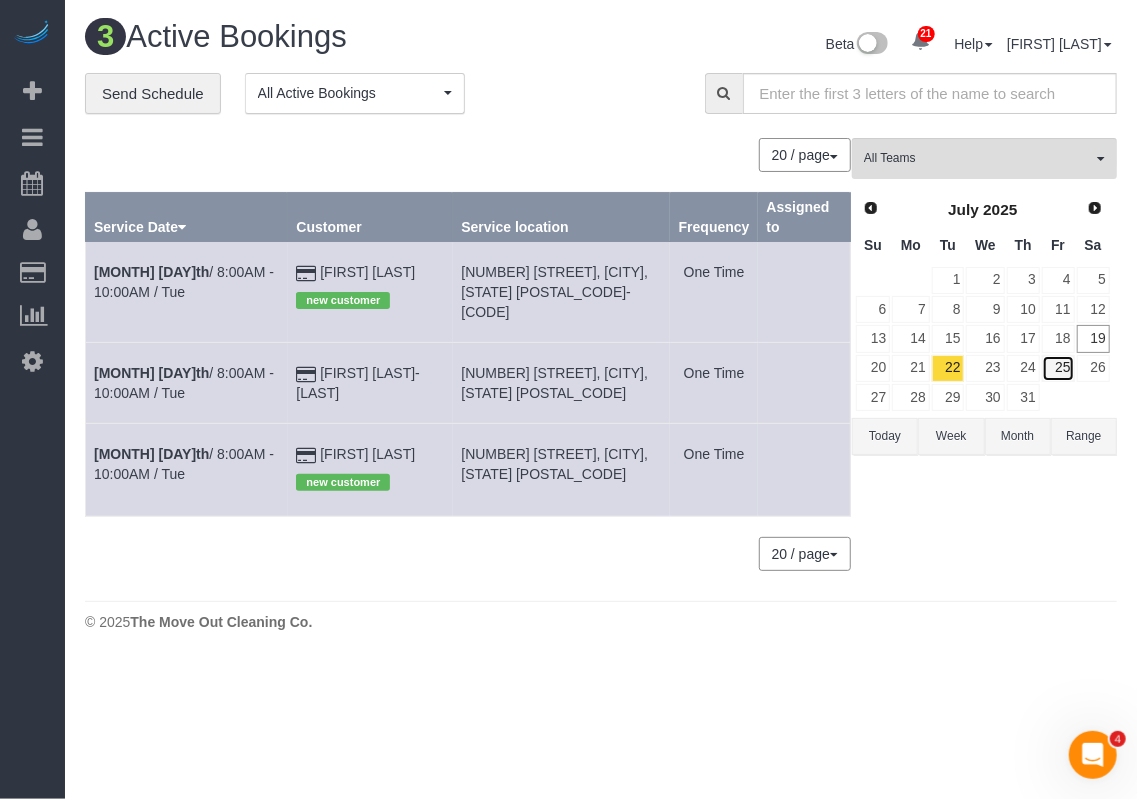 click on "25" at bounding box center (1058, 368) 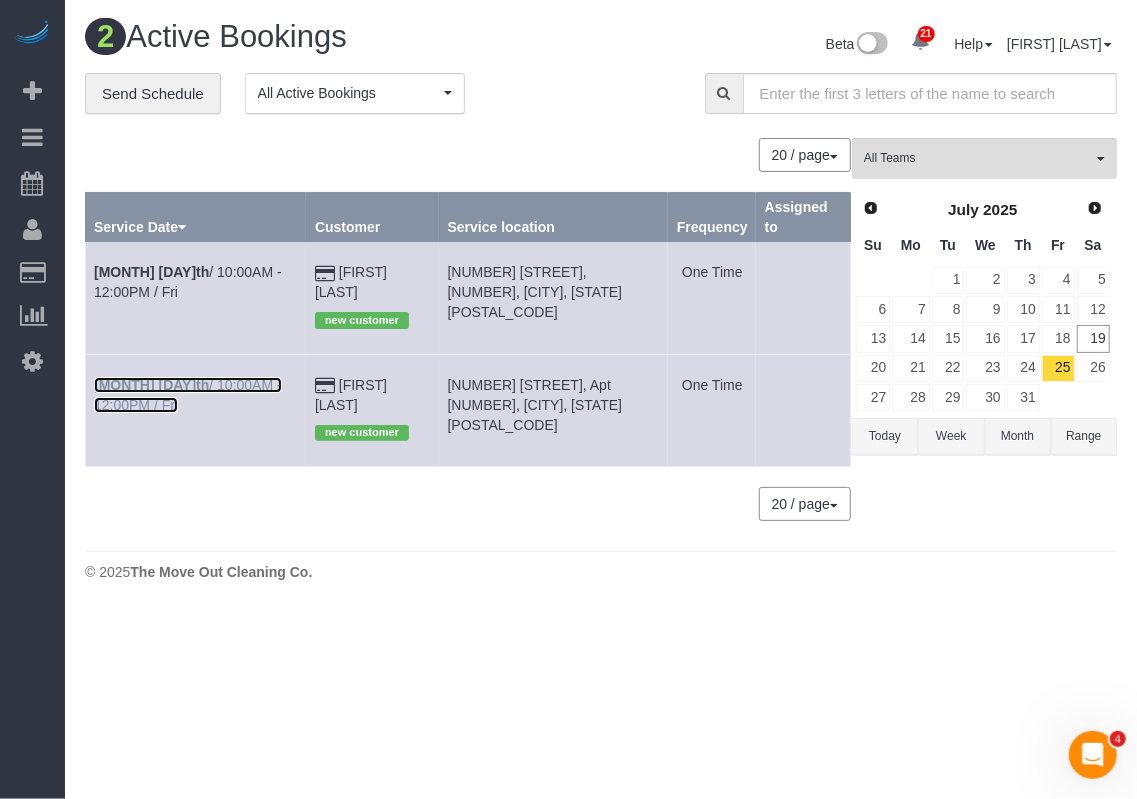 click on "Jul 25th
/ 10:00AM - 12:00PM / Fri" at bounding box center [188, 395] 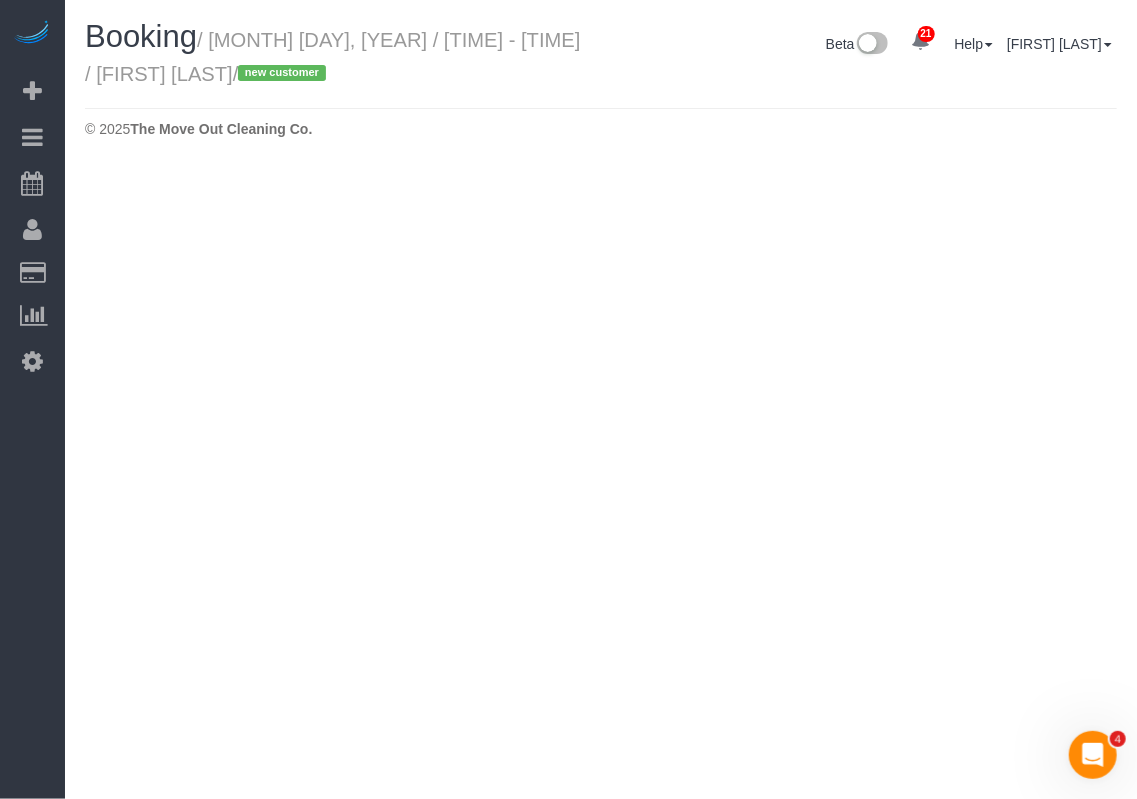 select on "TX" 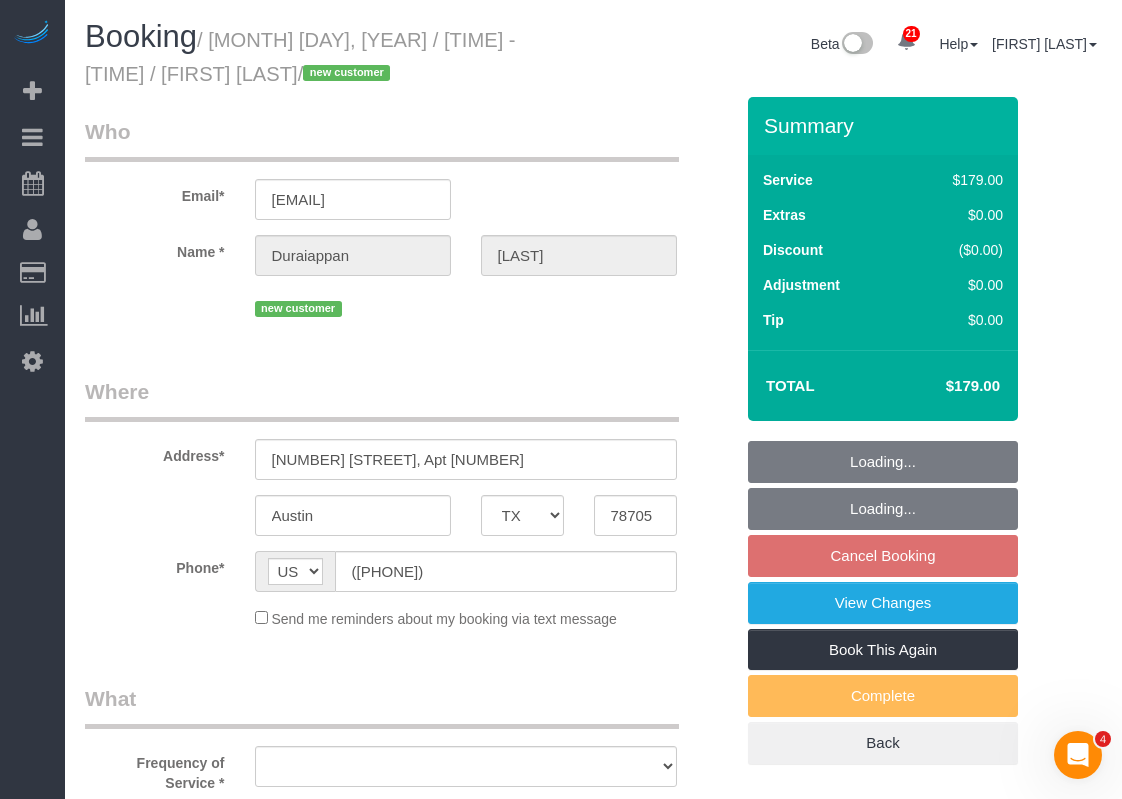 select on "string:fspay-f333f23a-880f-4cb1-8c87-56d8117881d7" 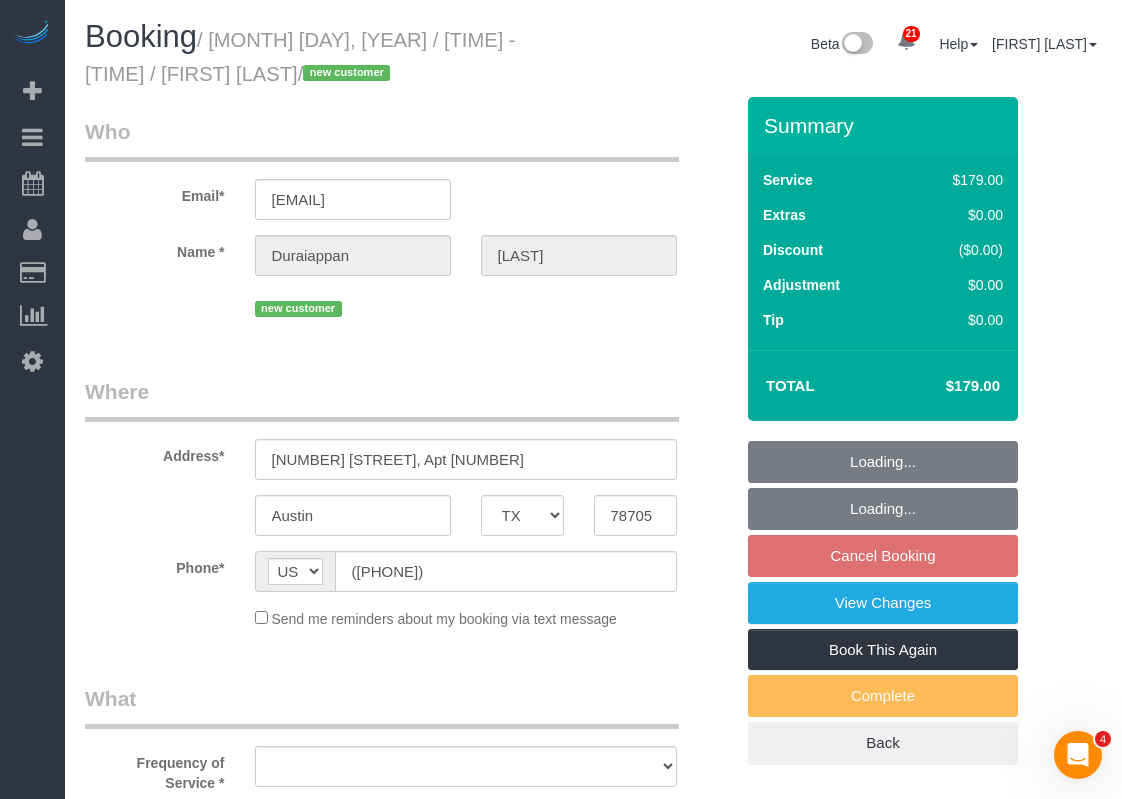 select on "spot127" 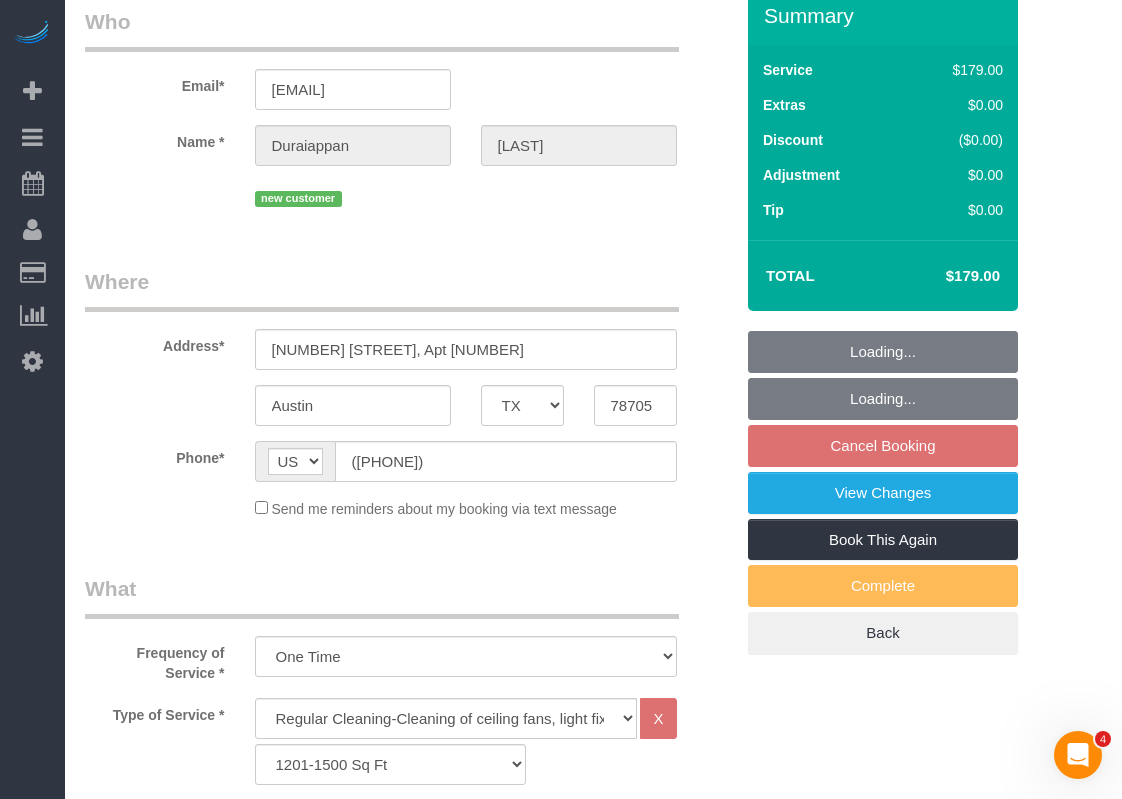 select on "object:6256" 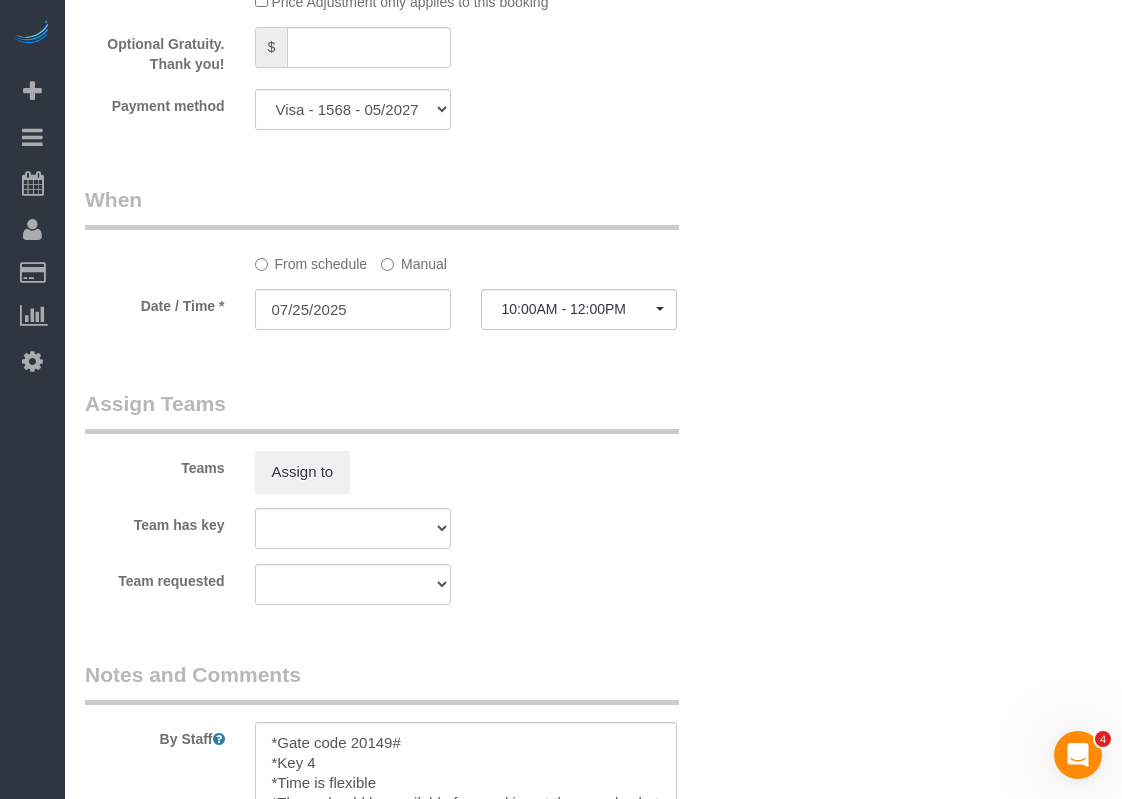 scroll, scrollTop: 1800, scrollLeft: 0, axis: vertical 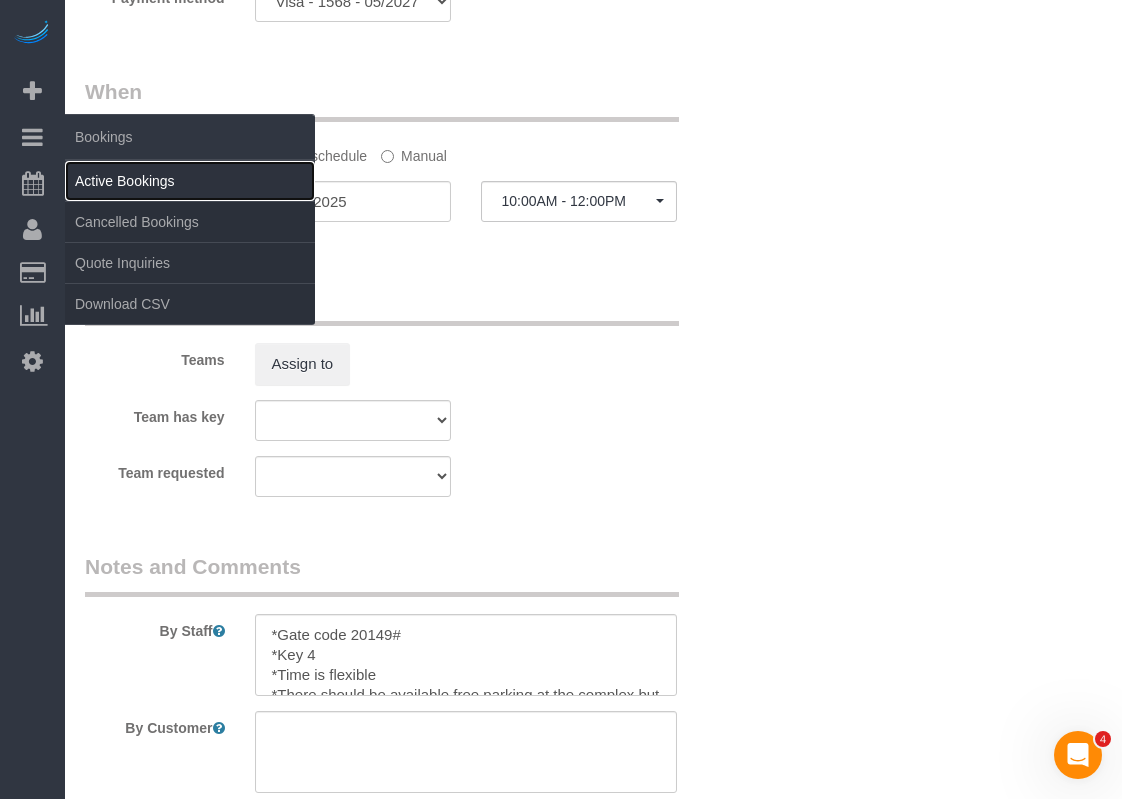 click on "Active Bookings" at bounding box center [190, 181] 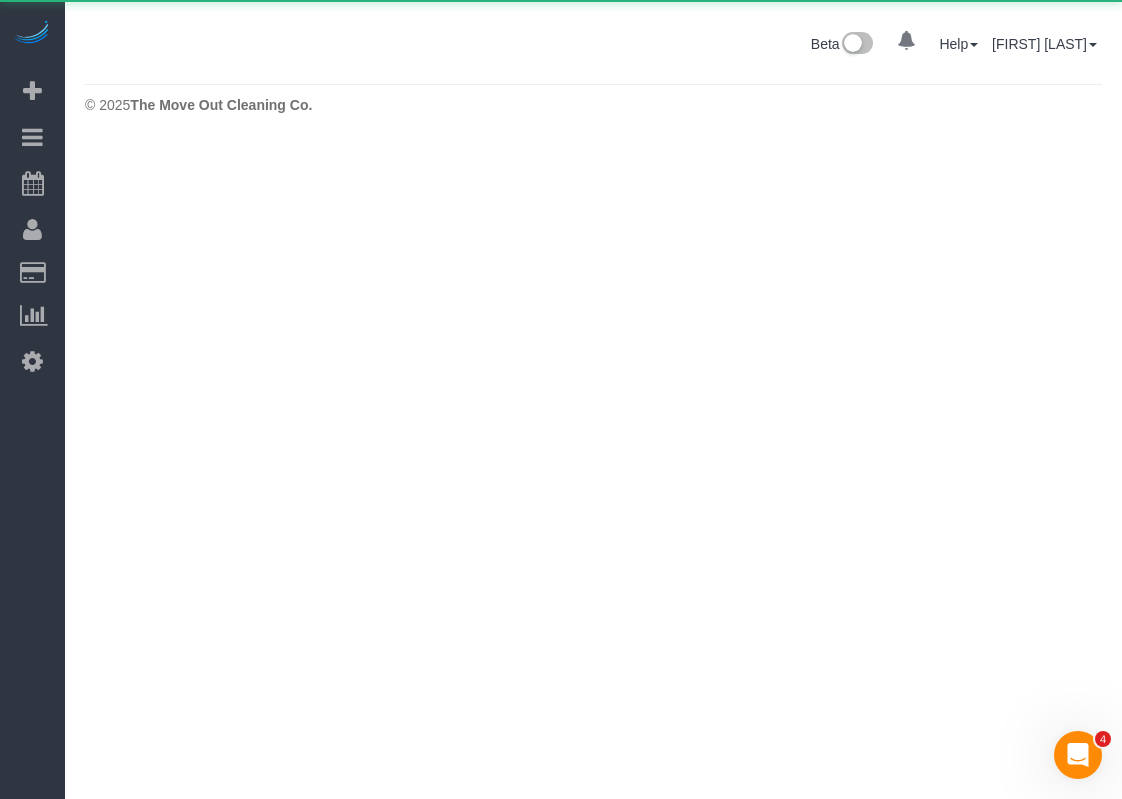 scroll, scrollTop: 0, scrollLeft: 0, axis: both 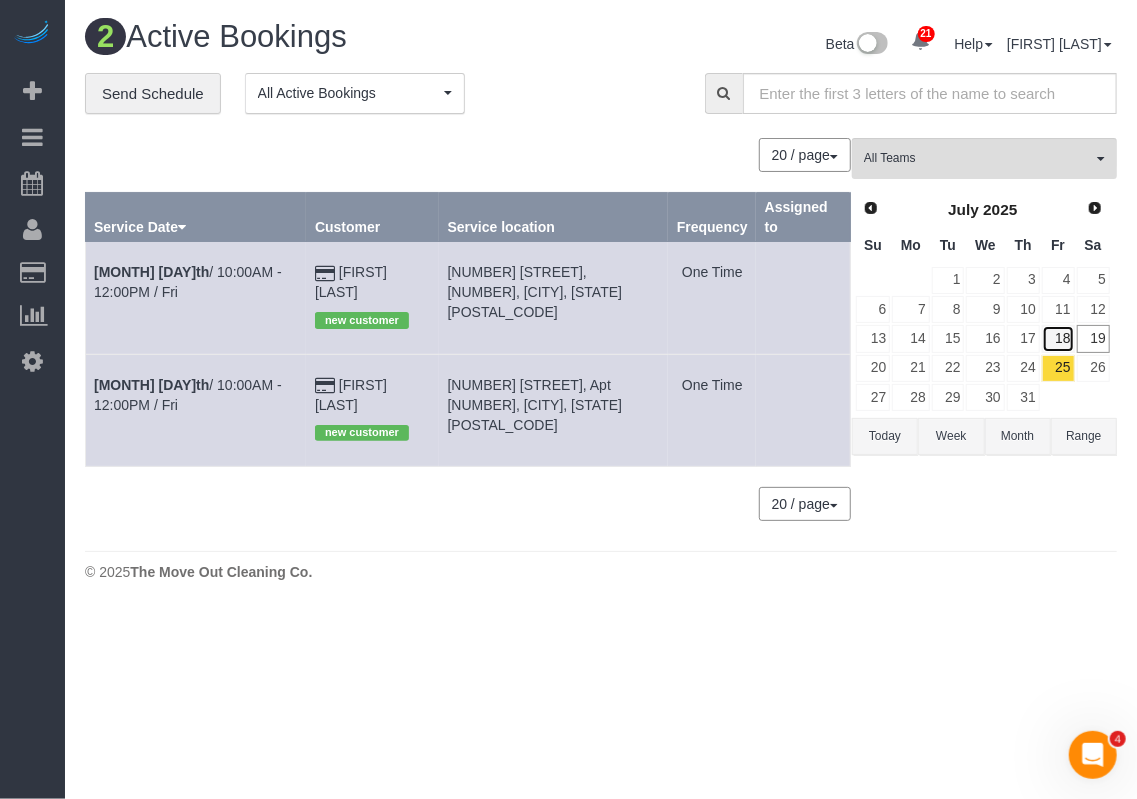 click on "18" at bounding box center [1058, 338] 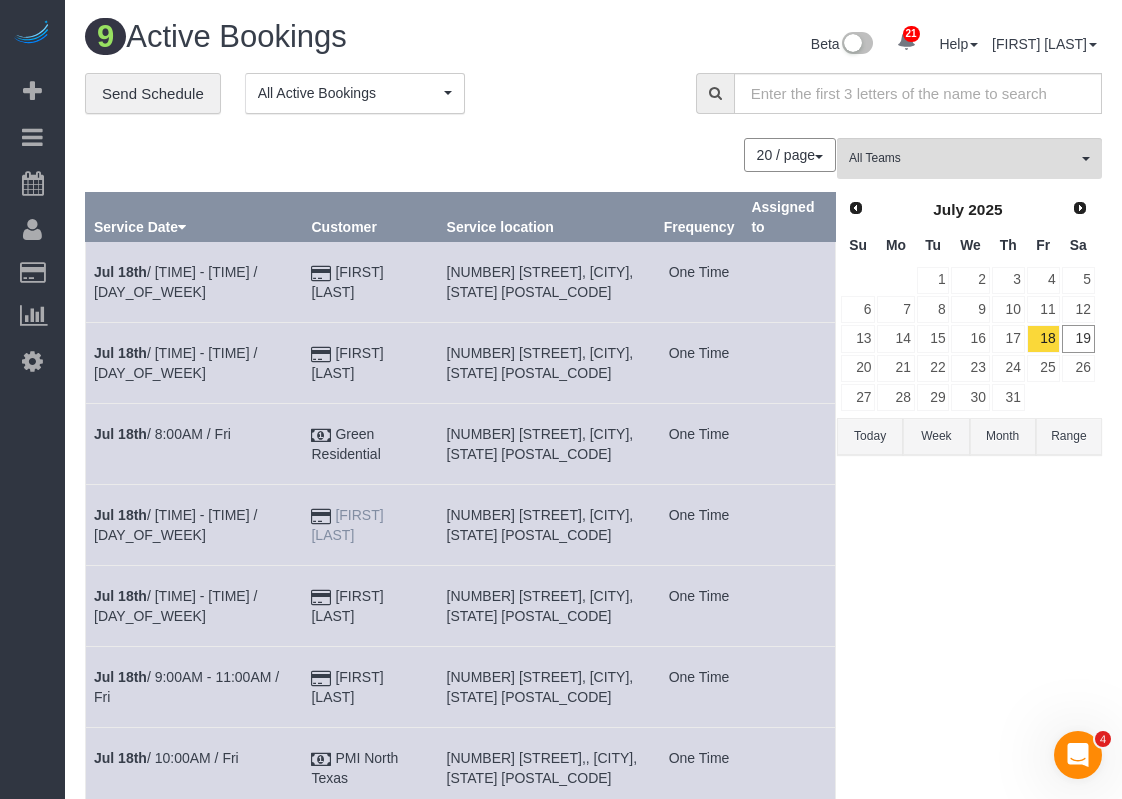 drag, startPoint x: 390, startPoint y: 515, endPoint x: 320, endPoint y: 510, distance: 70.178345 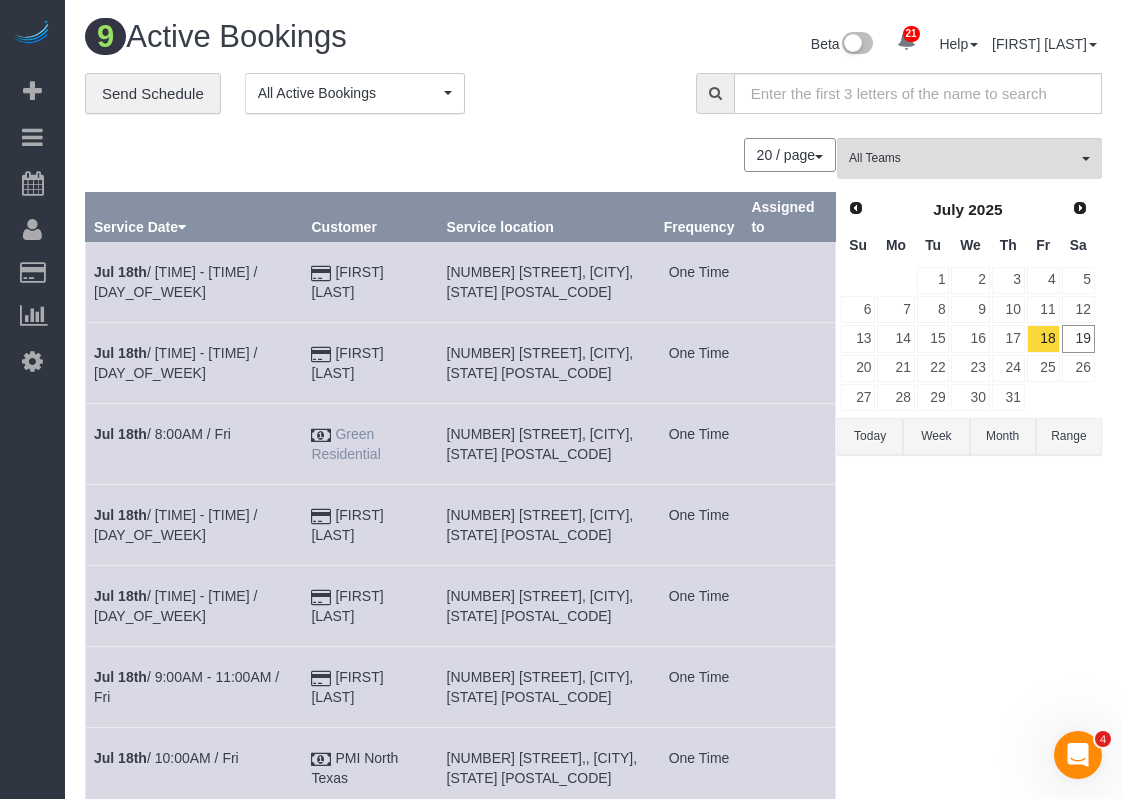 copy on "Aiden Cai" 